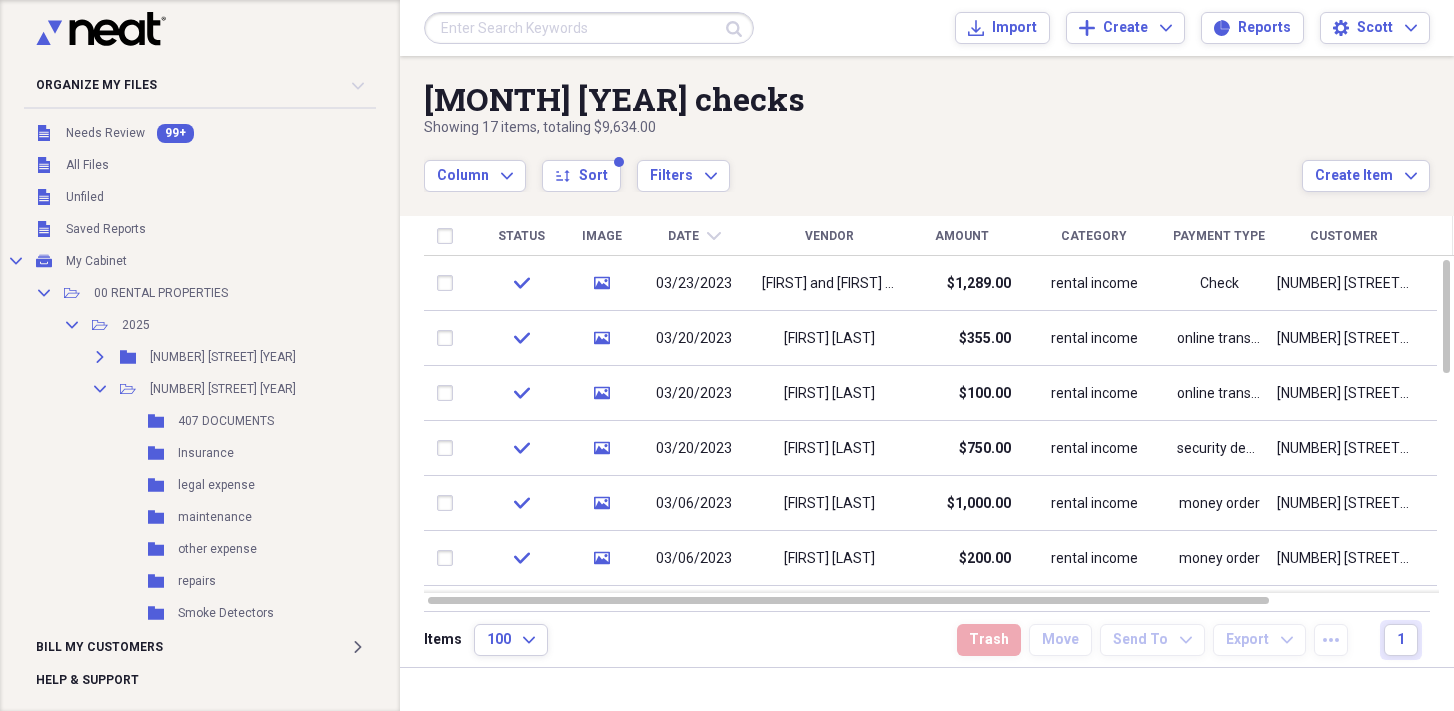 scroll, scrollTop: 0, scrollLeft: 0, axis: both 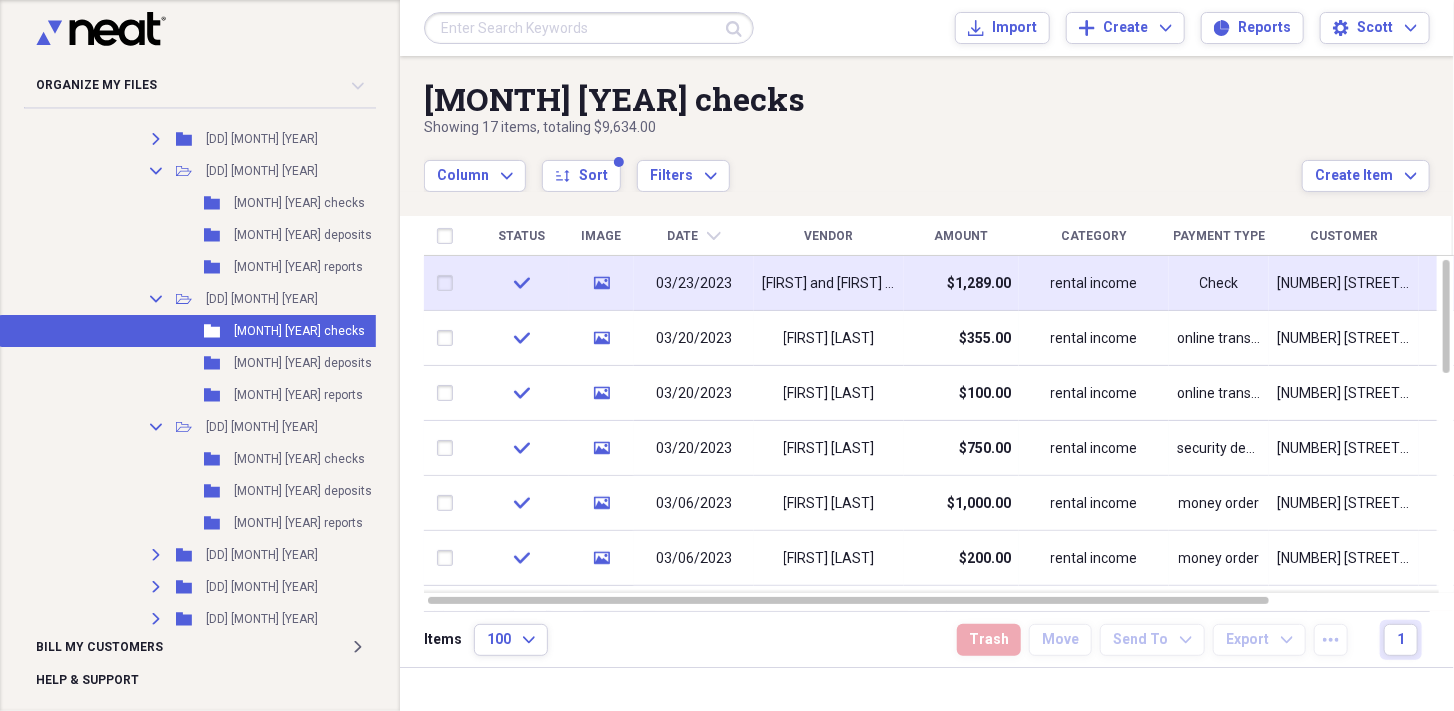 click on "[FIRST] and [FIRST] [LAST]" at bounding box center (829, 284) 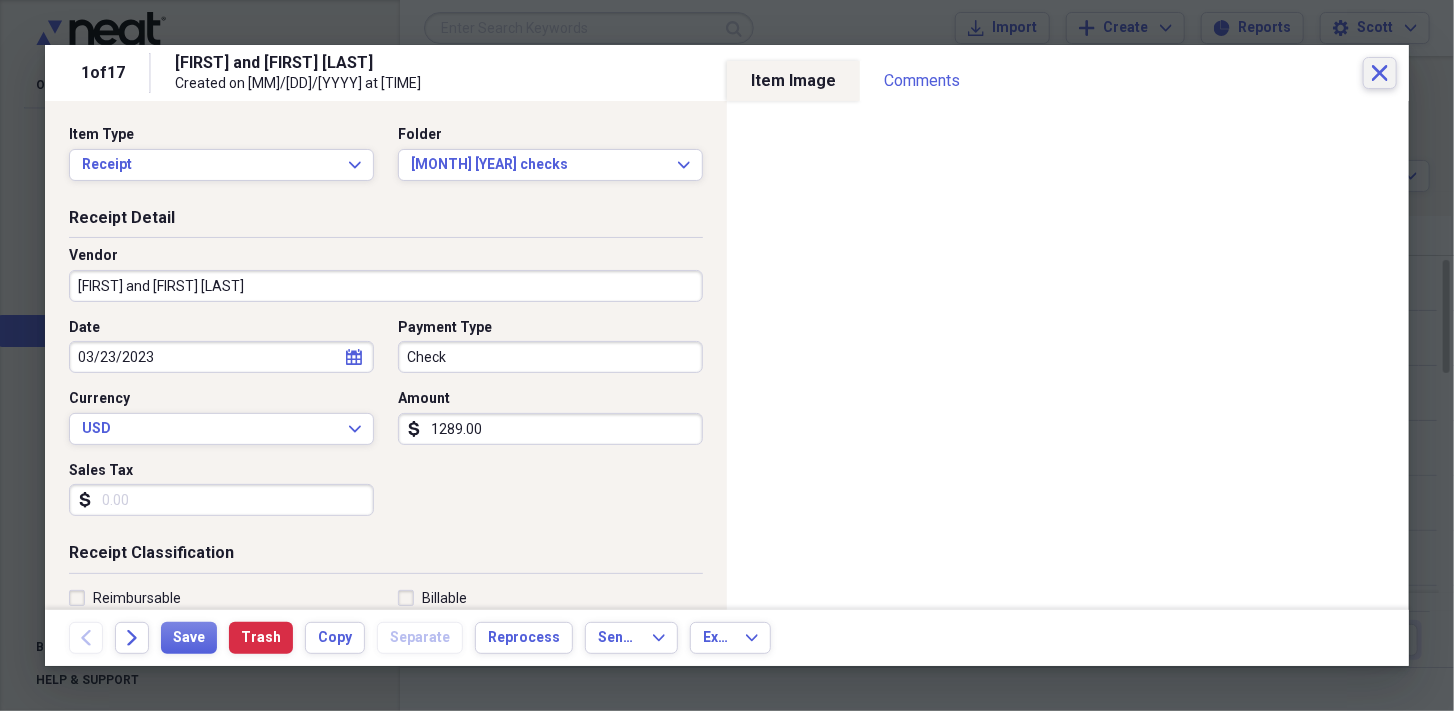drag, startPoint x: 827, startPoint y: 294, endPoint x: 1376, endPoint y: 71, distance: 592.56226 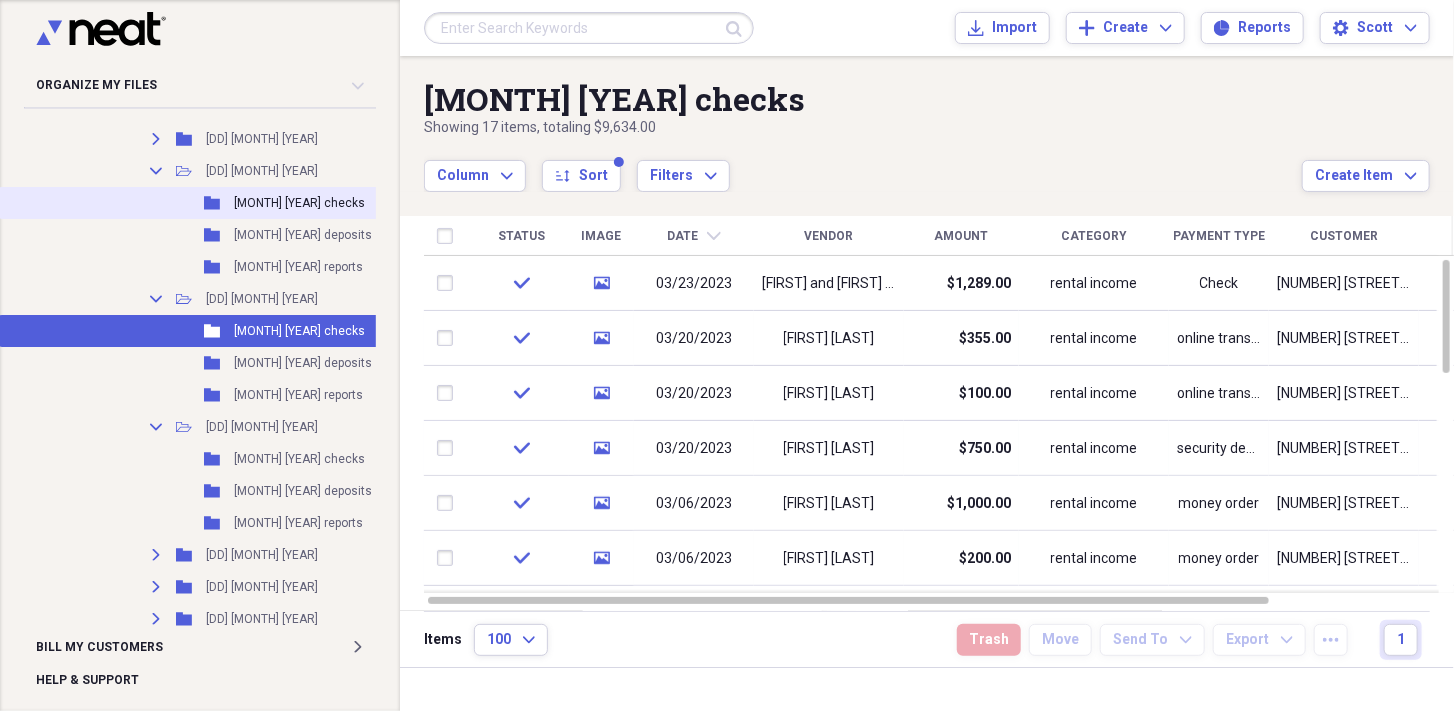 click on "[MONTH] [YEAR] checks" at bounding box center (299, 203) 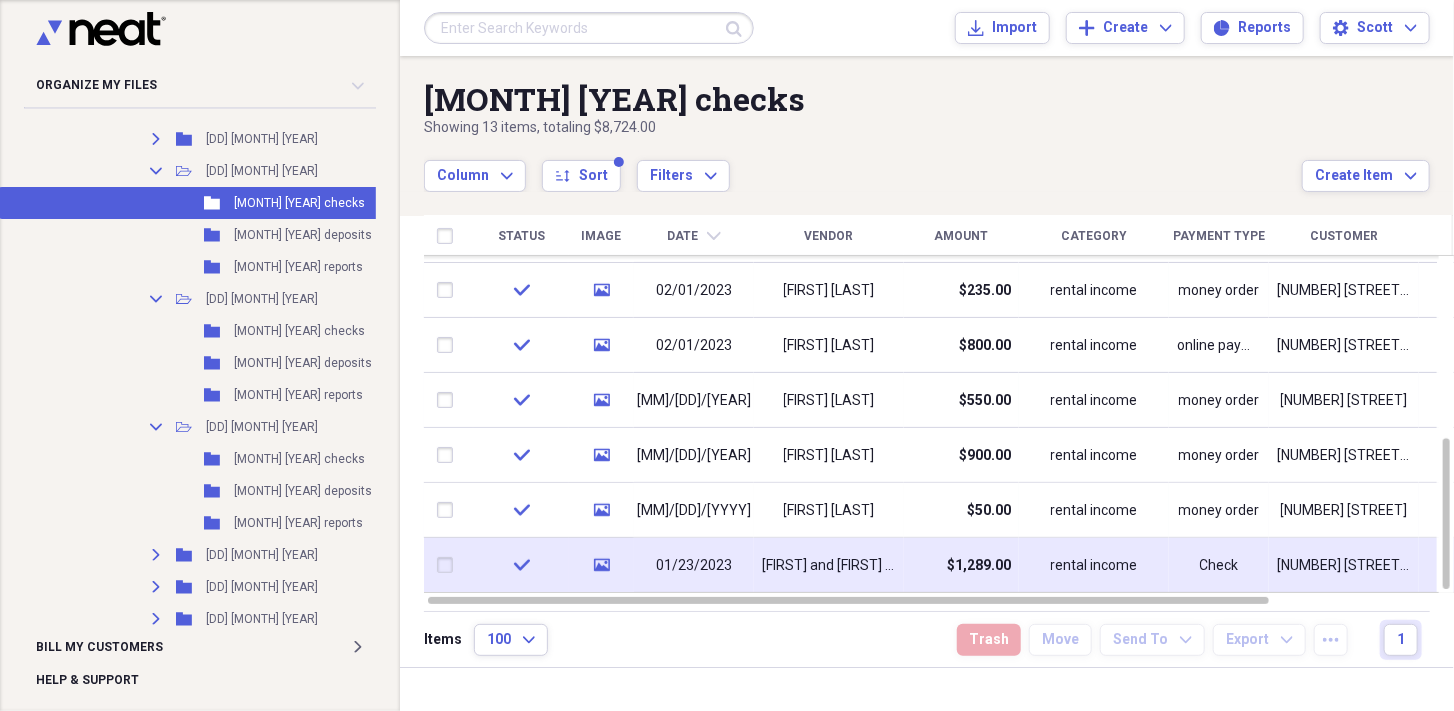 click on "[FIRST] and [FIRST] [LAST]" at bounding box center [829, 565] 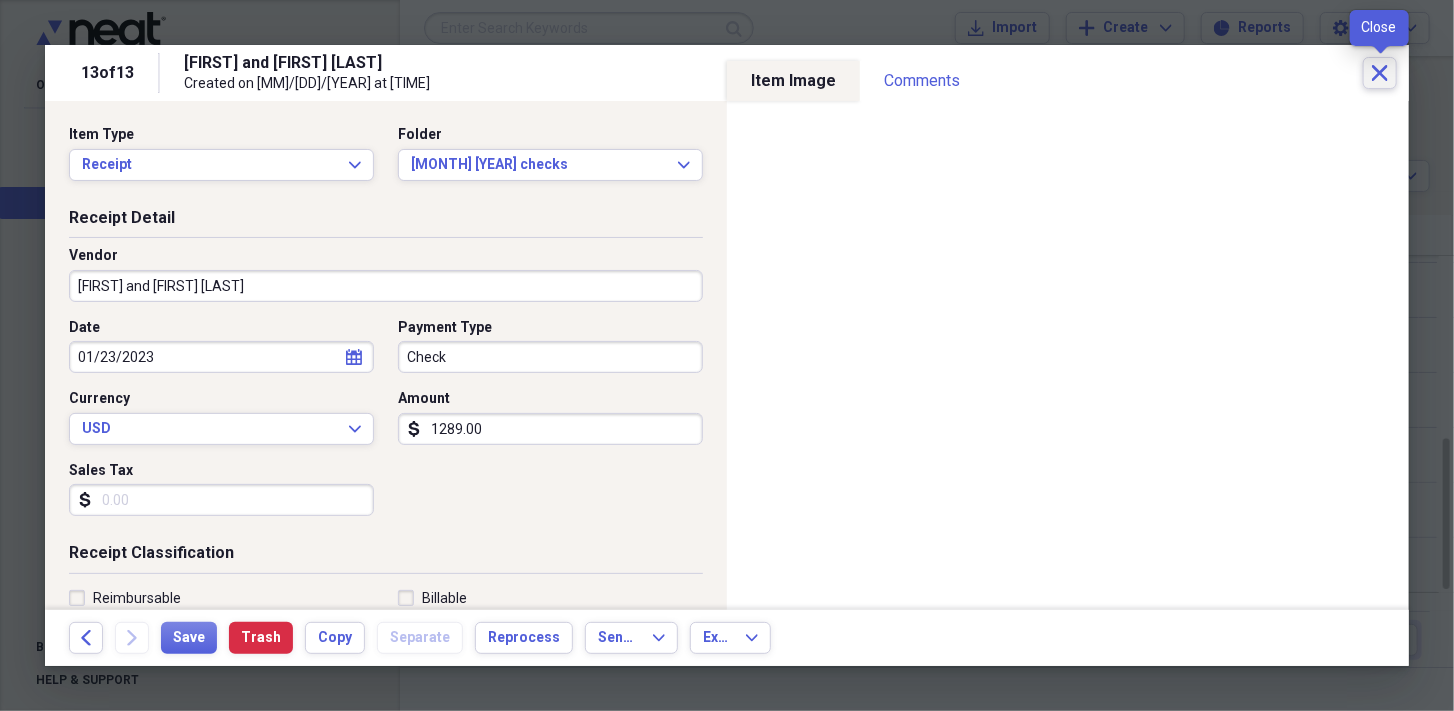 click on "Close" at bounding box center [1380, 73] 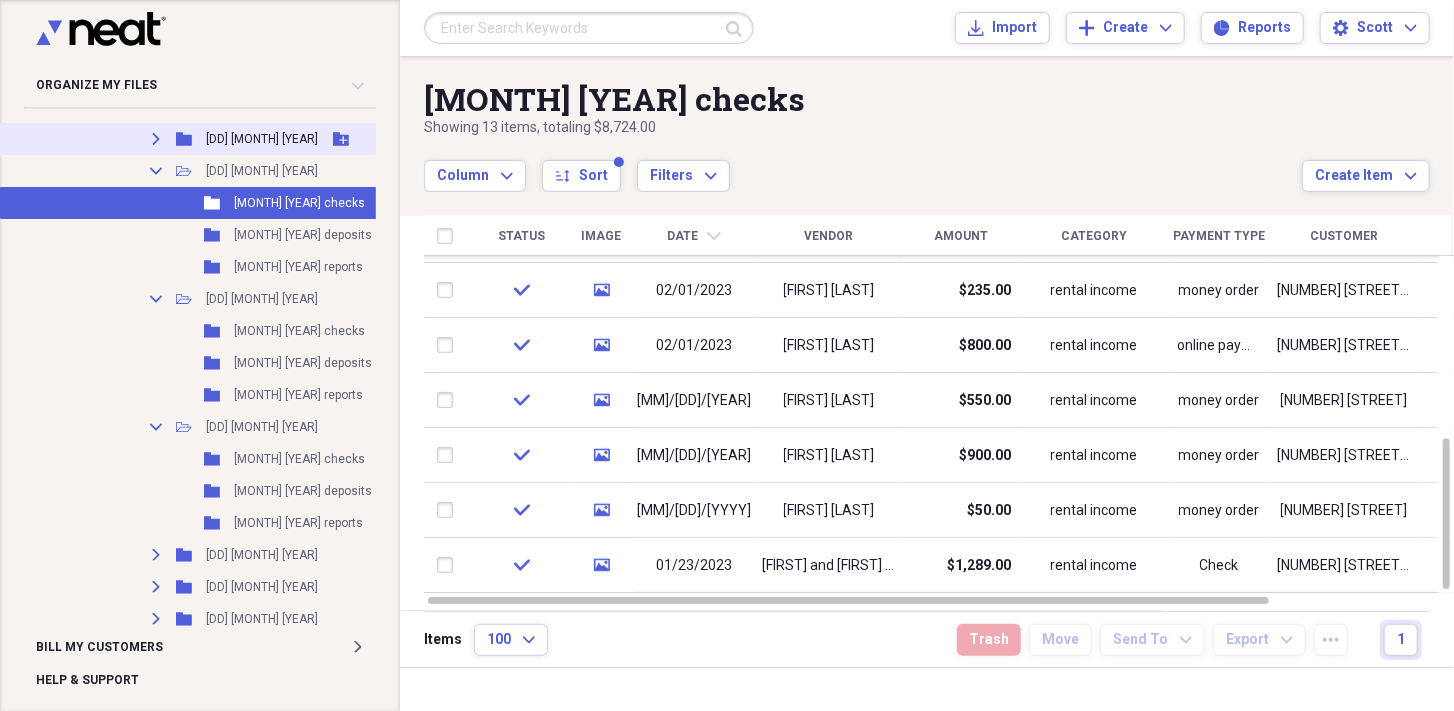 click on "Expand" 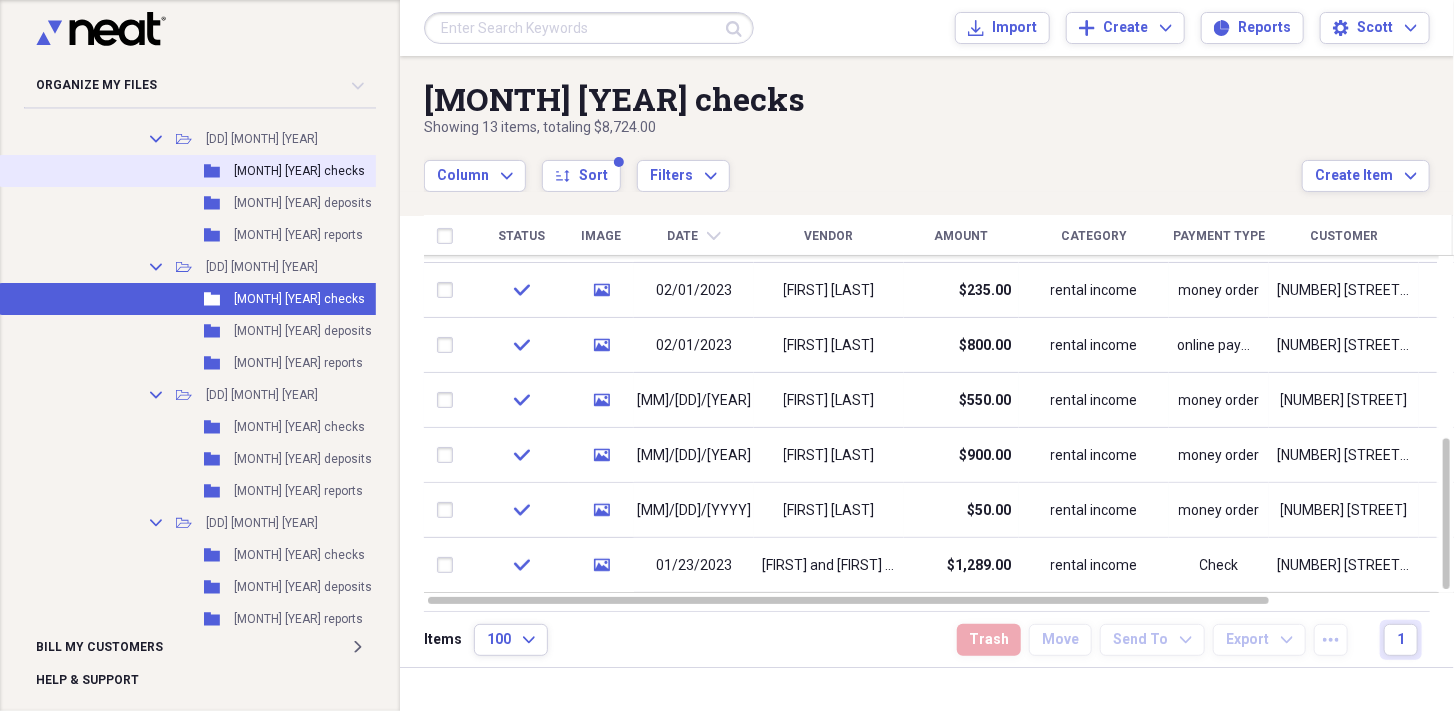 click on "[MONTH] [YEAR] checks" at bounding box center (299, 171) 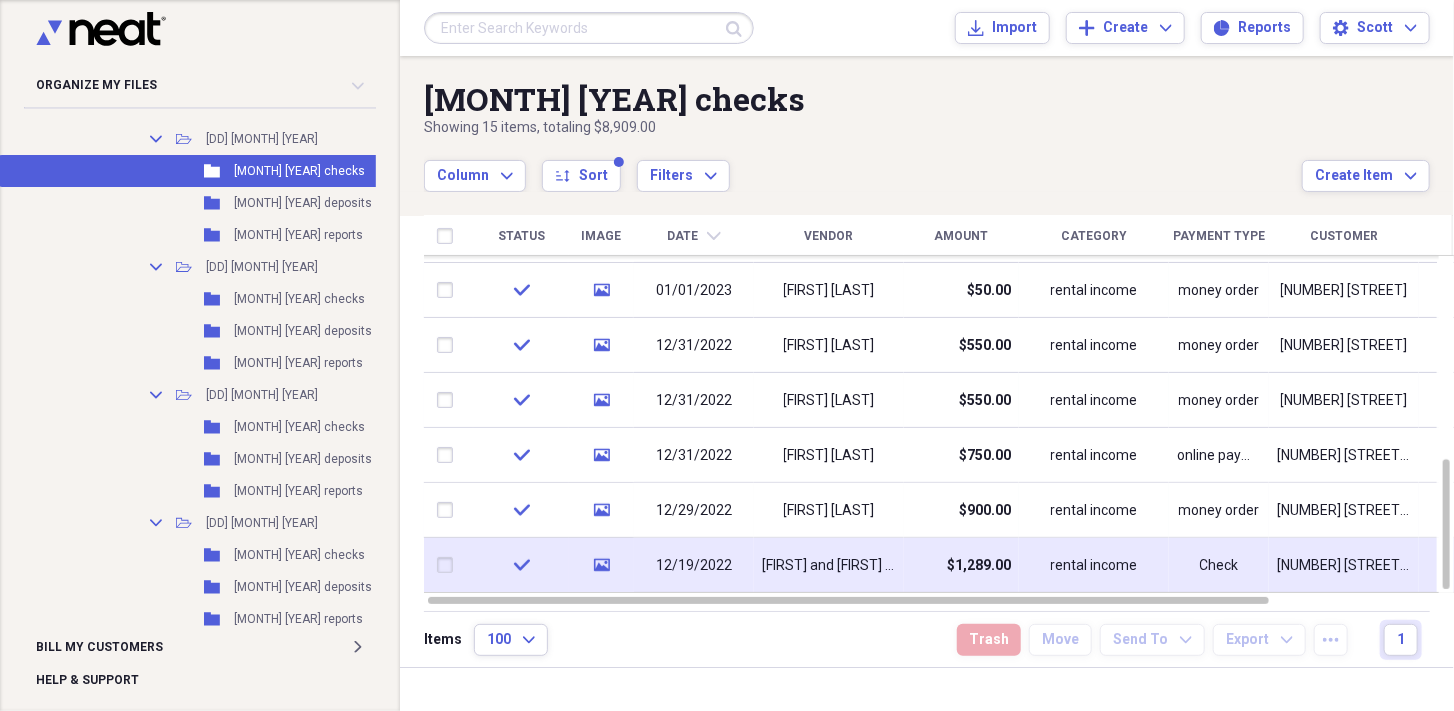 click on "[FIRST] and [FIRST] [LAST]" at bounding box center [829, 566] 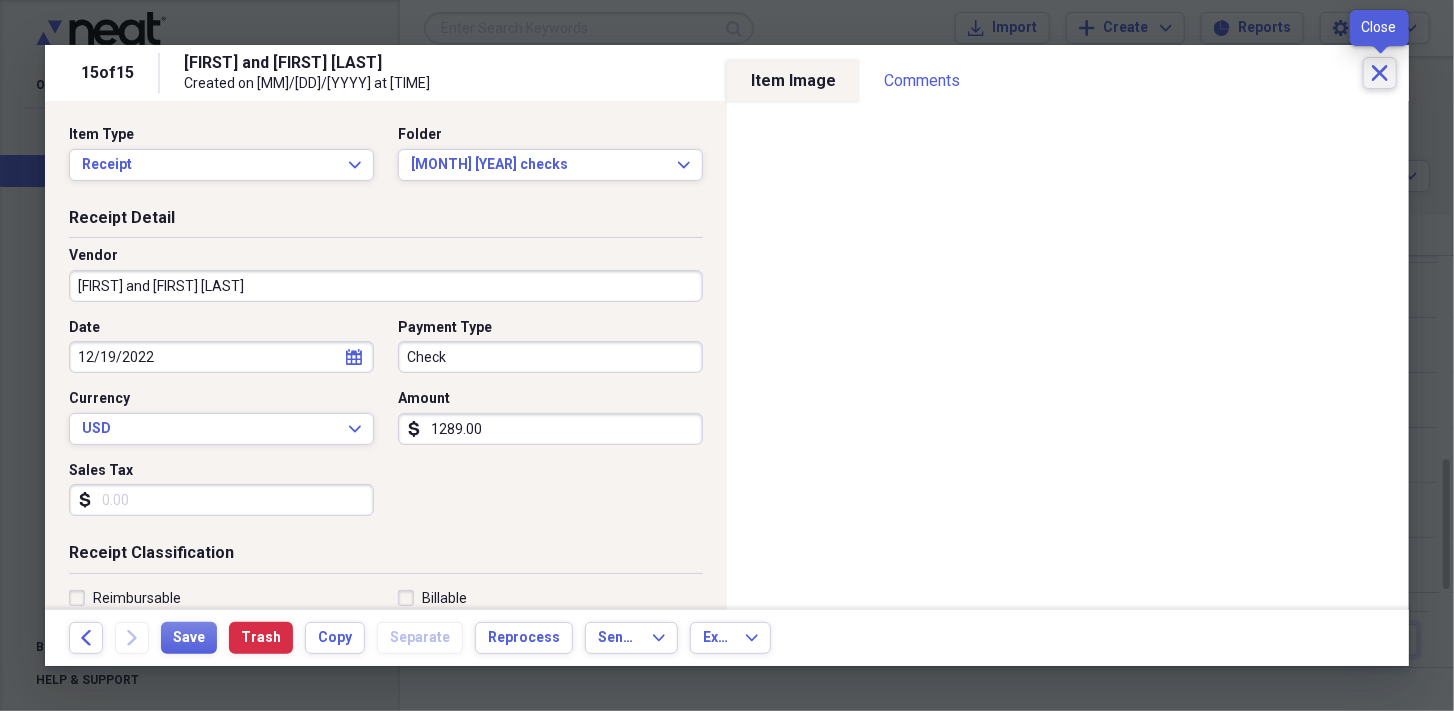 click on "Close" 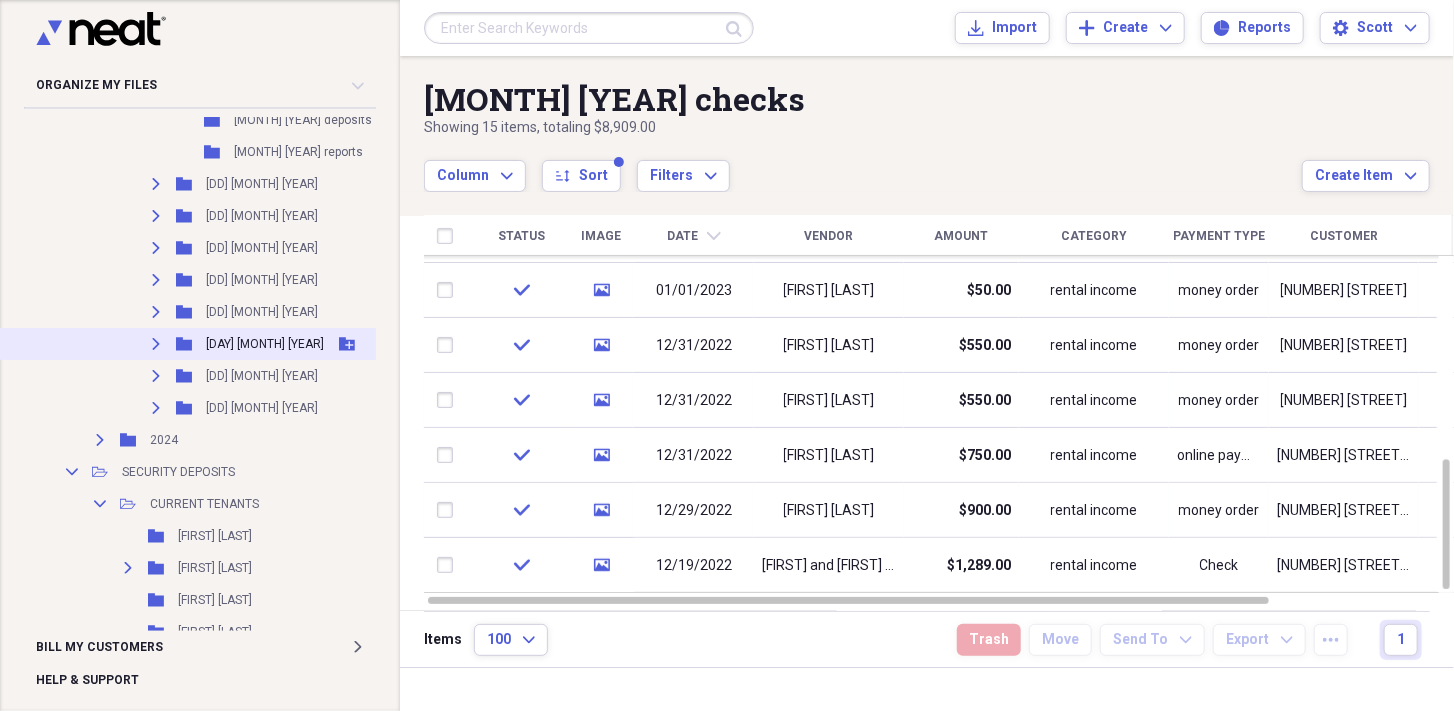 scroll, scrollTop: 3633, scrollLeft: 0, axis: vertical 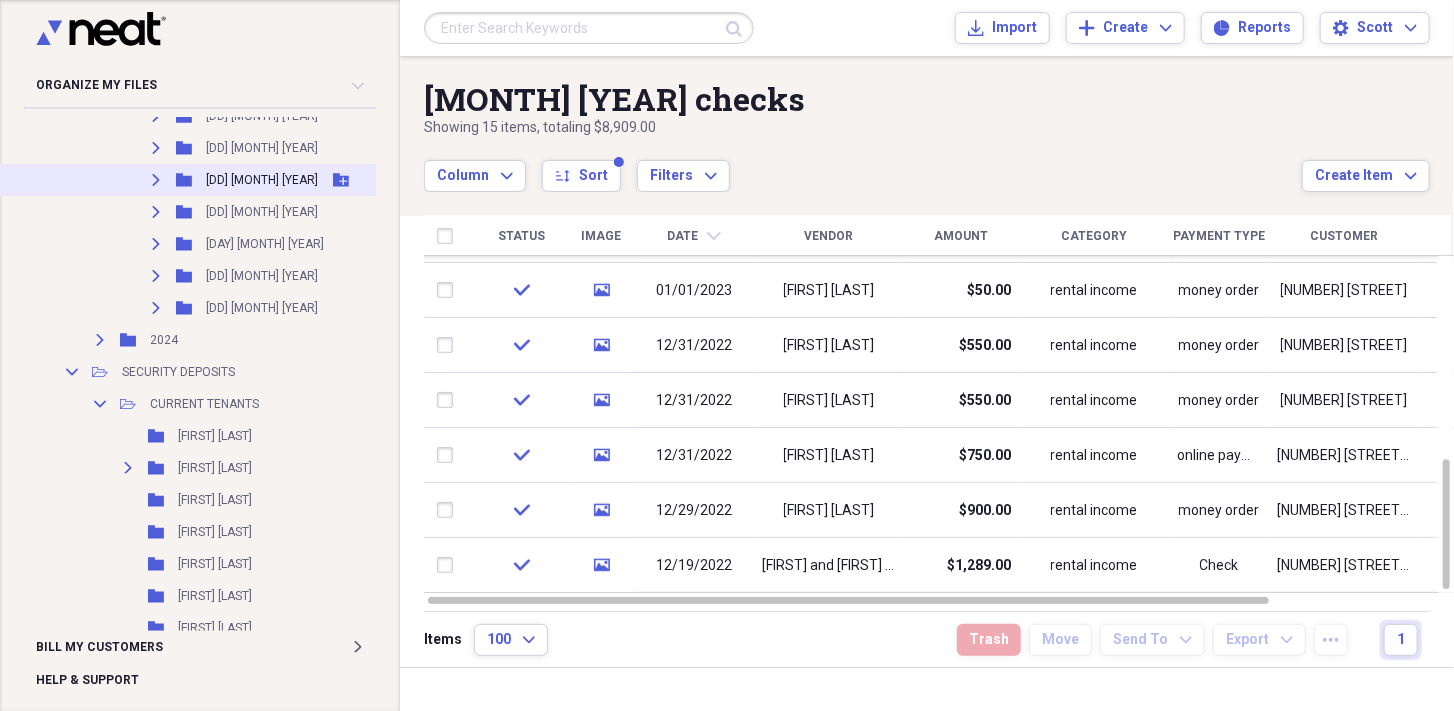 click on "Expand" at bounding box center (156, 180) 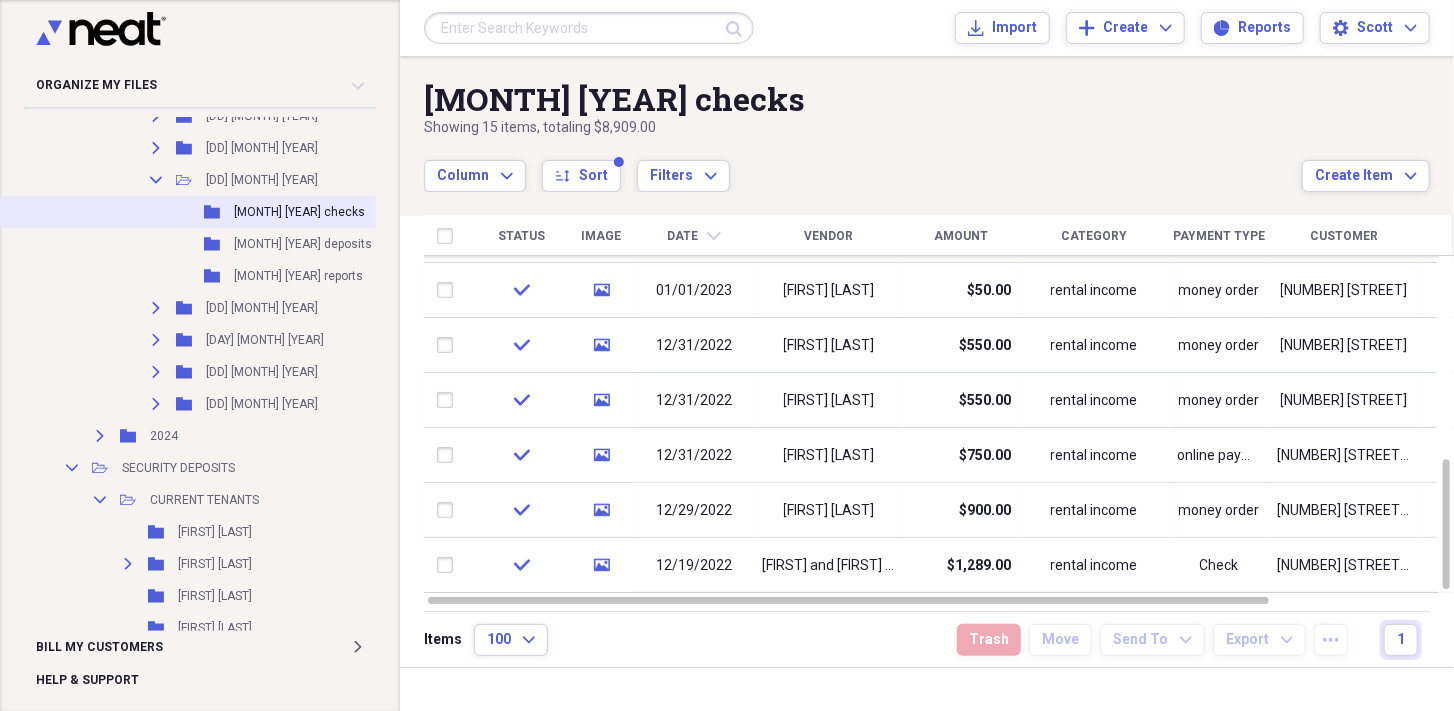 click on "[MONTH] [YEAR] checks" at bounding box center [299, 212] 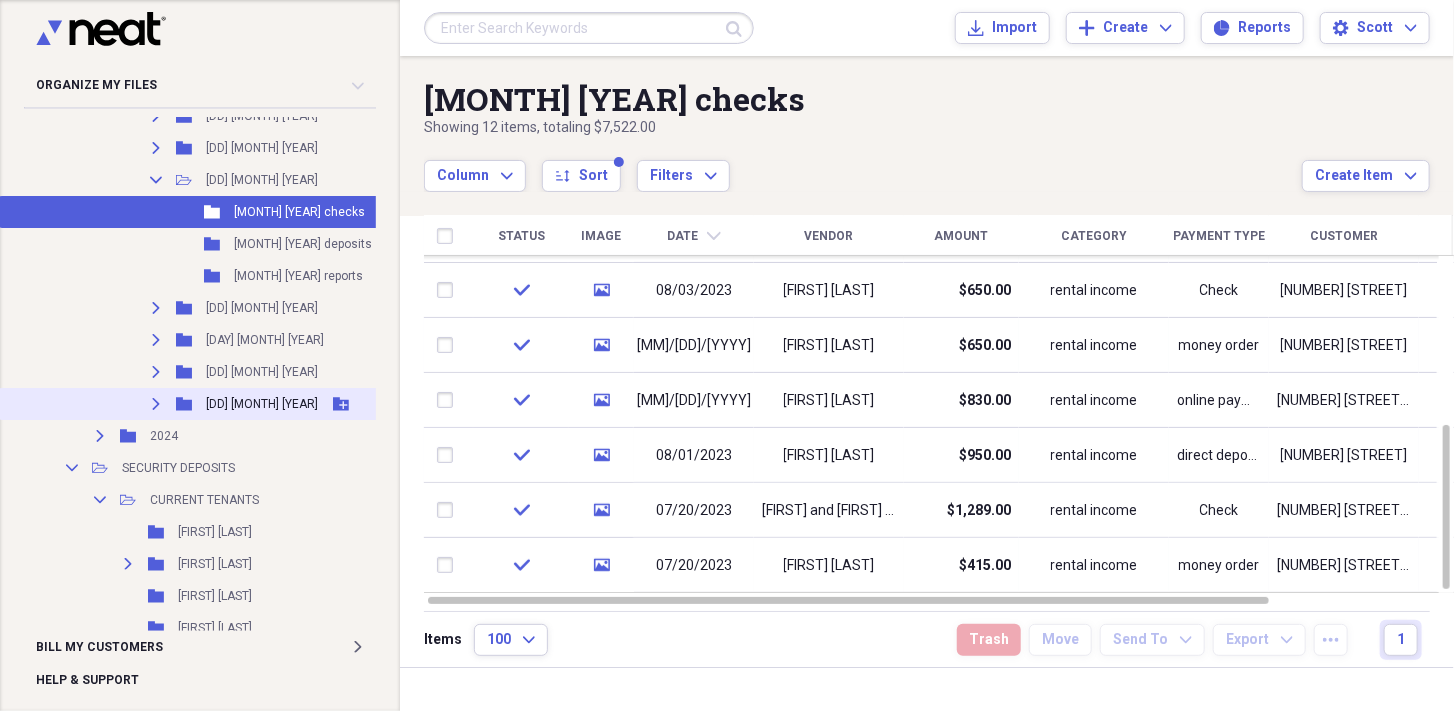 click on "Expand" 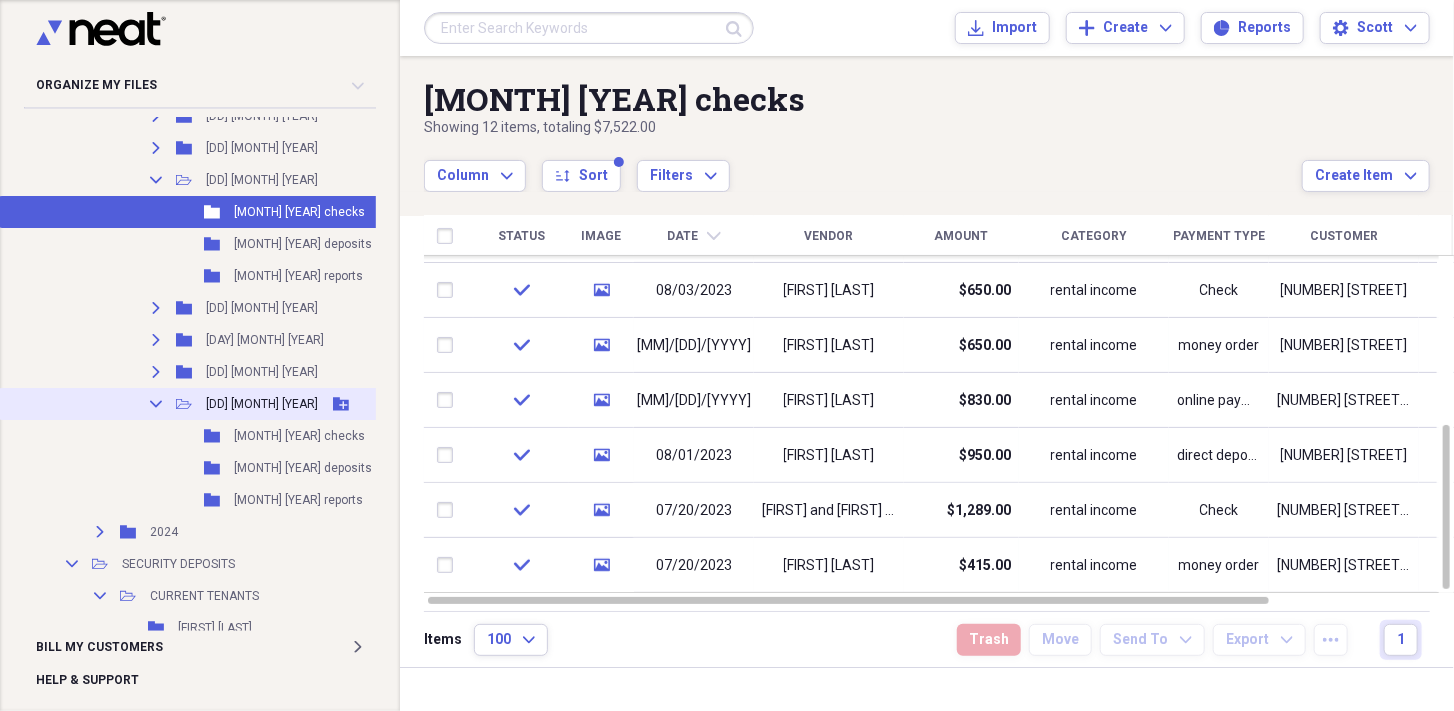 scroll, scrollTop: 3666, scrollLeft: 0, axis: vertical 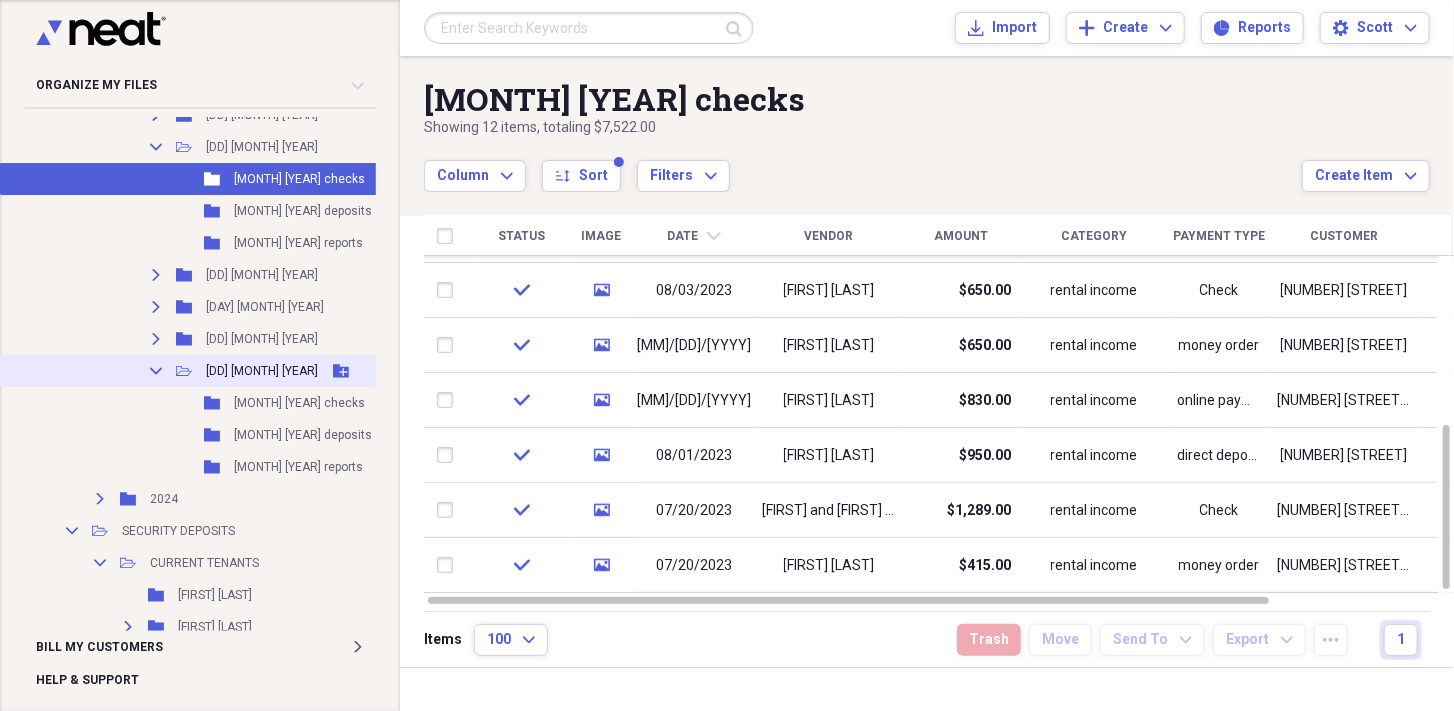 click on "[MONTH] [YEAR] checks" at bounding box center (299, 403) 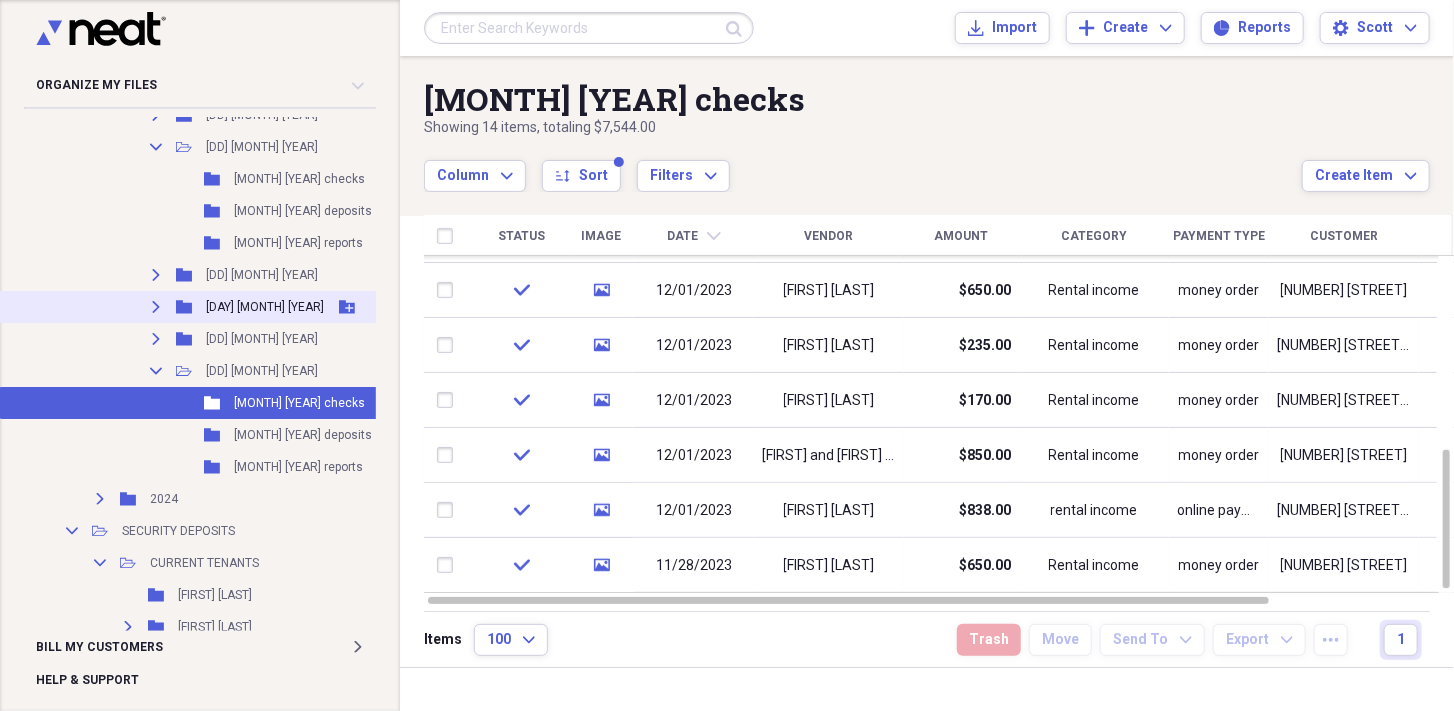 drag, startPoint x: 156, startPoint y: 310, endPoint x: 264, endPoint y: 313, distance: 108.04166 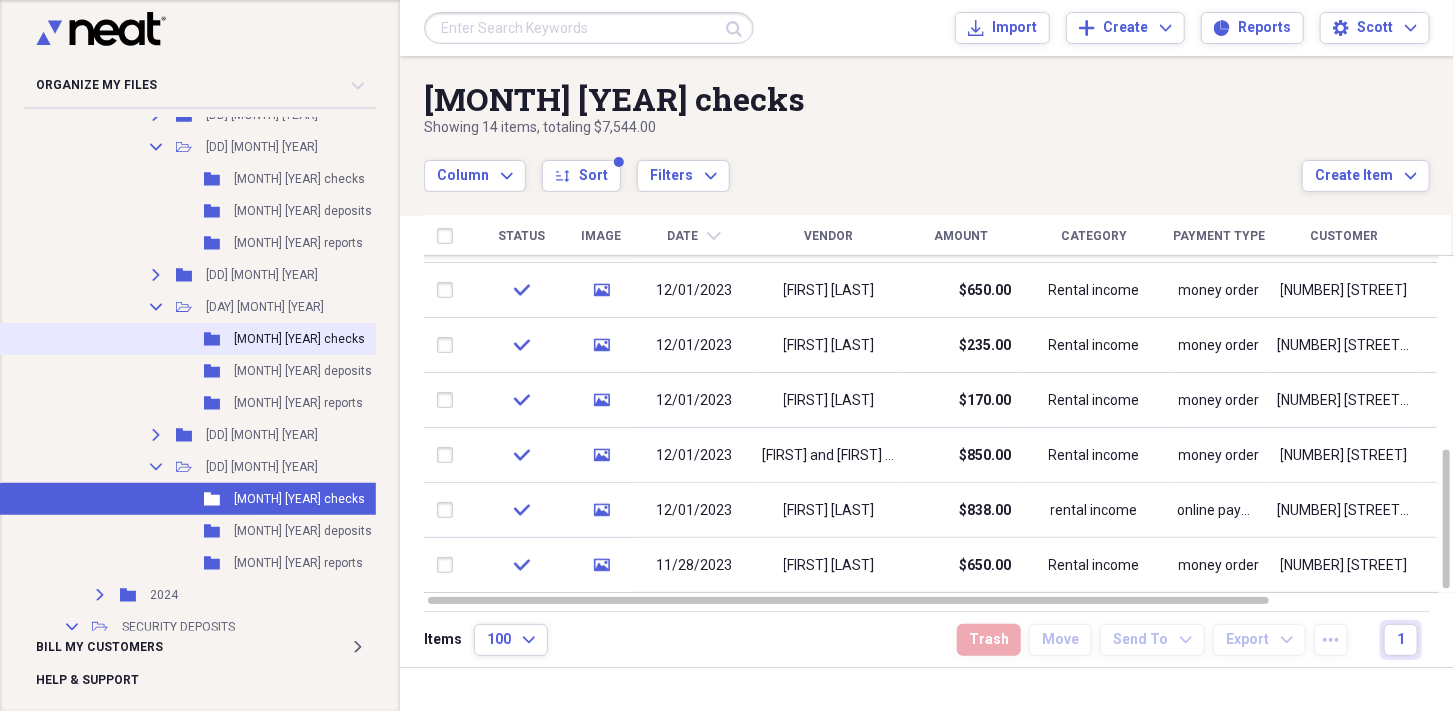click on "[MONTH] [YEAR] checks" at bounding box center (299, 339) 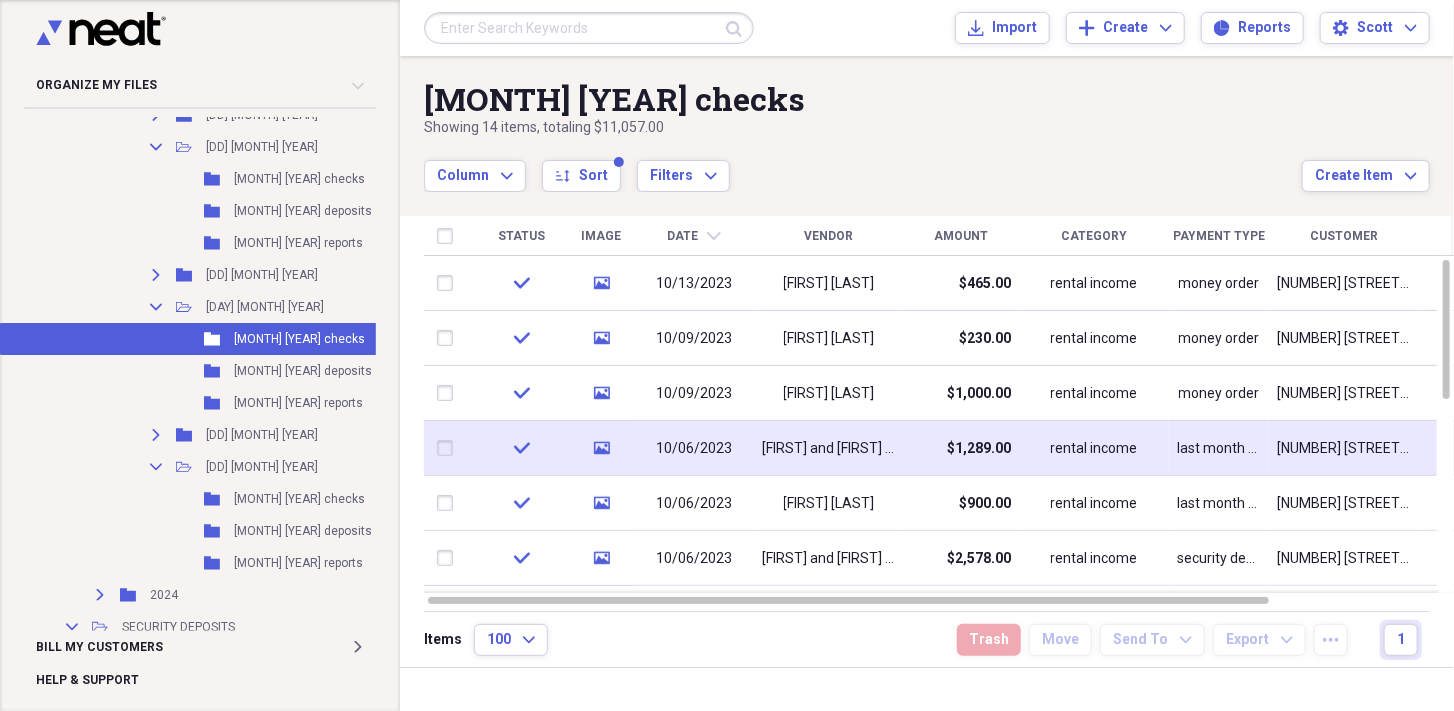 click on "[FIRST] and [FIRST] [LAST]" at bounding box center (829, 448) 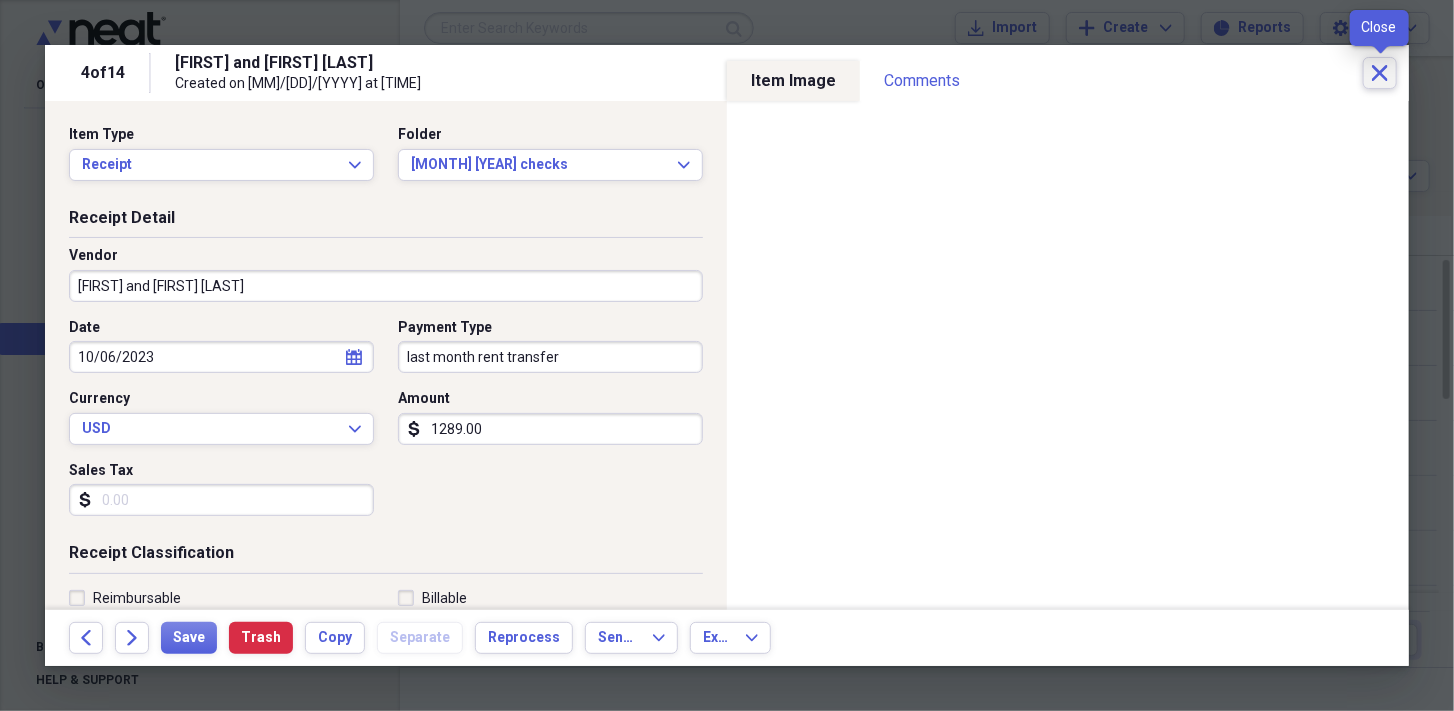 click 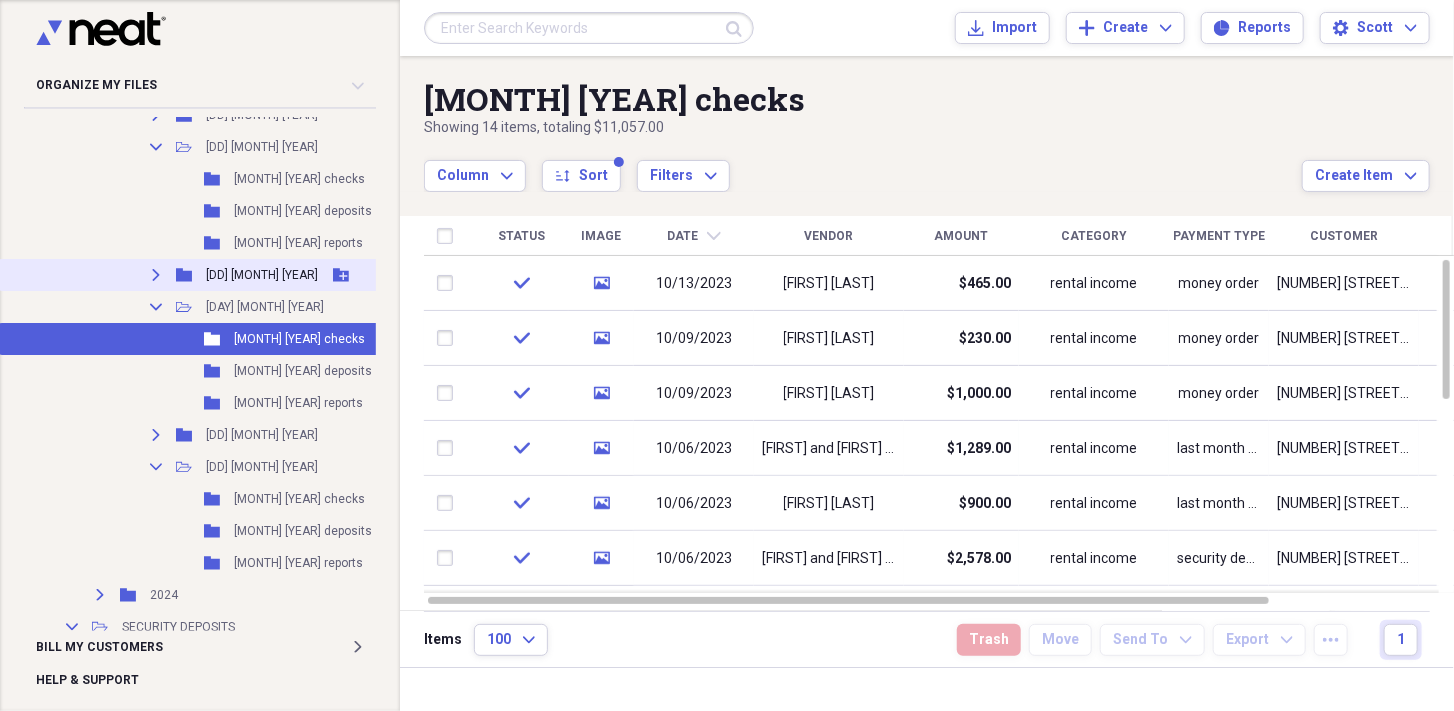 click on "Expand" 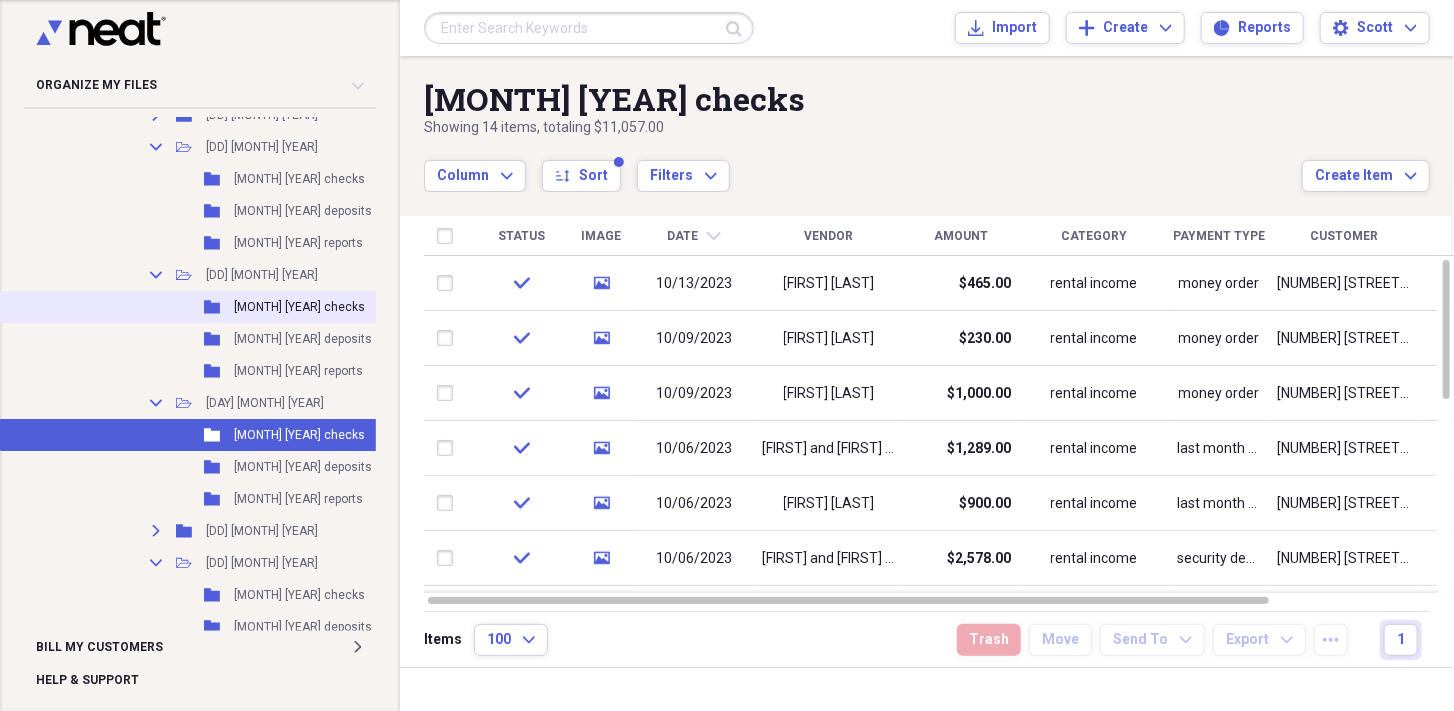 click on "[MONTH] [YEAR] checks" at bounding box center [299, 307] 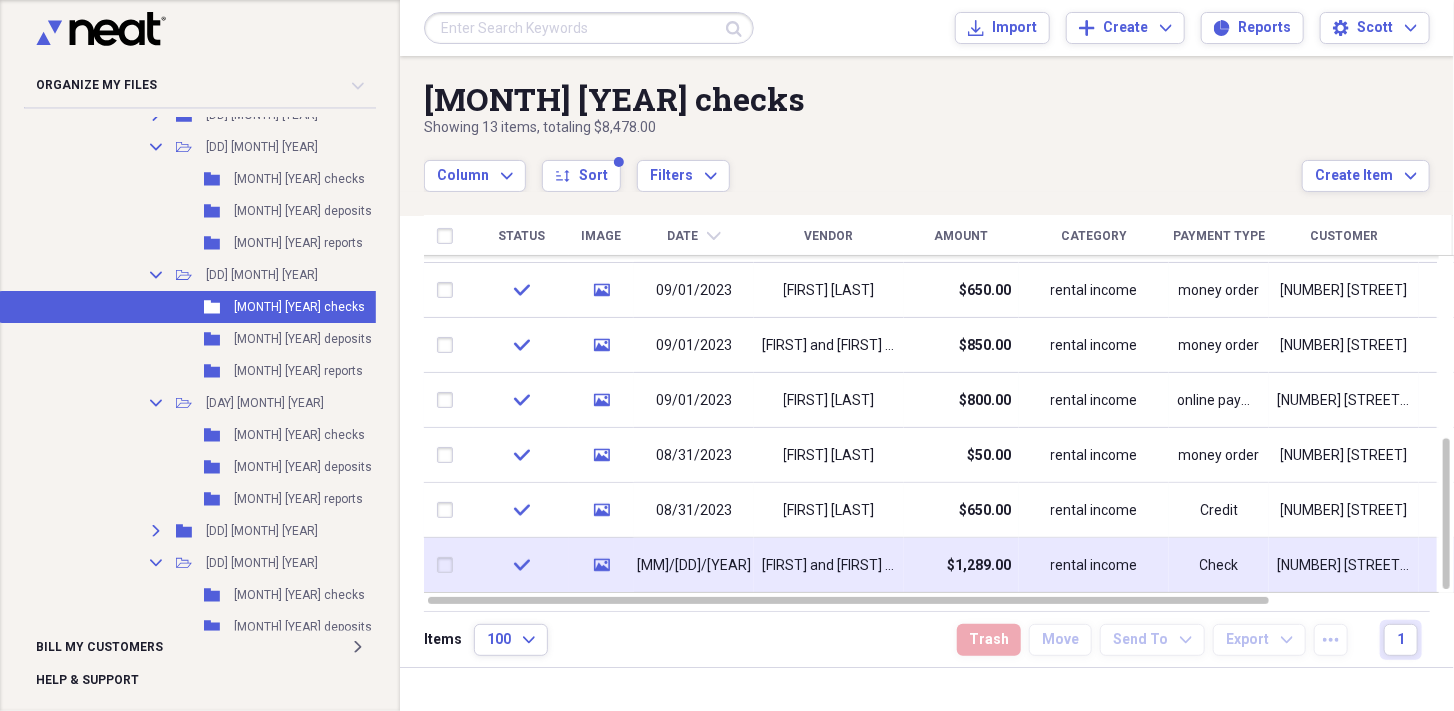 click on "[FIRST] and [FIRST] [LAST]" at bounding box center [829, 566] 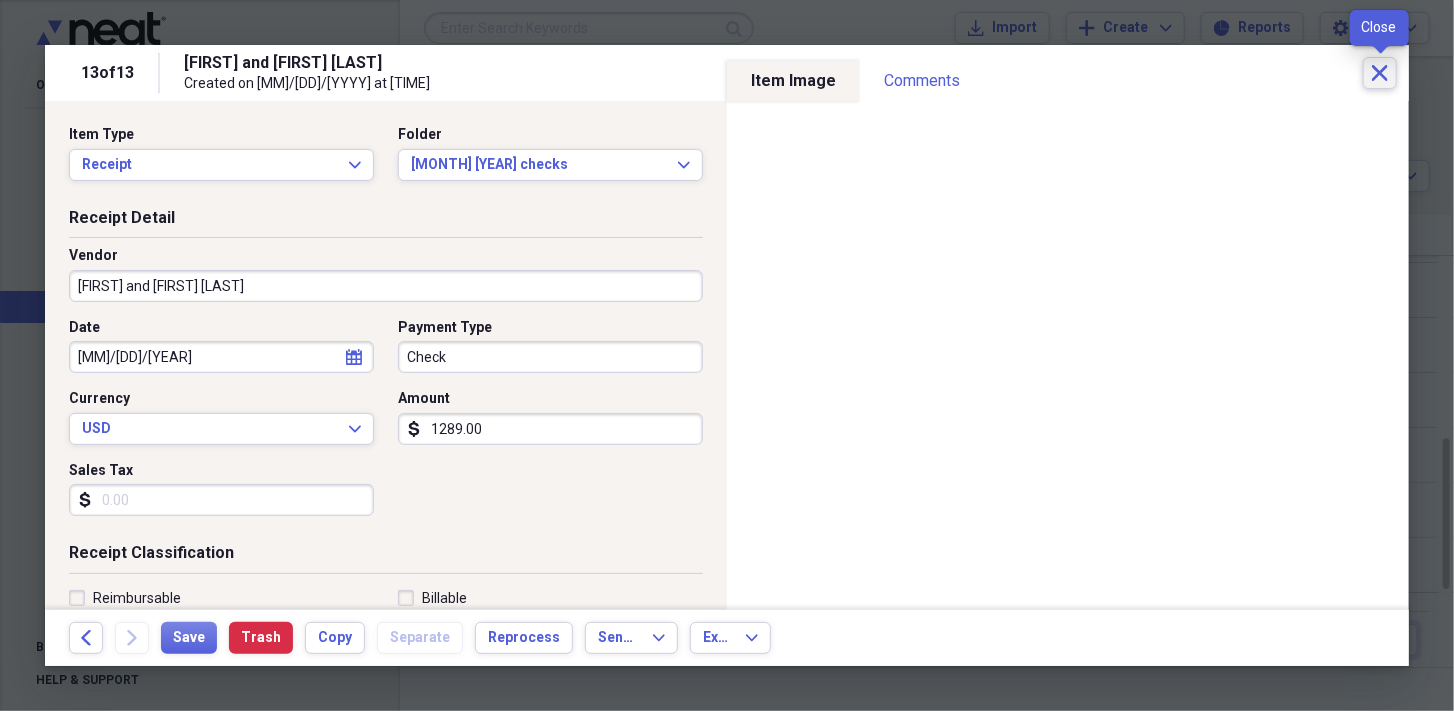 click 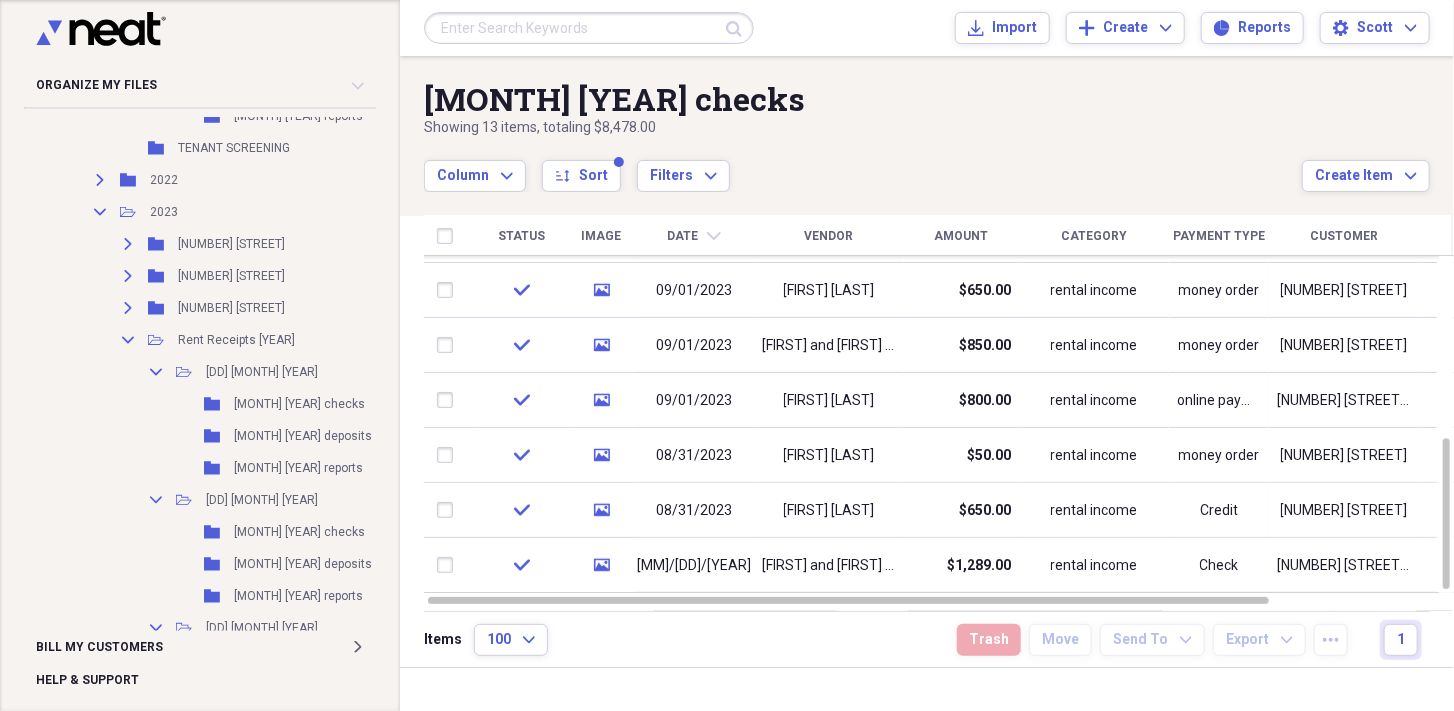 scroll, scrollTop: 2900, scrollLeft: 0, axis: vertical 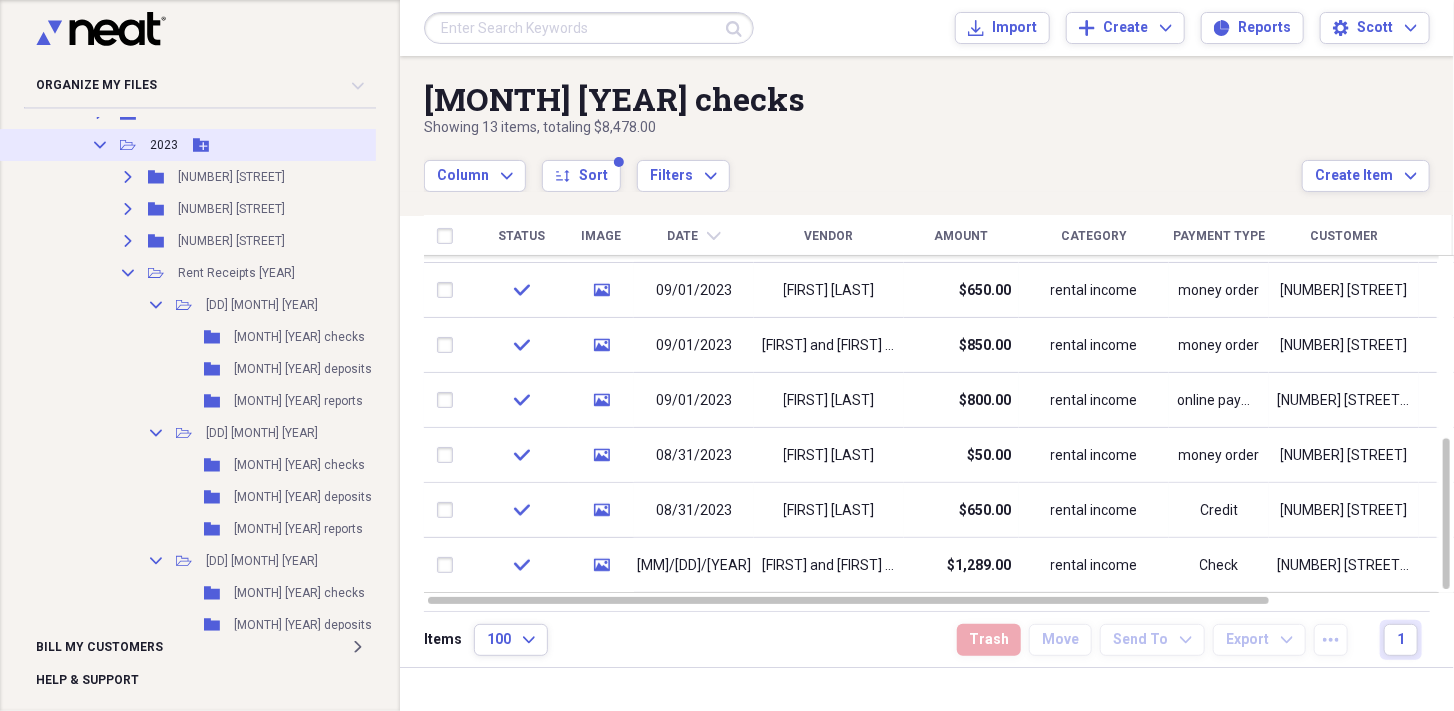 click on "Collapse" 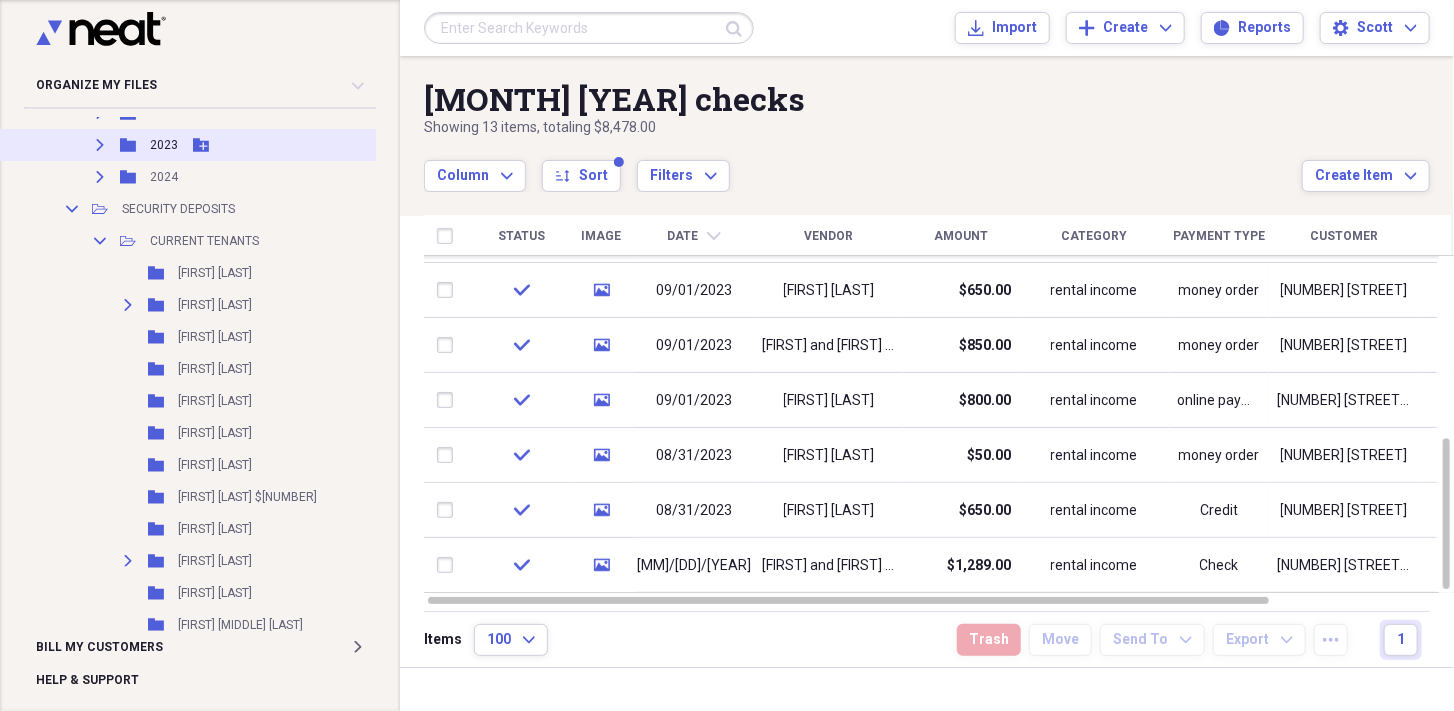 scroll, scrollTop: 2800, scrollLeft: 0, axis: vertical 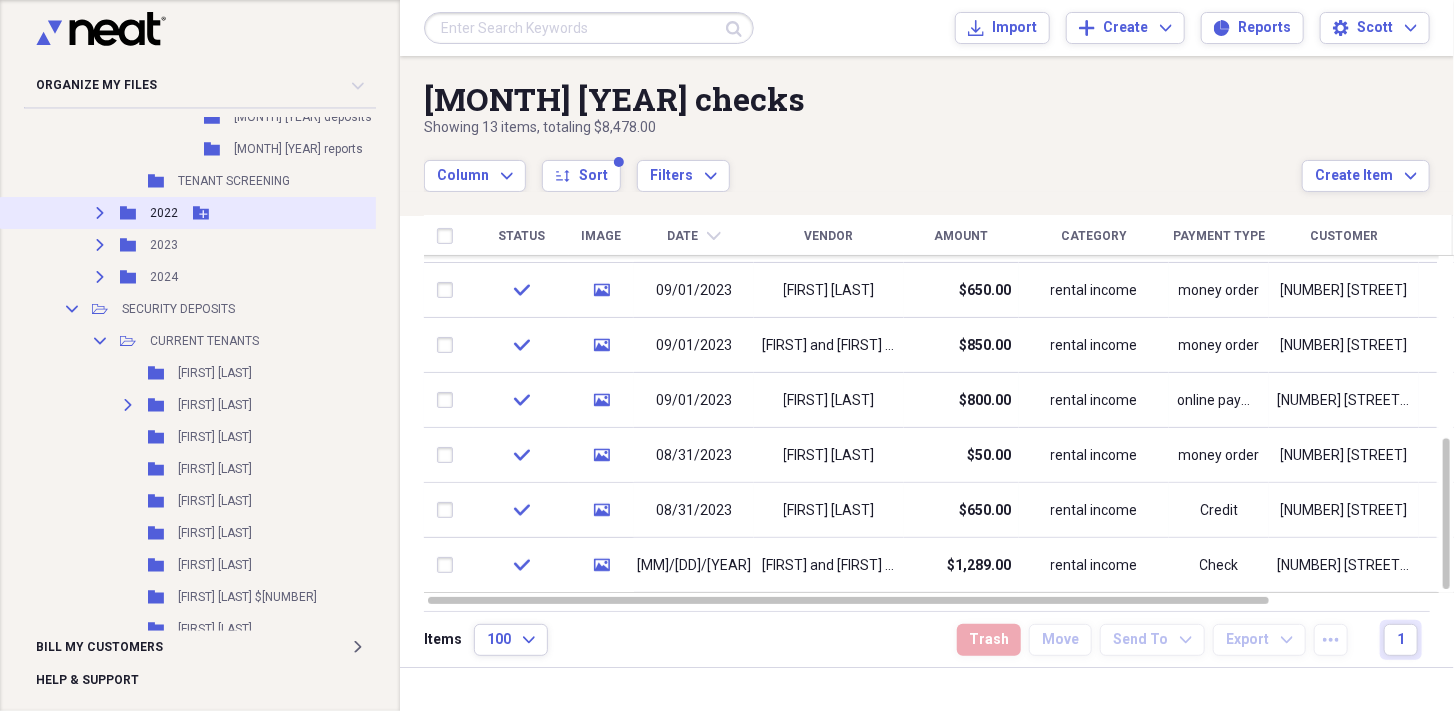 click 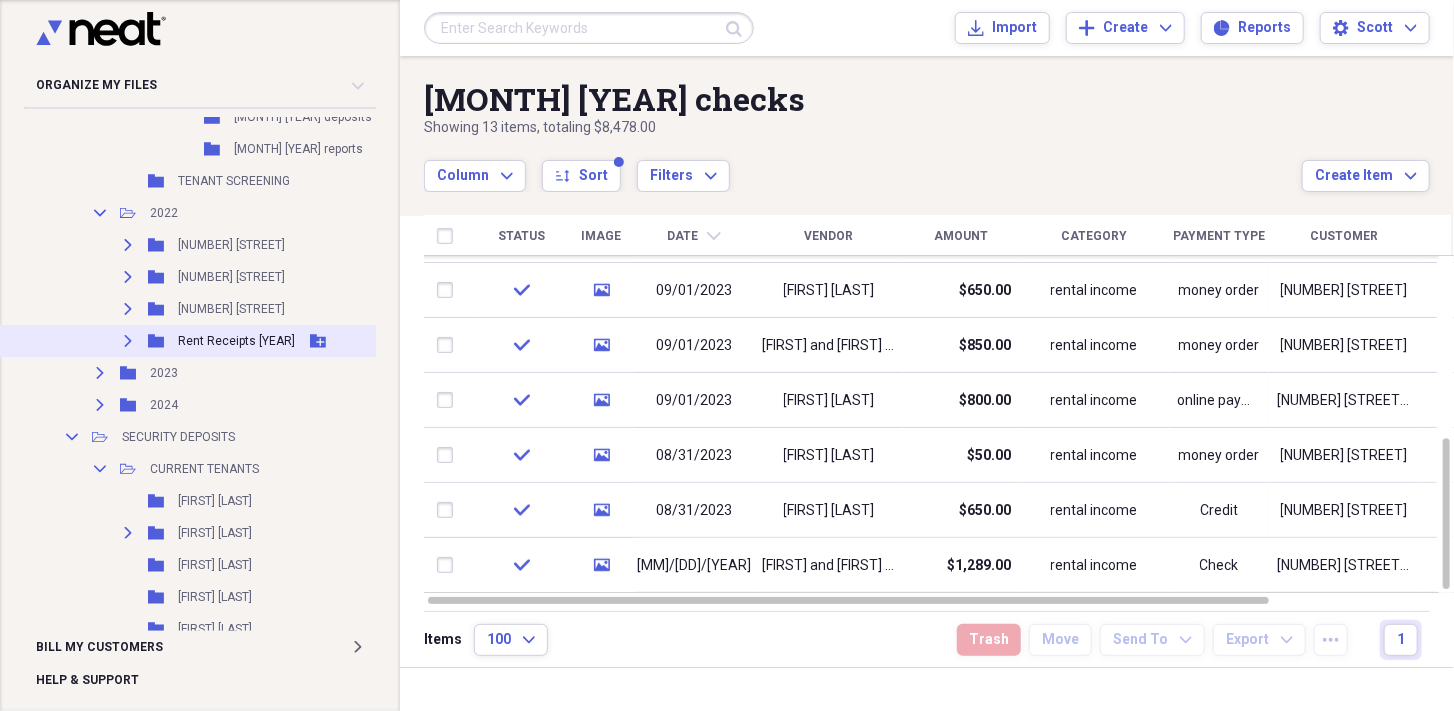 click on "Expand Folder Rent Receipts [YEAR] Add Folder" at bounding box center (233, 341) 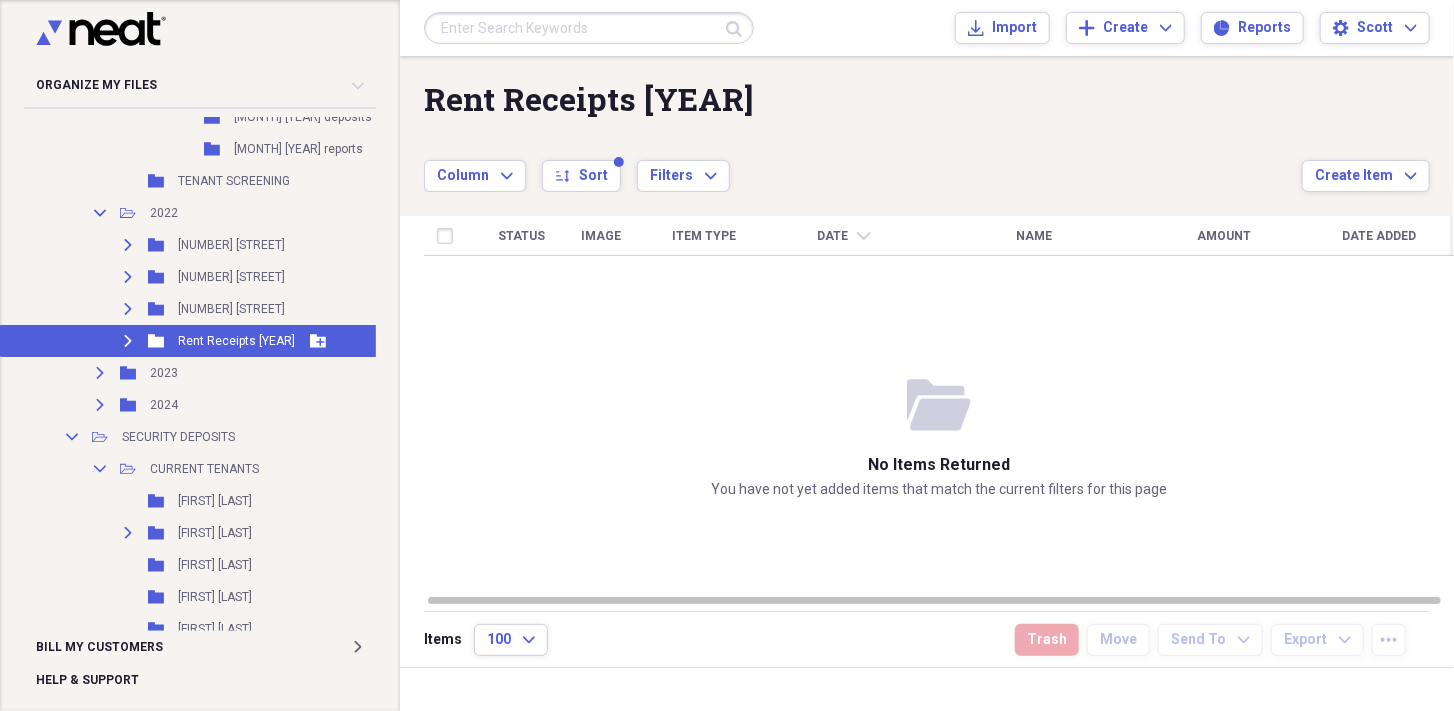 click on "Expand" 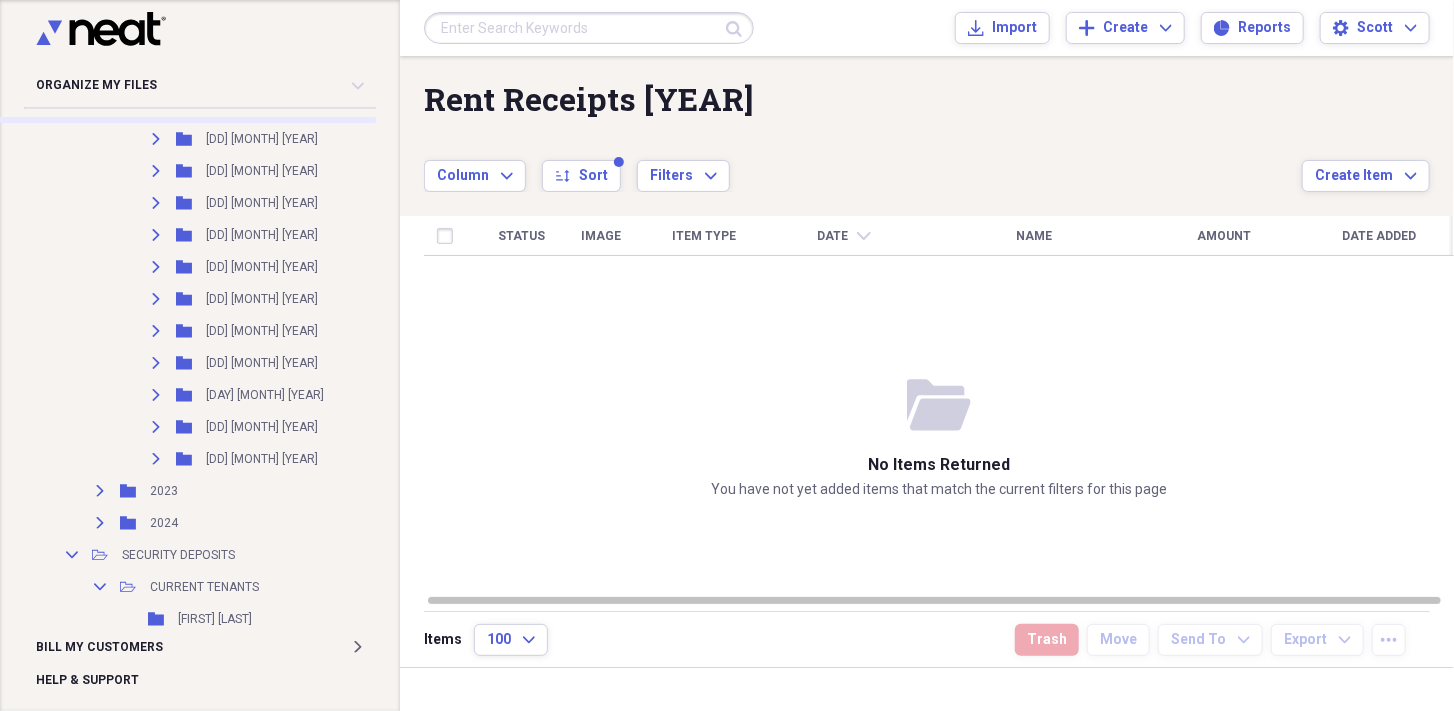 scroll, scrollTop: 3100, scrollLeft: 0, axis: vertical 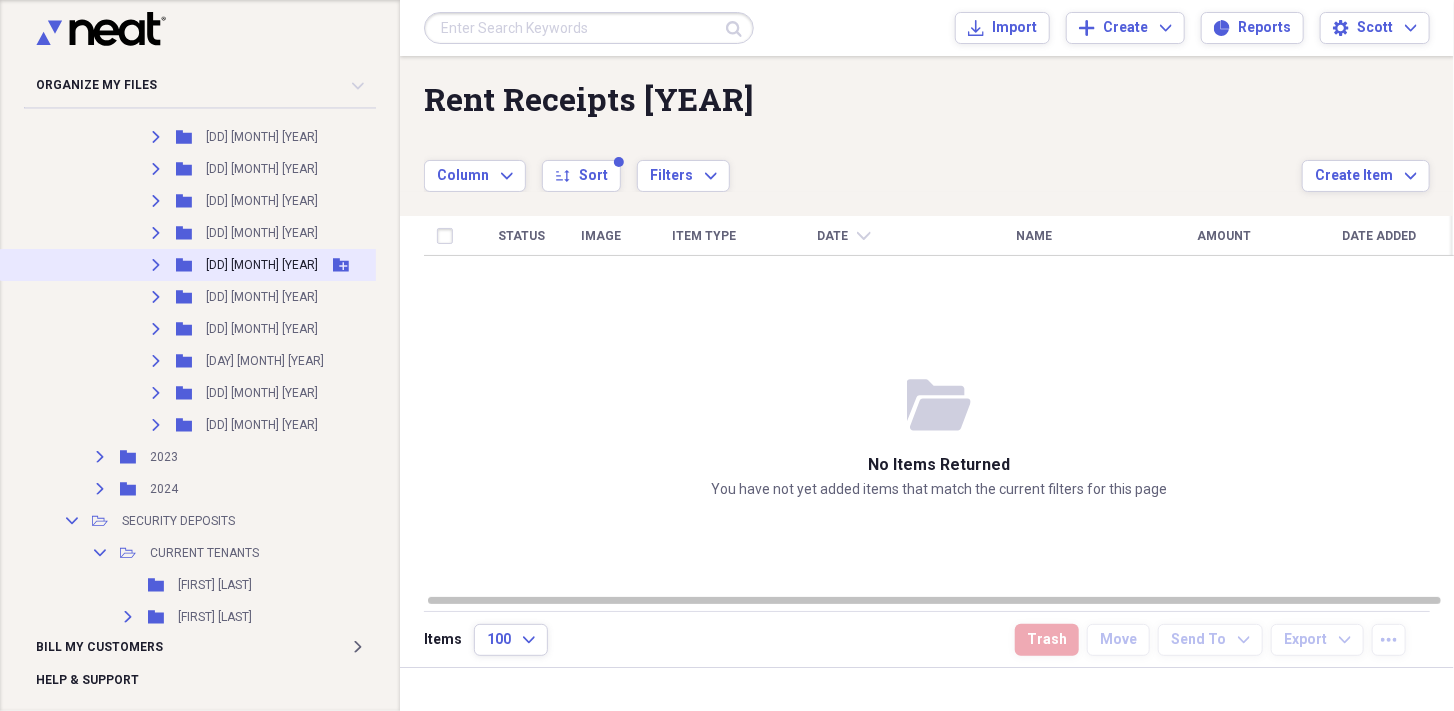 click on "Expand" 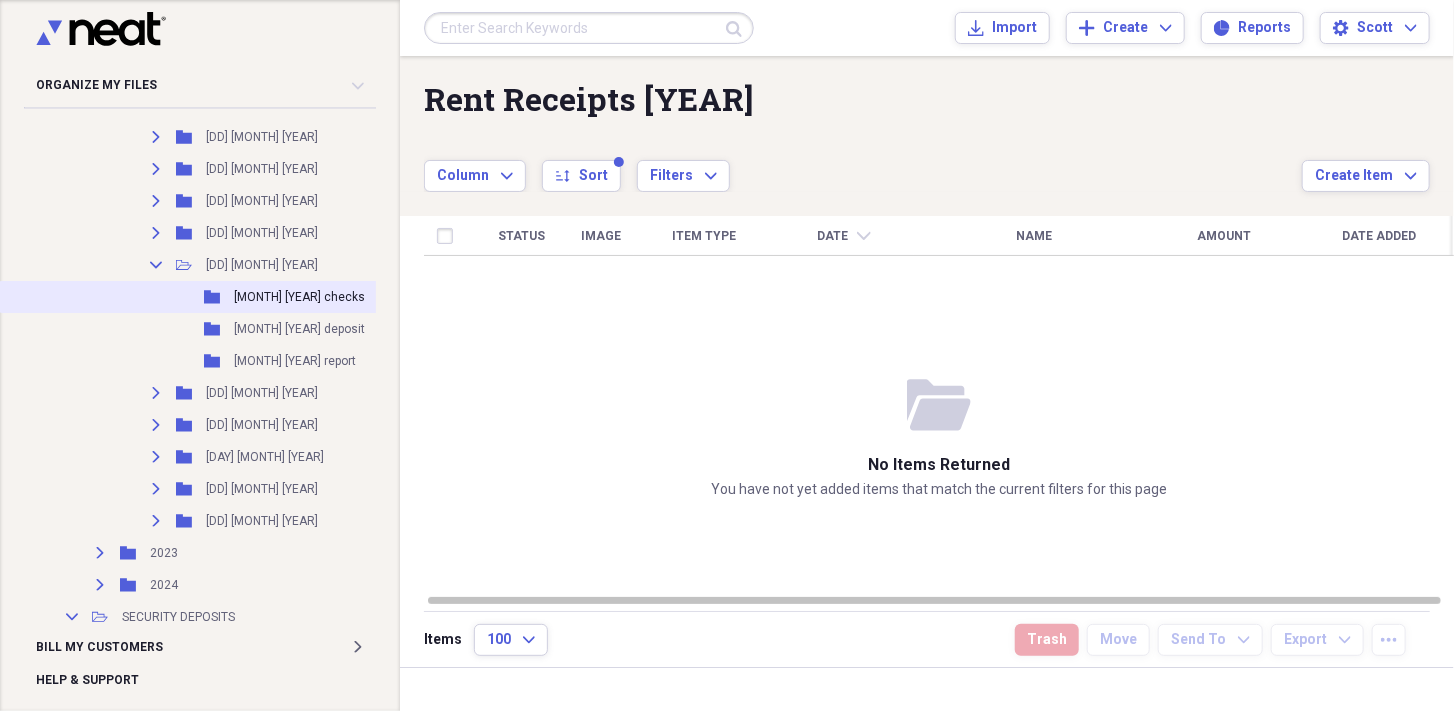 click on "[MONTH] [YEAR] checks" at bounding box center (299, 297) 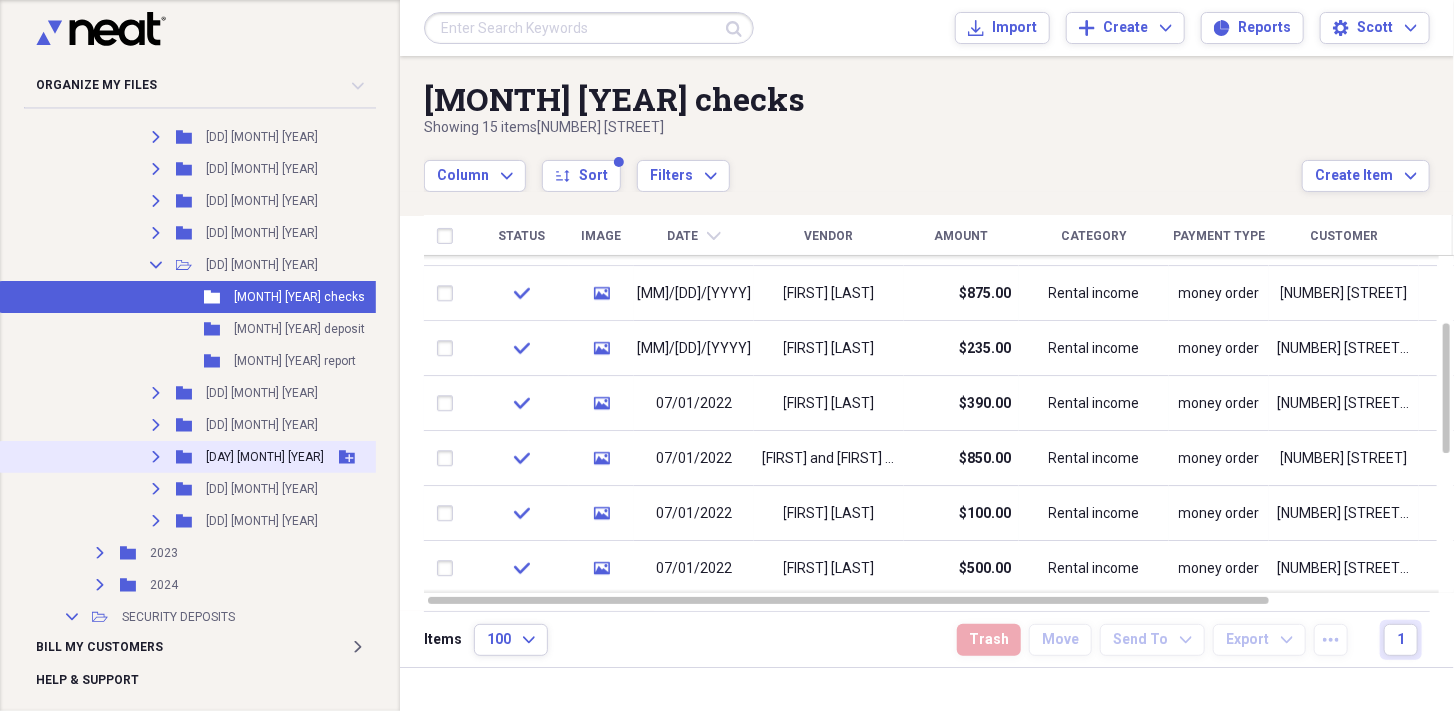 click on "Expand" 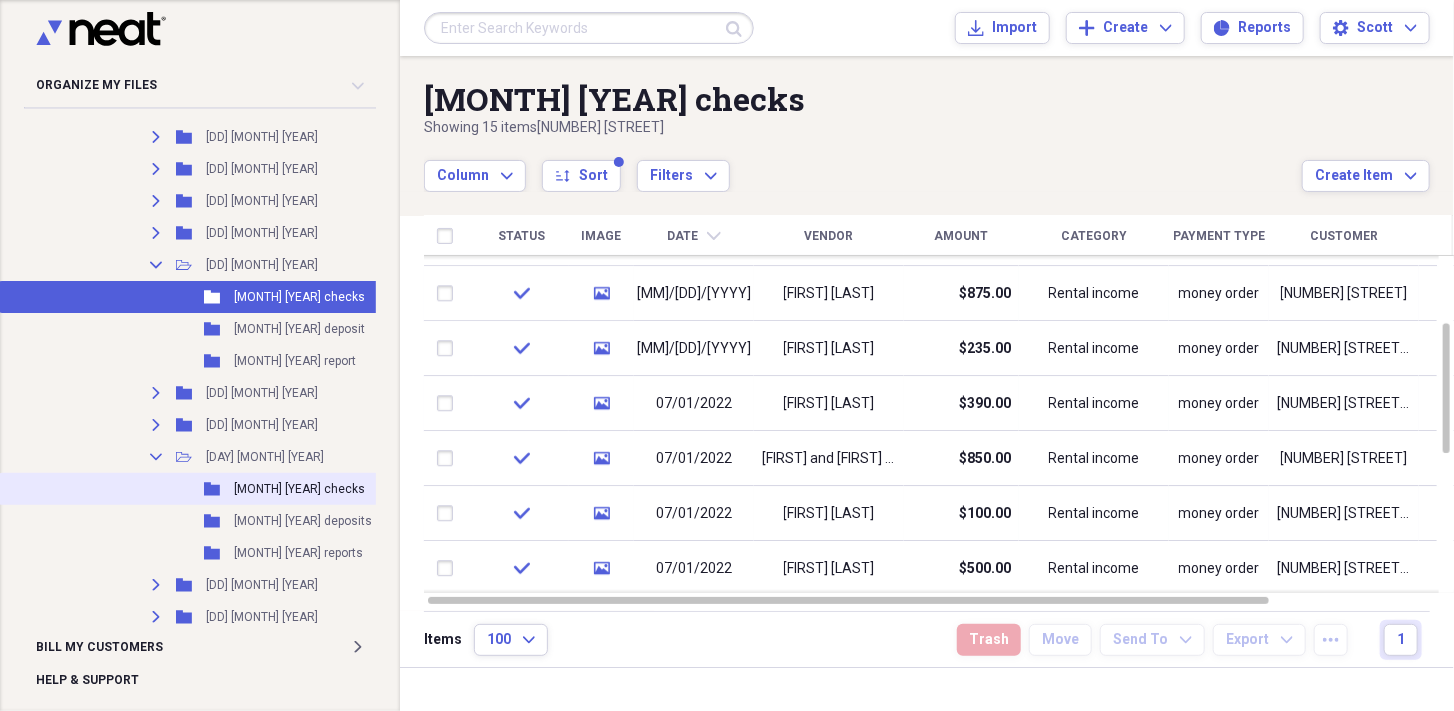 click on "[MONTH] [YEAR] checks" at bounding box center (299, 489) 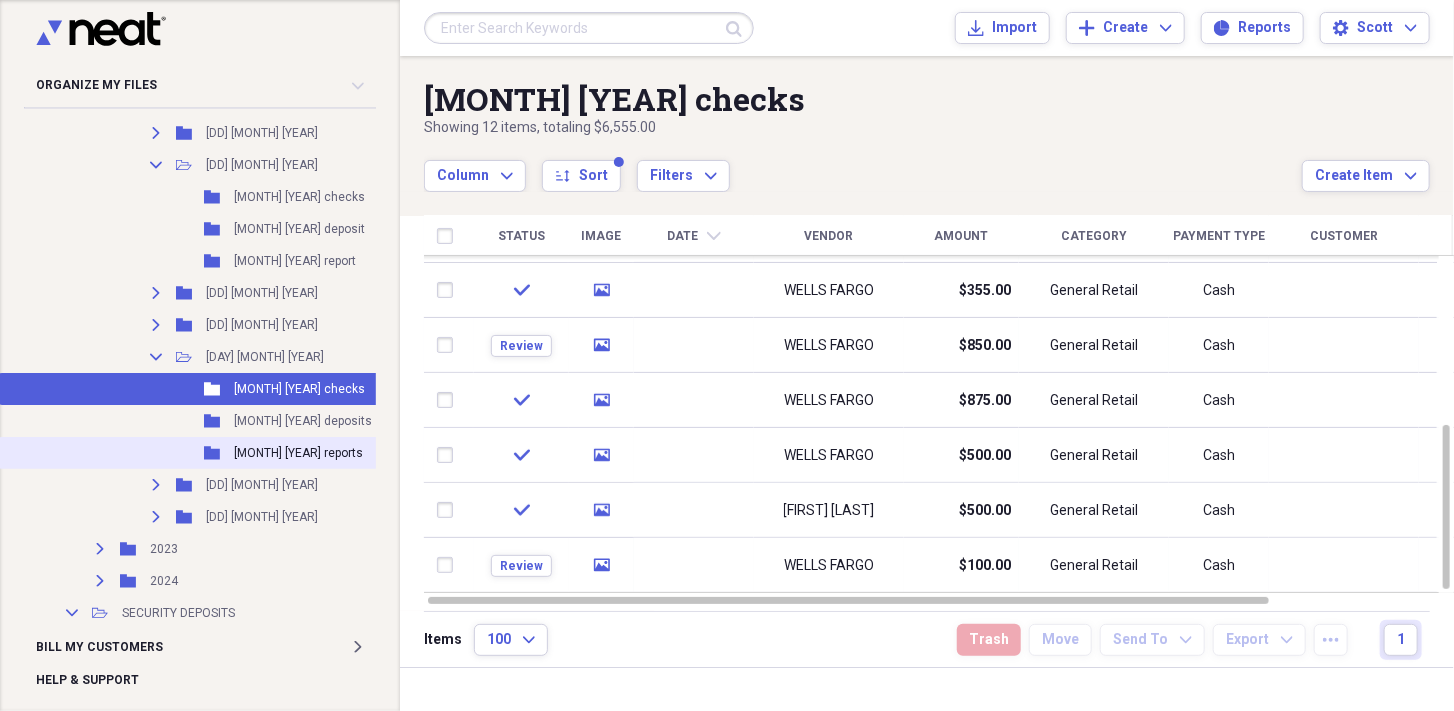 scroll, scrollTop: 3233, scrollLeft: 0, axis: vertical 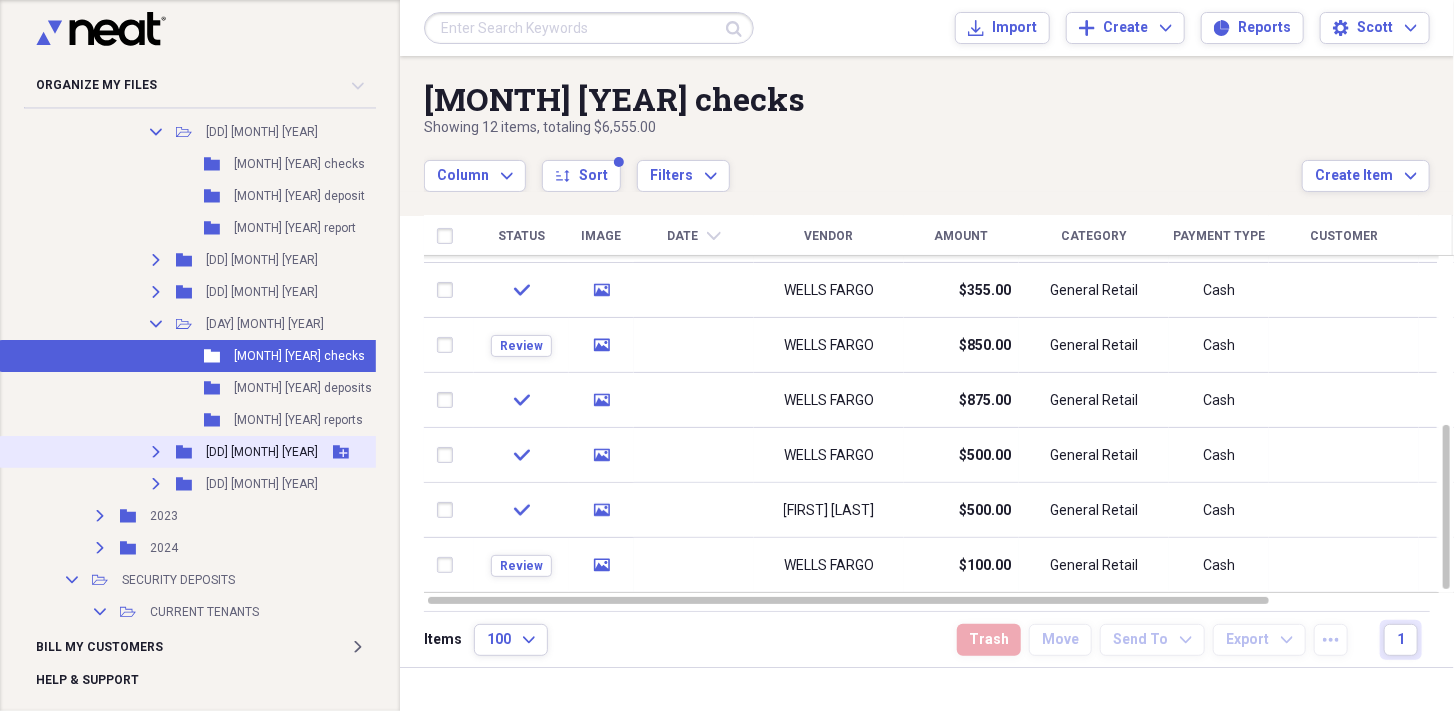 click on "Expand" at bounding box center [156, 452] 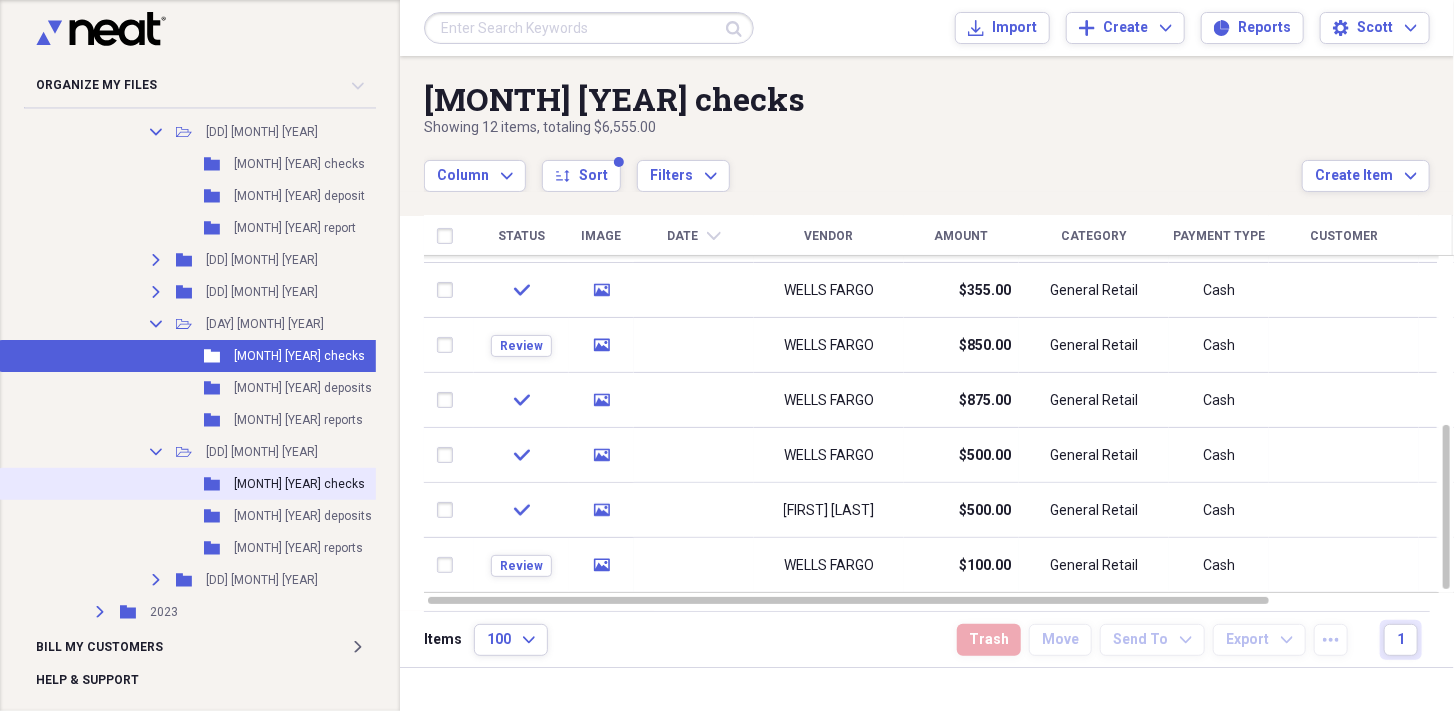 click on "[MONTH] [YEAR] checks" at bounding box center (299, 484) 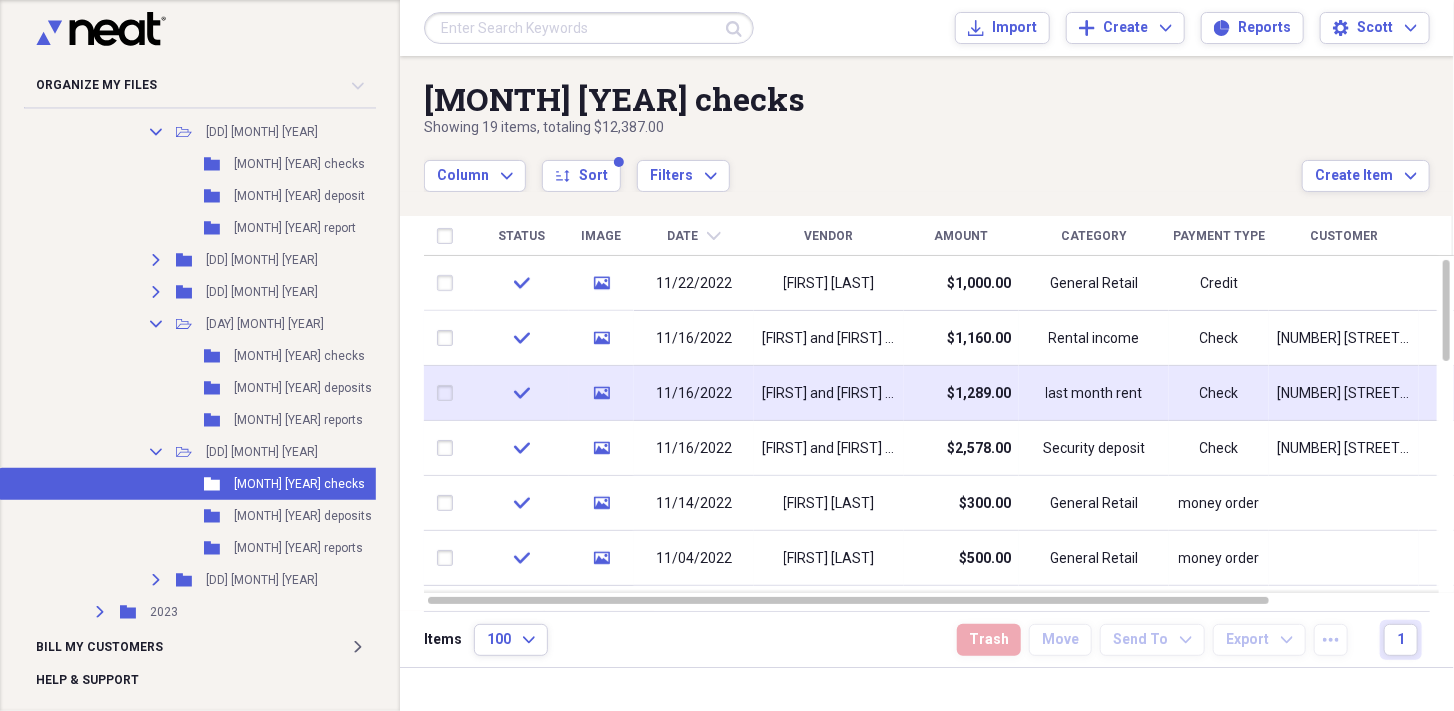 click on "[FIRST] and [FIRST] [LAST]" at bounding box center (829, 393) 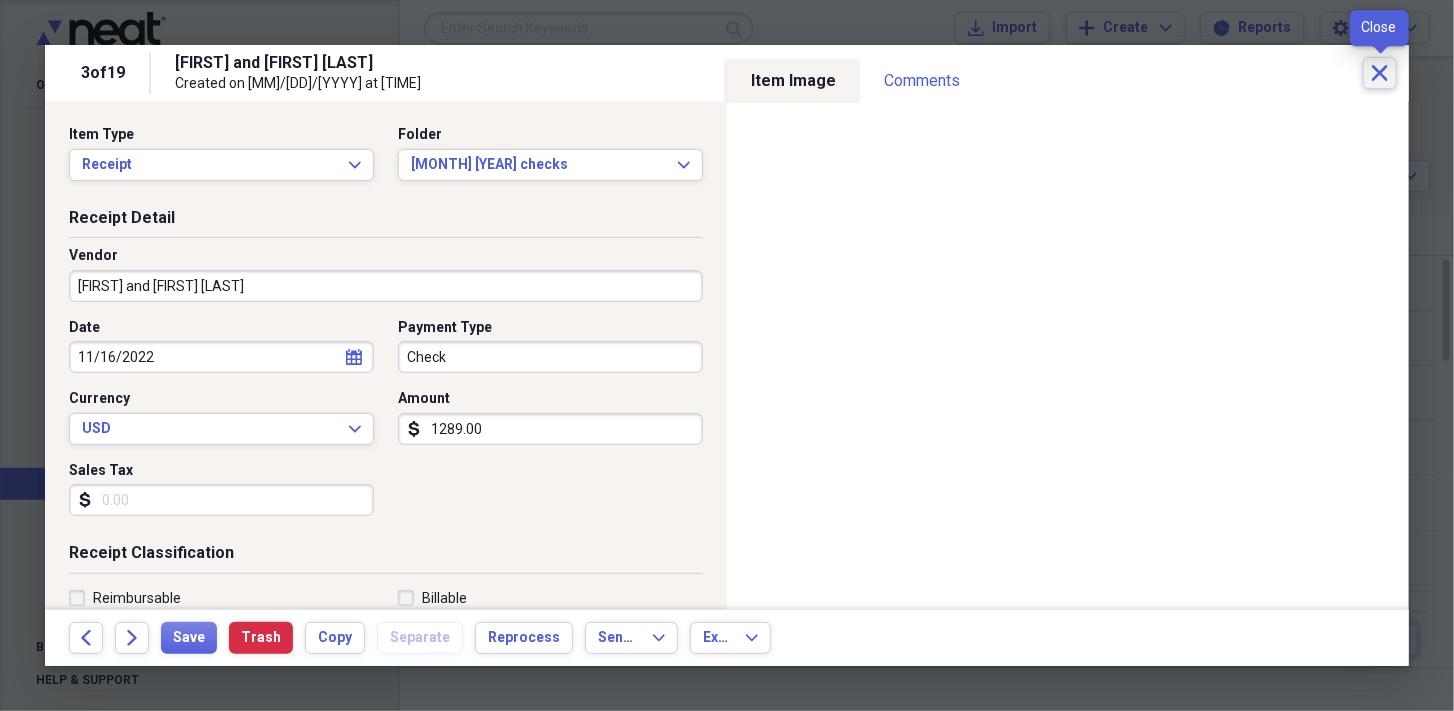click on "Close" 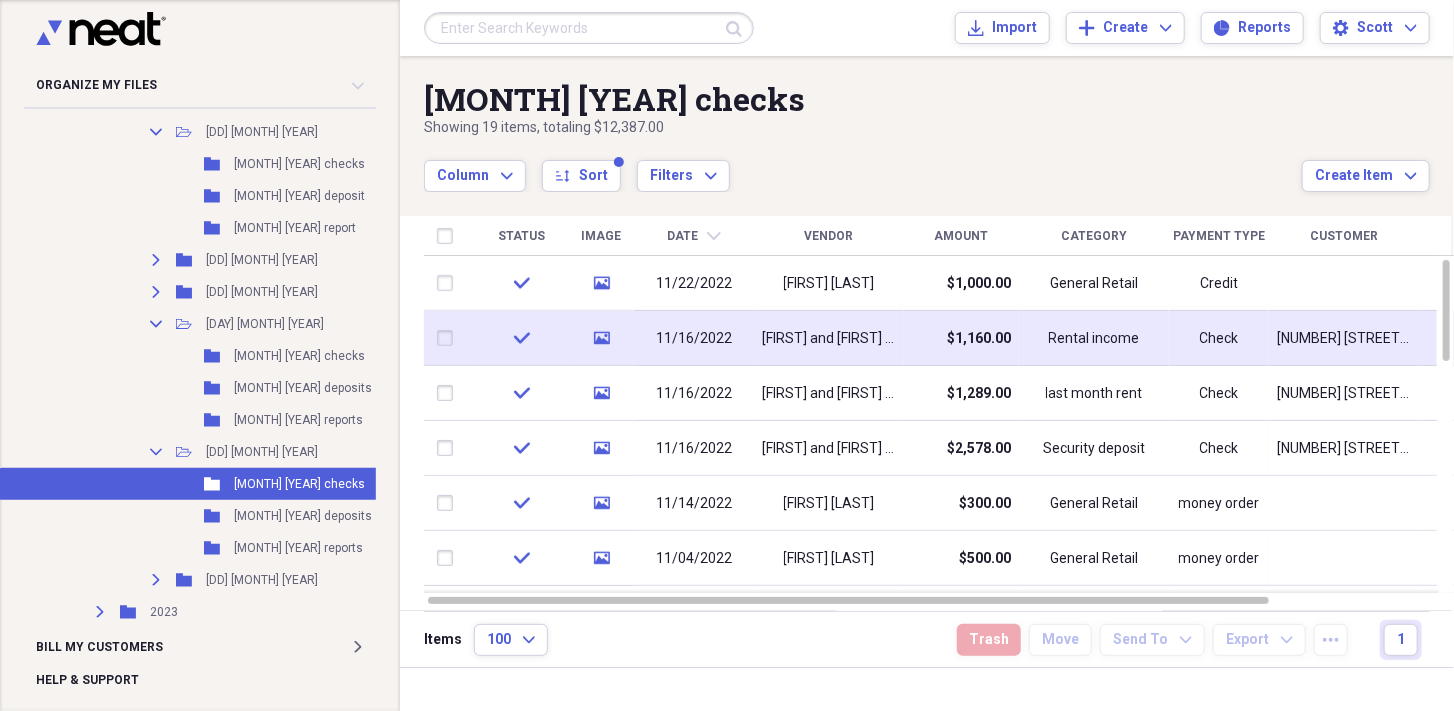 click on "$1,160.00" at bounding box center [979, 339] 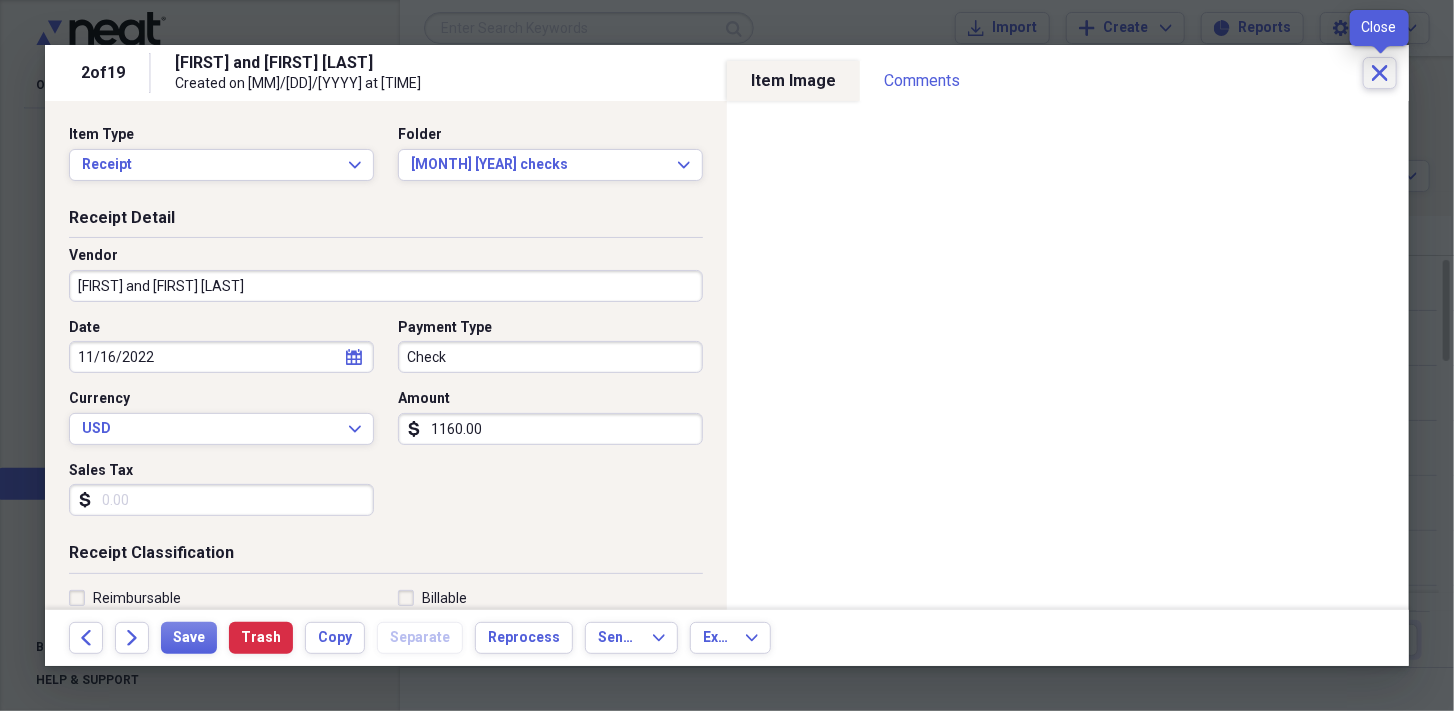 click on "Close" 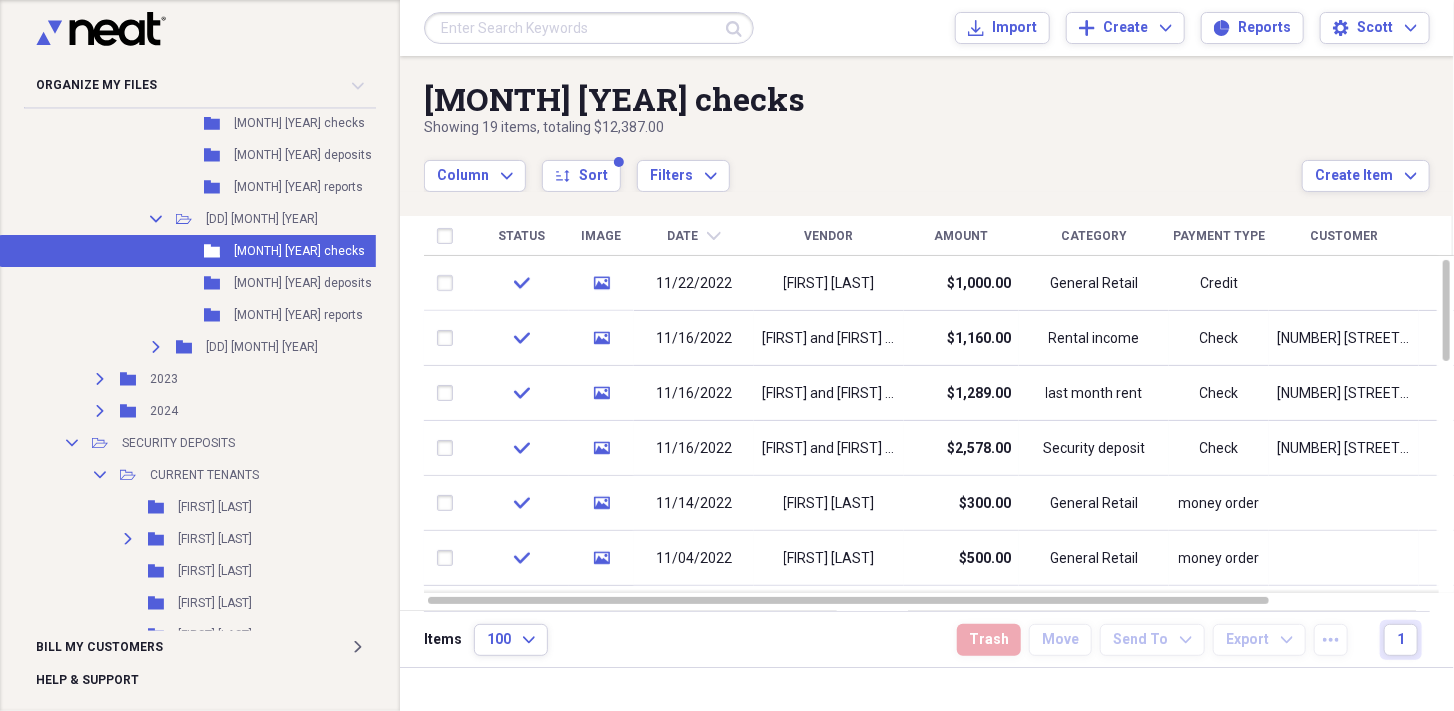 scroll, scrollTop: 3533, scrollLeft: 0, axis: vertical 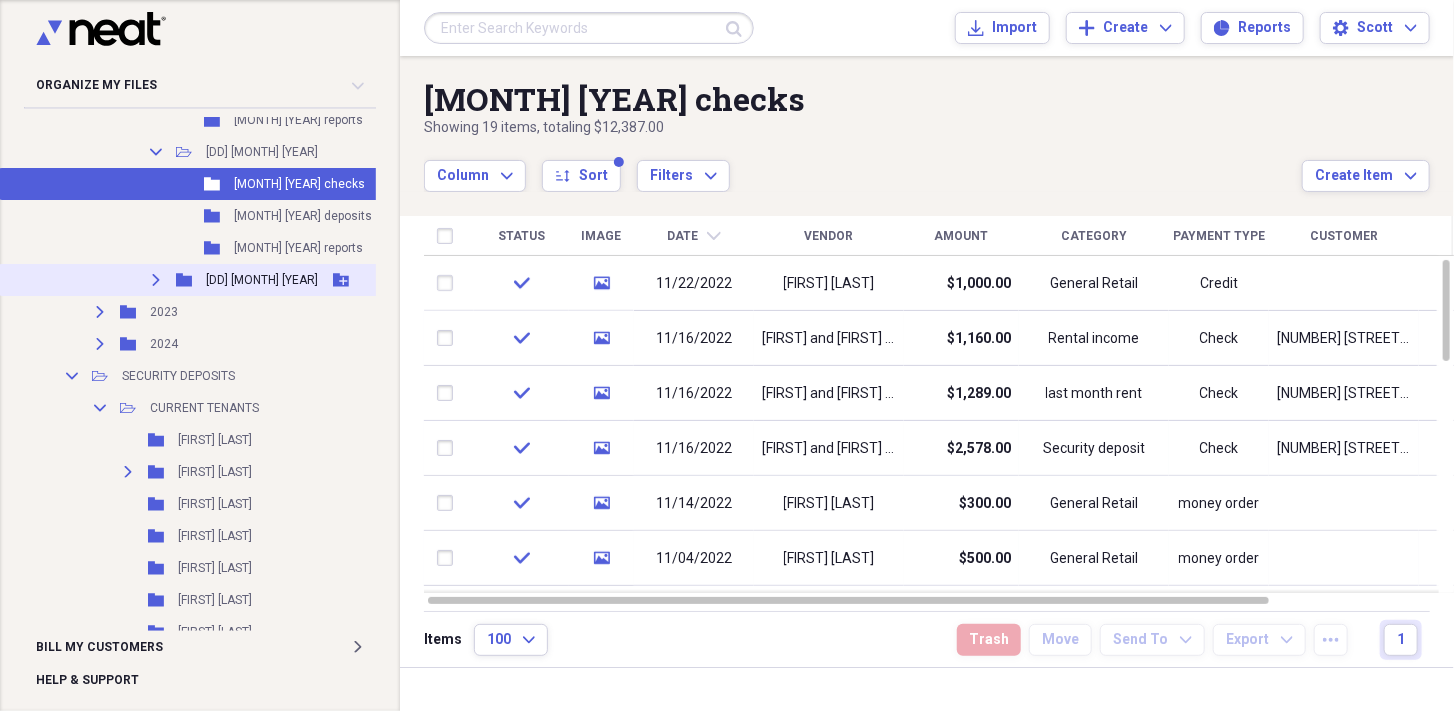 click on "Expand" 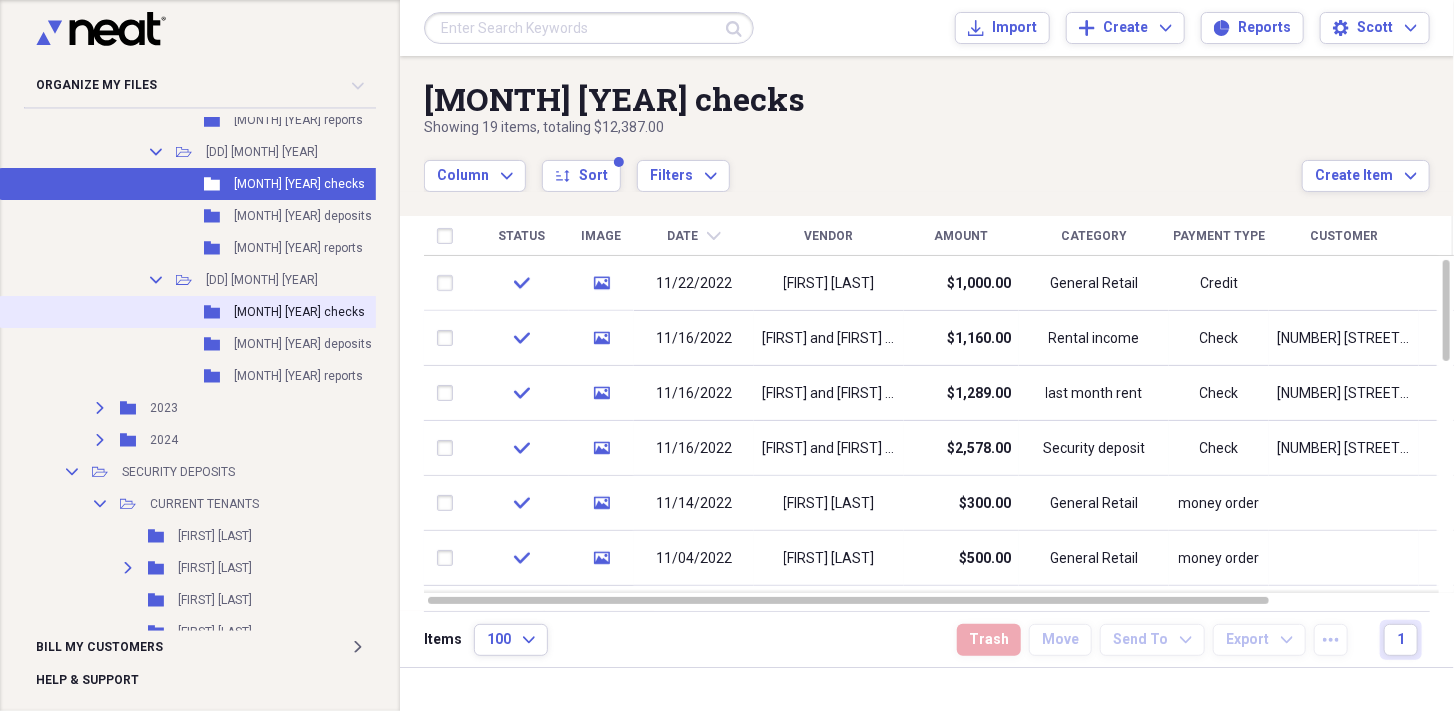 click on "[MONTH] [YEAR] checks" at bounding box center (299, 312) 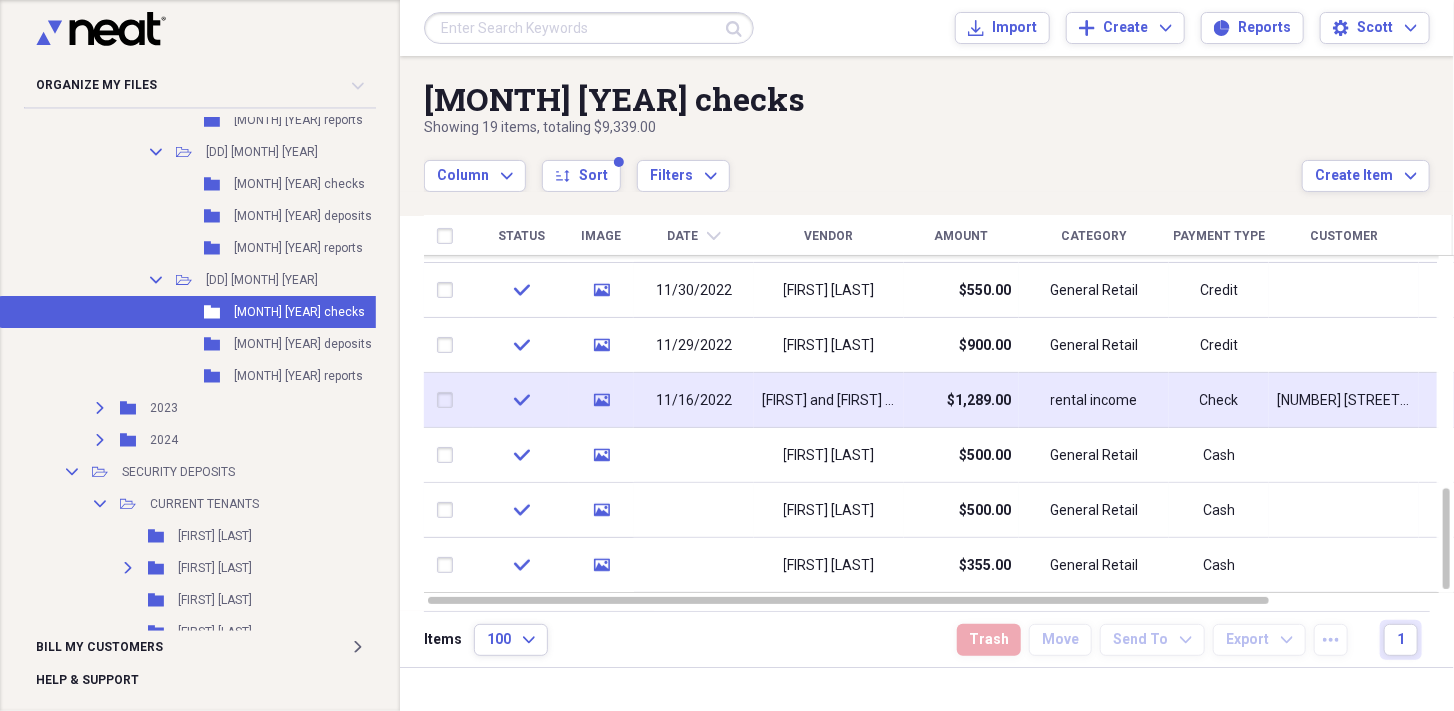 click on "$1,289.00" at bounding box center (961, 400) 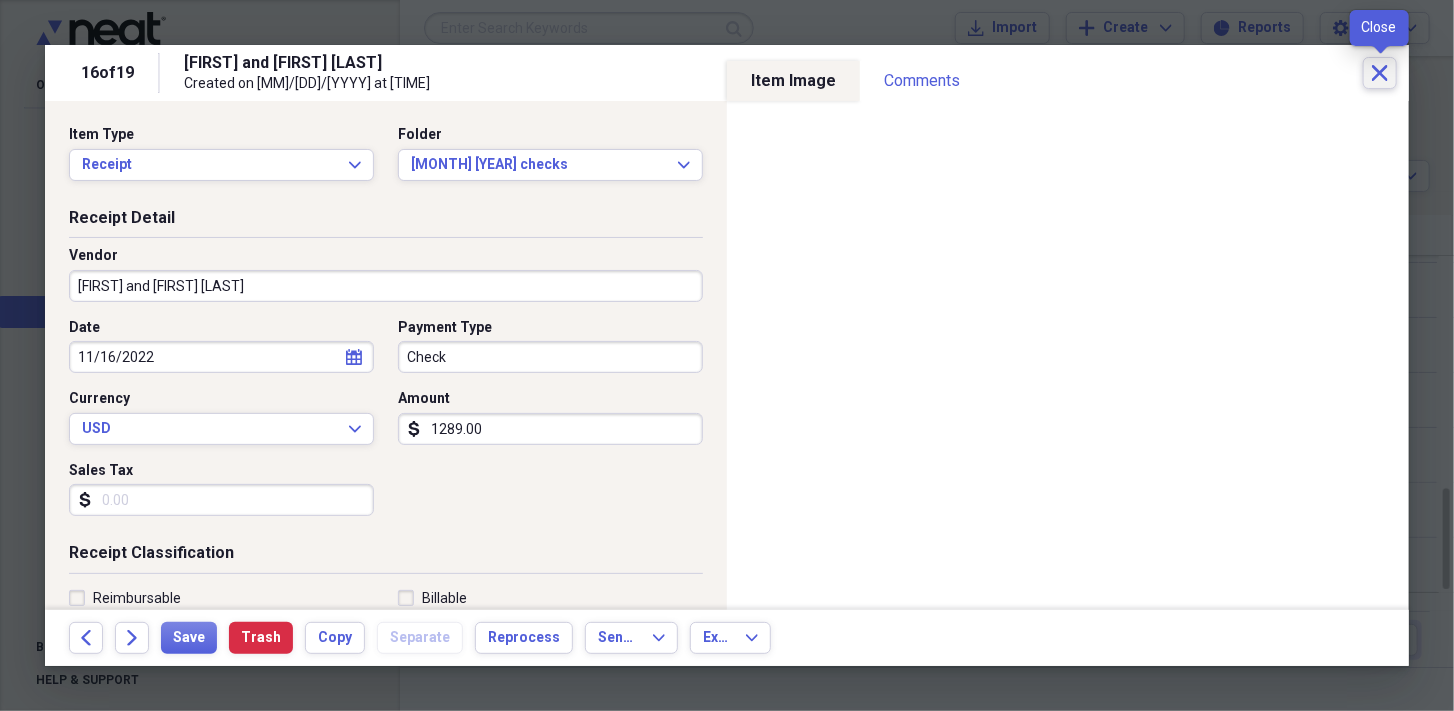 click on "Close" 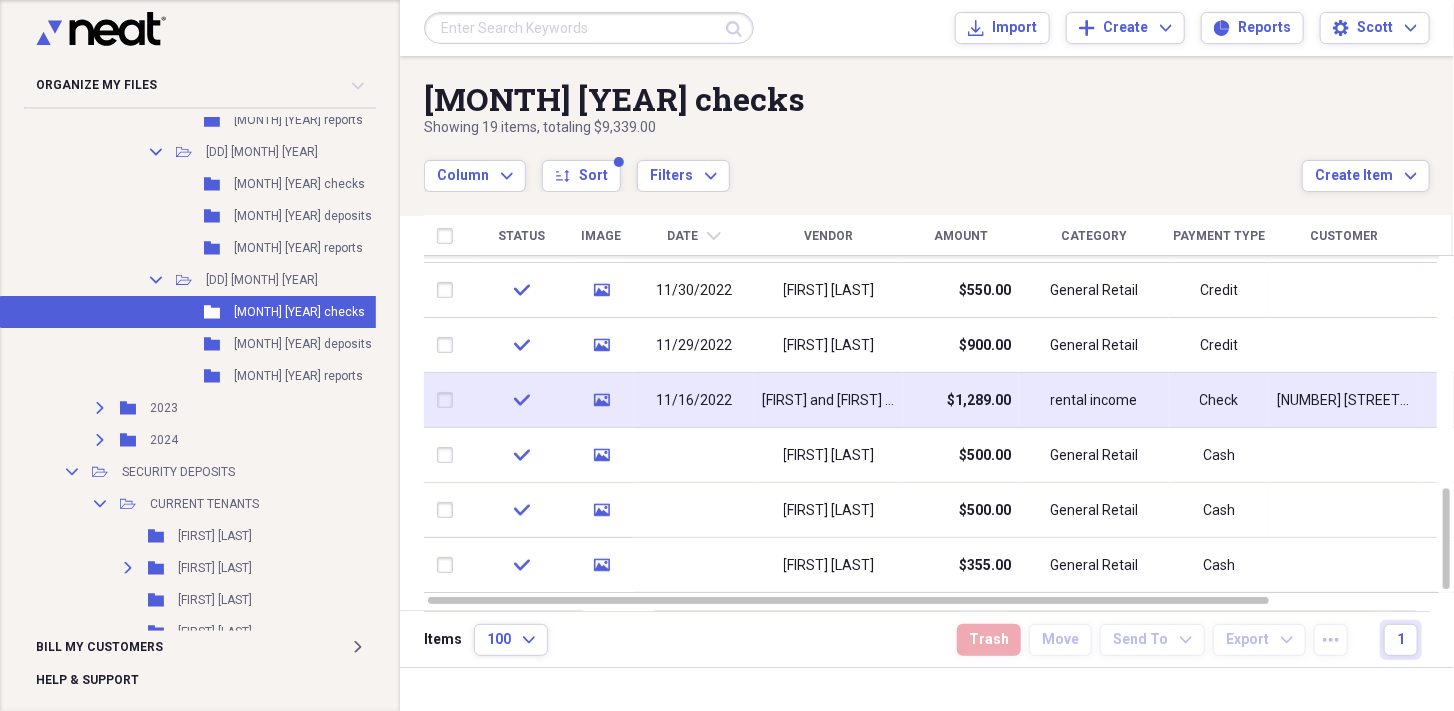 click on "$1,289.00" at bounding box center (961, 400) 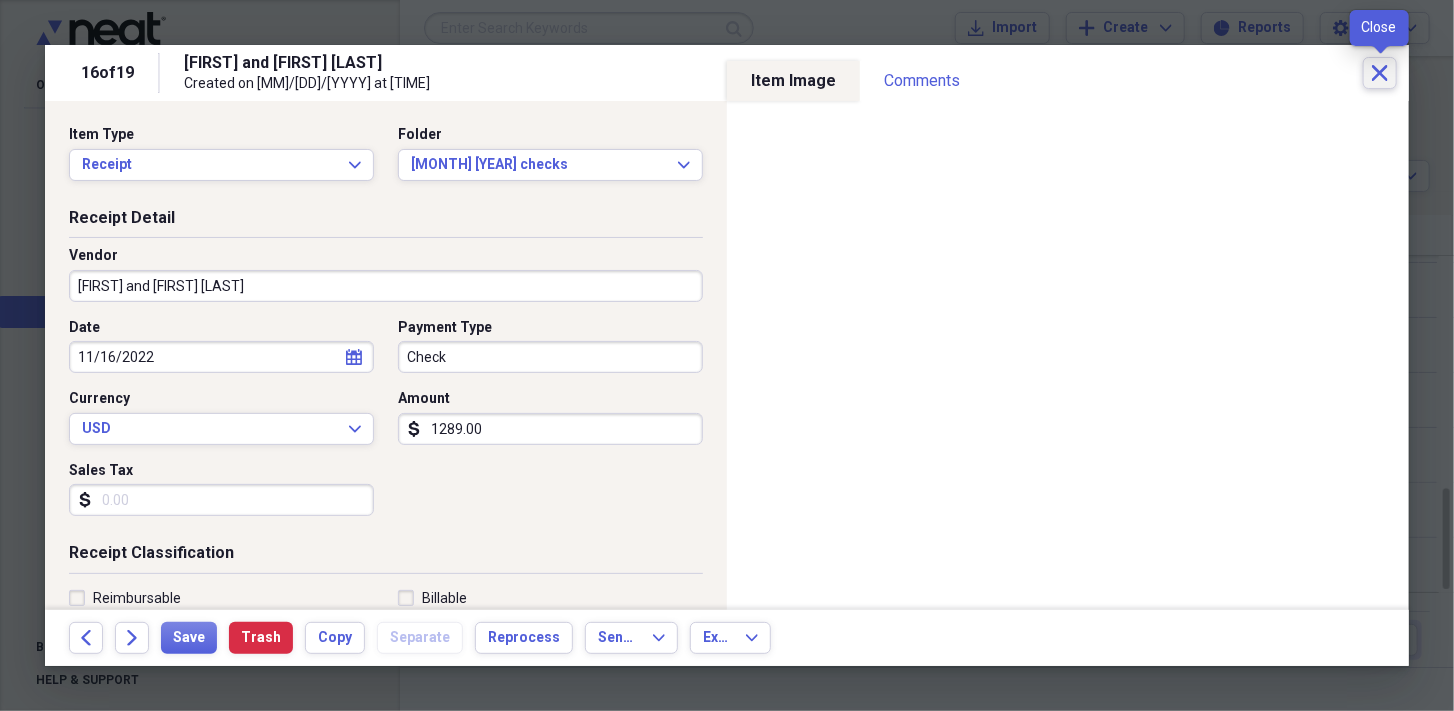 click on "Close" 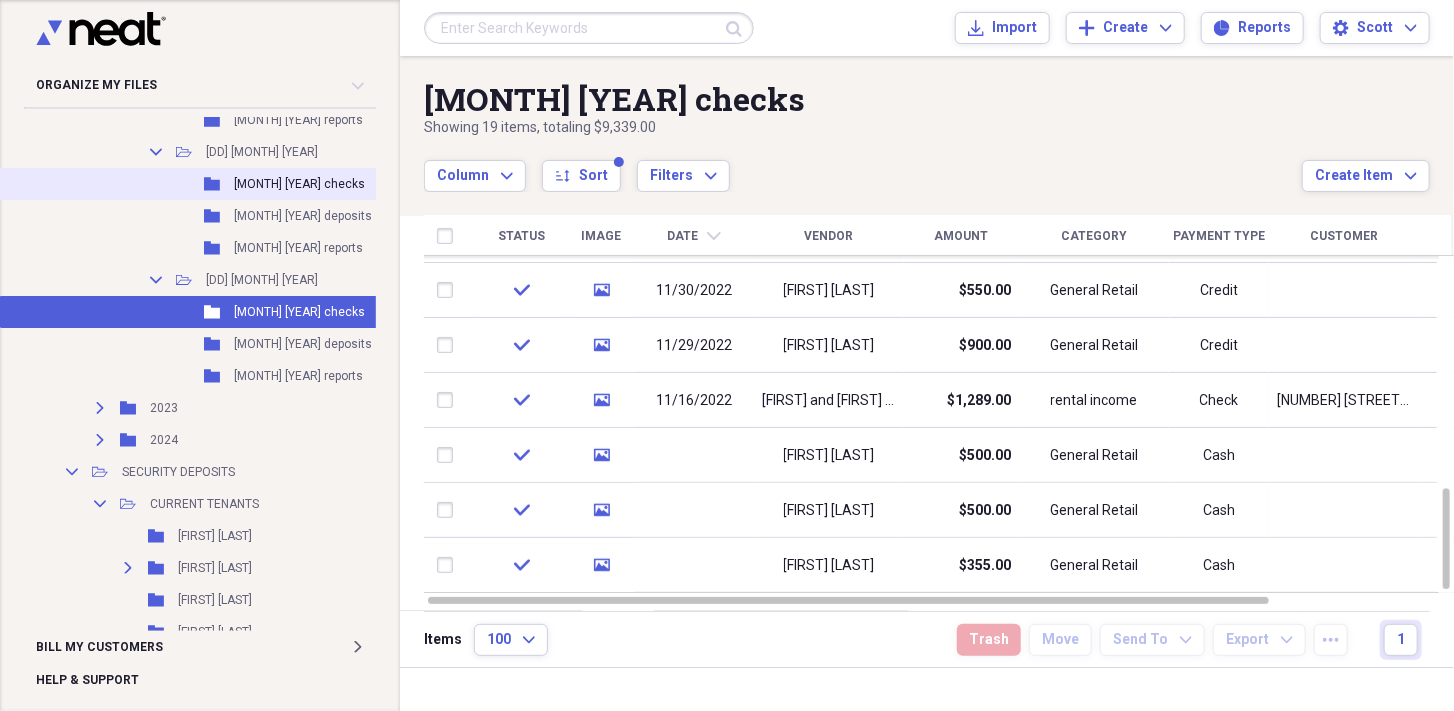 click on "[MONTH] [YEAR] checks" at bounding box center [299, 184] 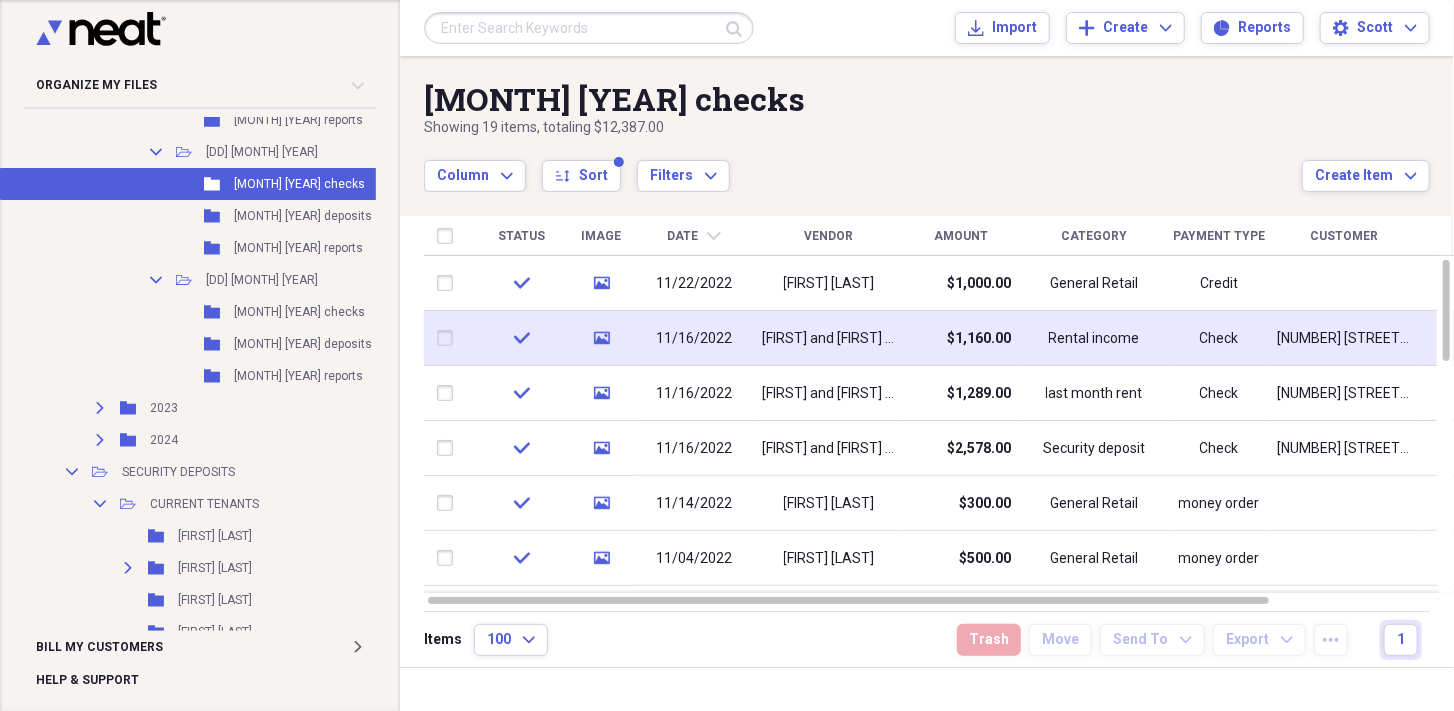 click on "$1,160.00" at bounding box center [979, 339] 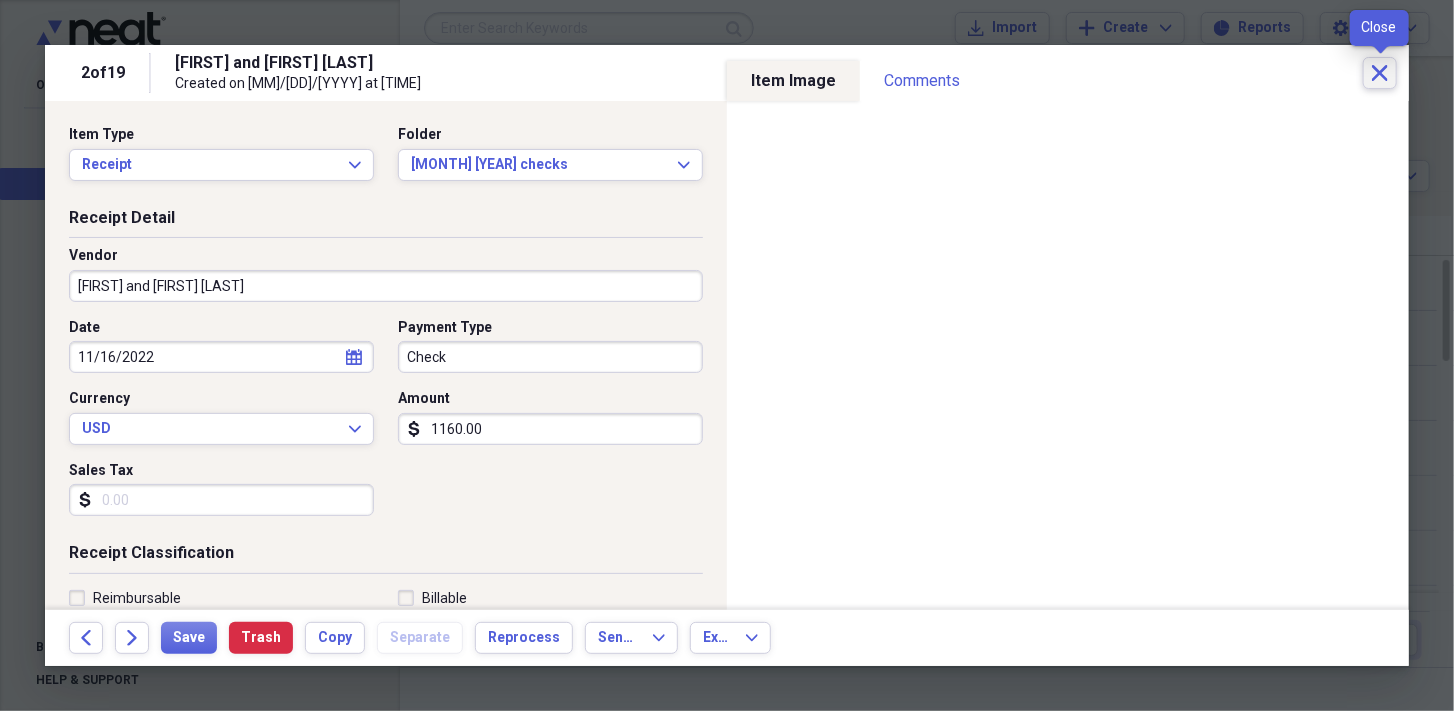click on "Close" at bounding box center (1380, 73) 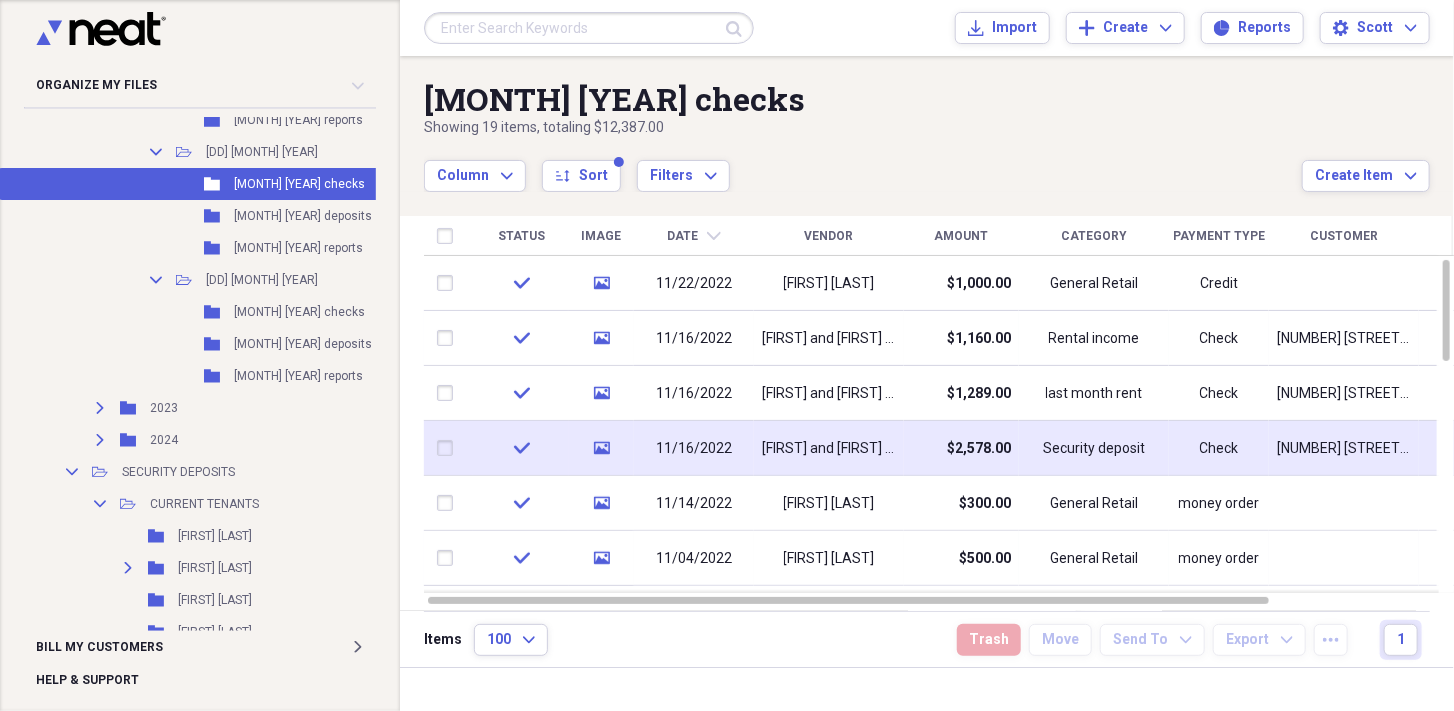 click on "[FIRST] and [FIRST] [LAST]" at bounding box center (829, 448) 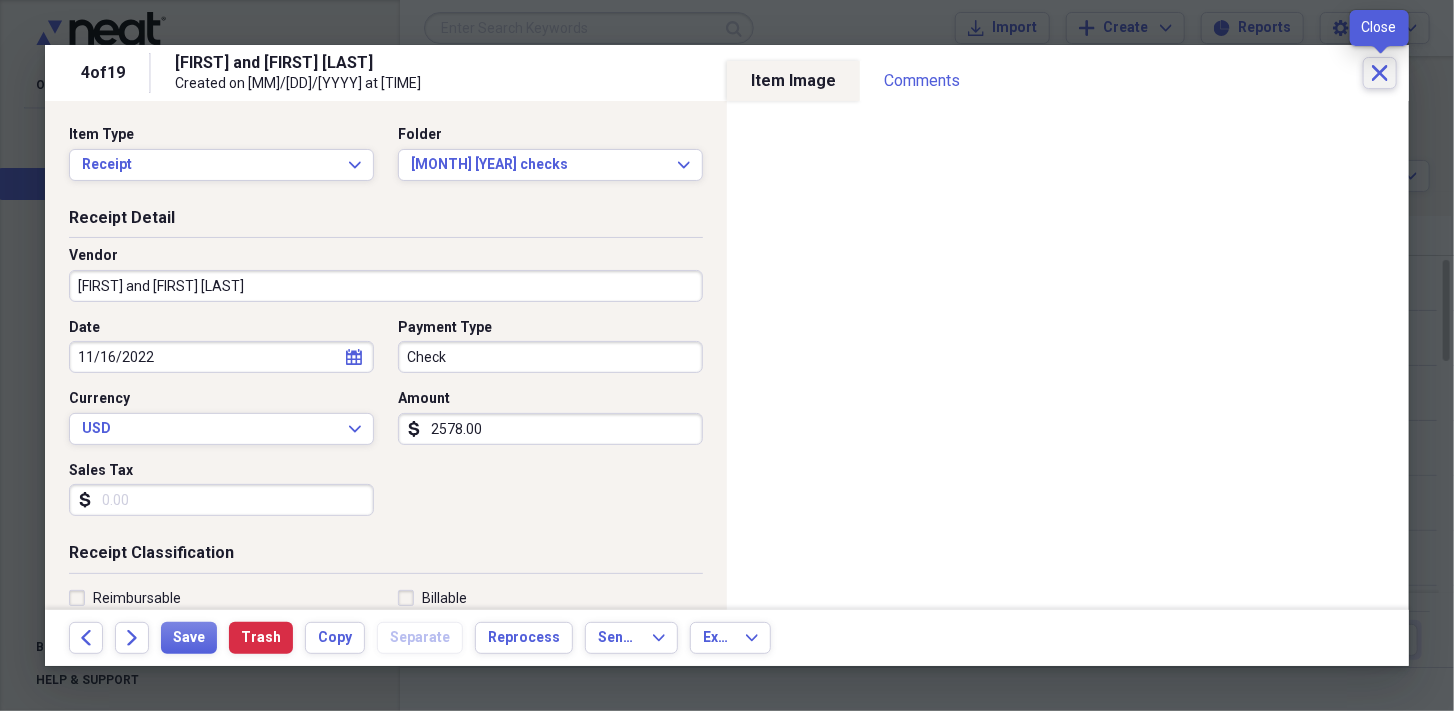 click on "Close" 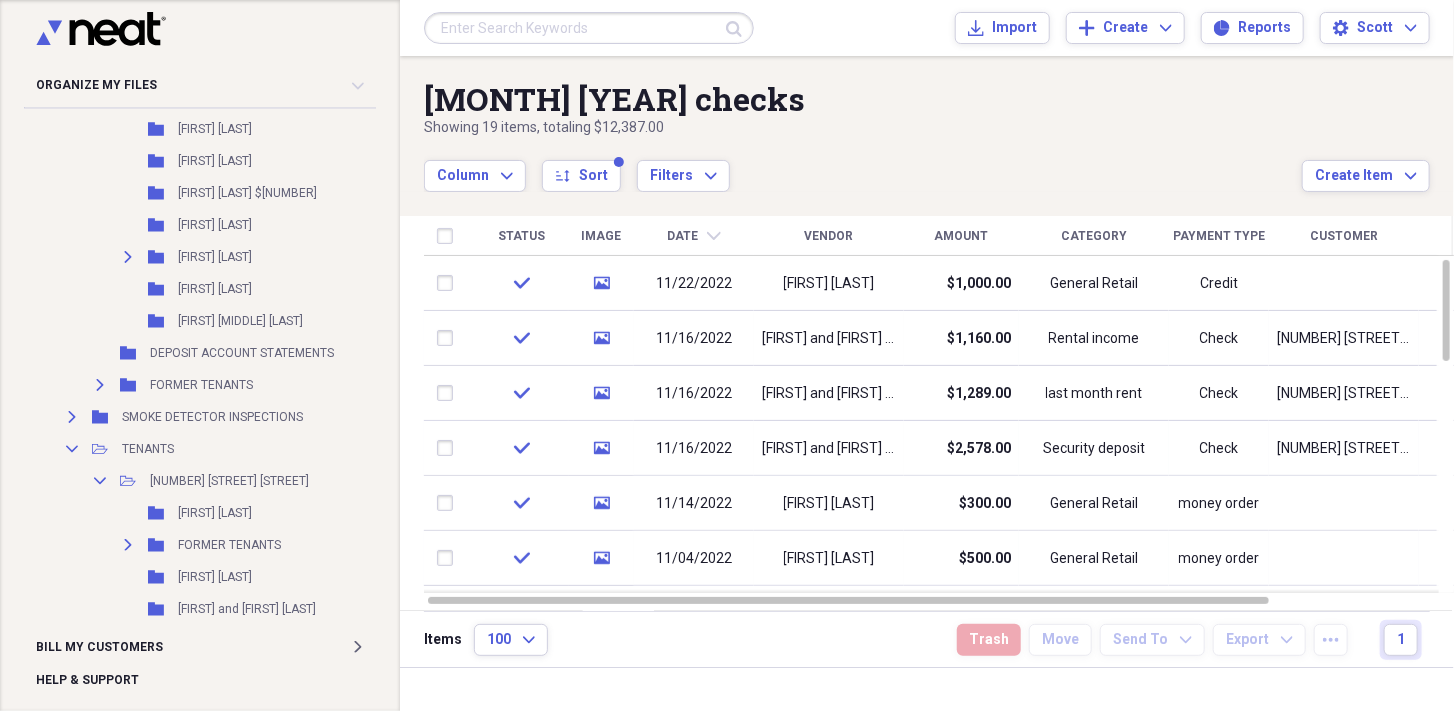 scroll, scrollTop: 4133, scrollLeft: 0, axis: vertical 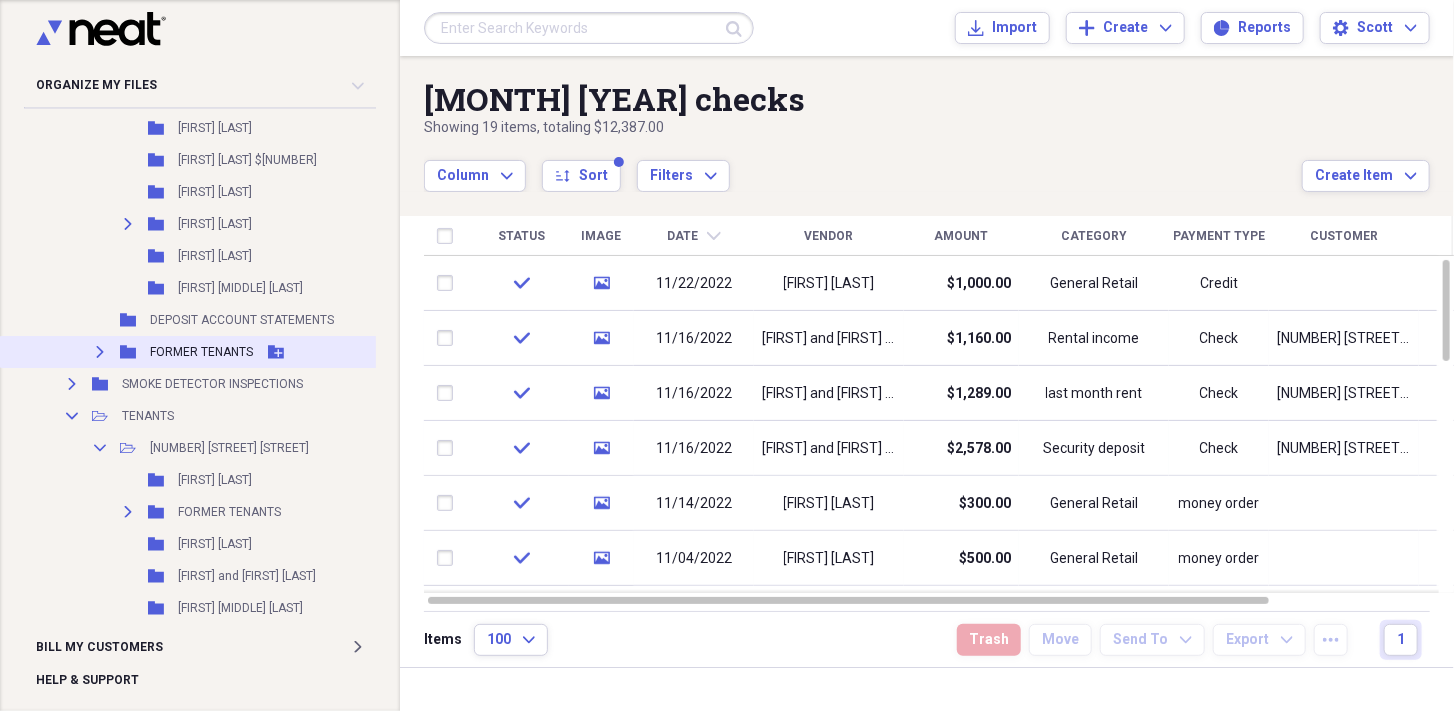 click on "Expand" 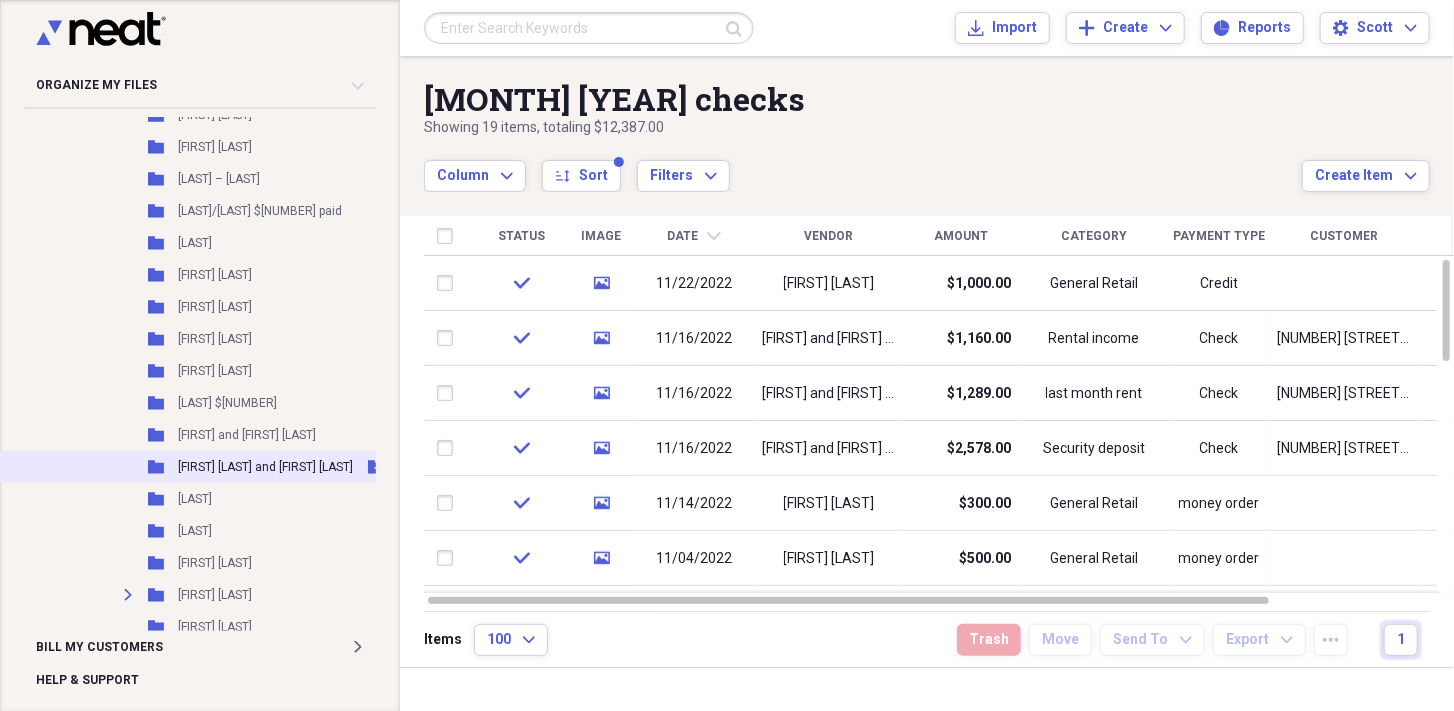 scroll, scrollTop: 4600, scrollLeft: 0, axis: vertical 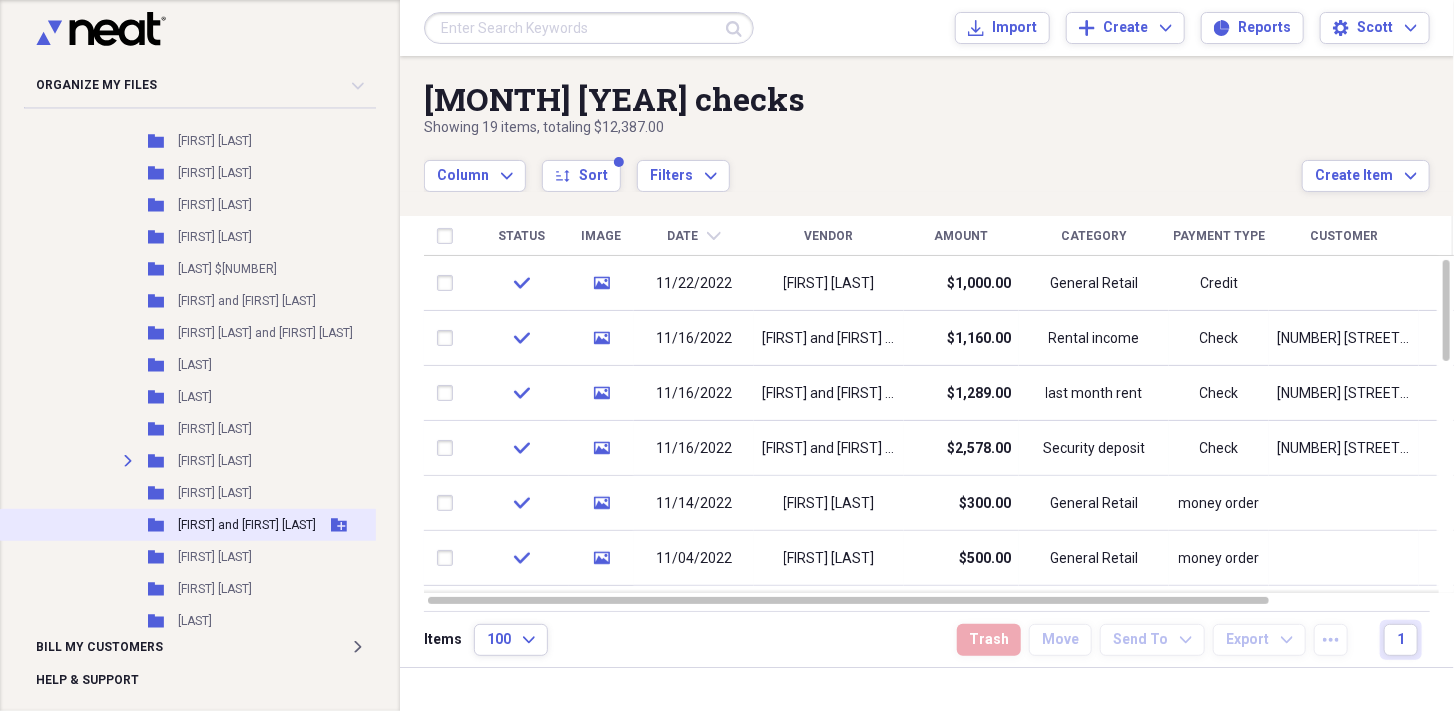 click on "[FIRST] and [FIRST] [LAST]" at bounding box center [247, 525] 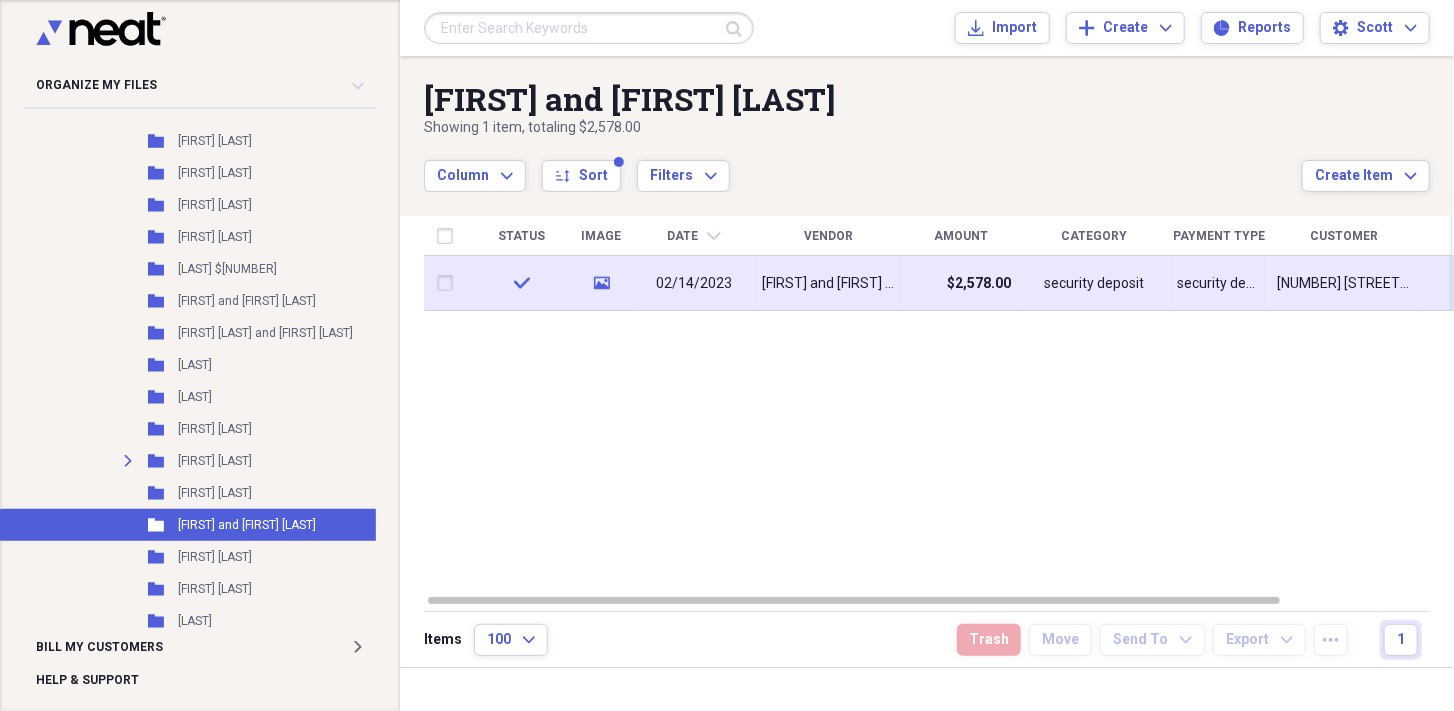 click on "[FIRST] and [FIRST] [LAST]" at bounding box center [829, 283] 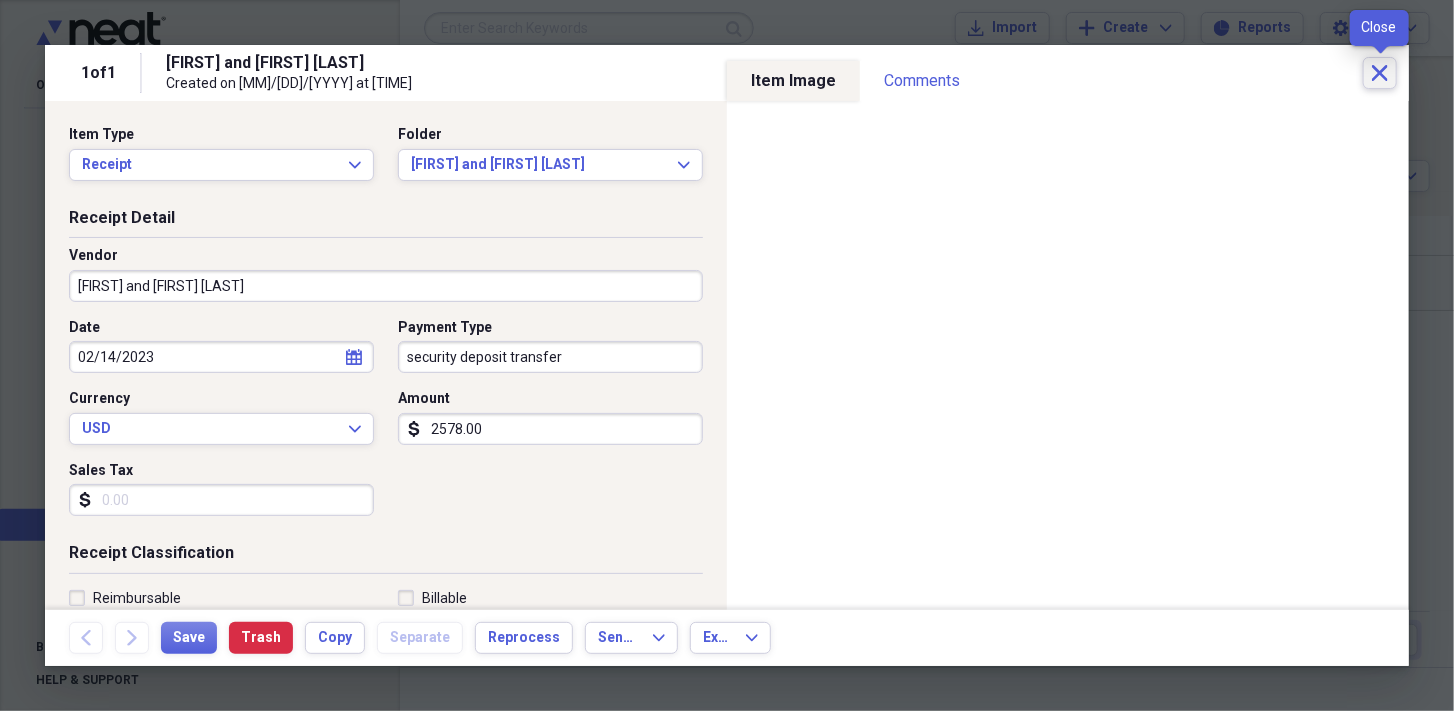 click on "Close" 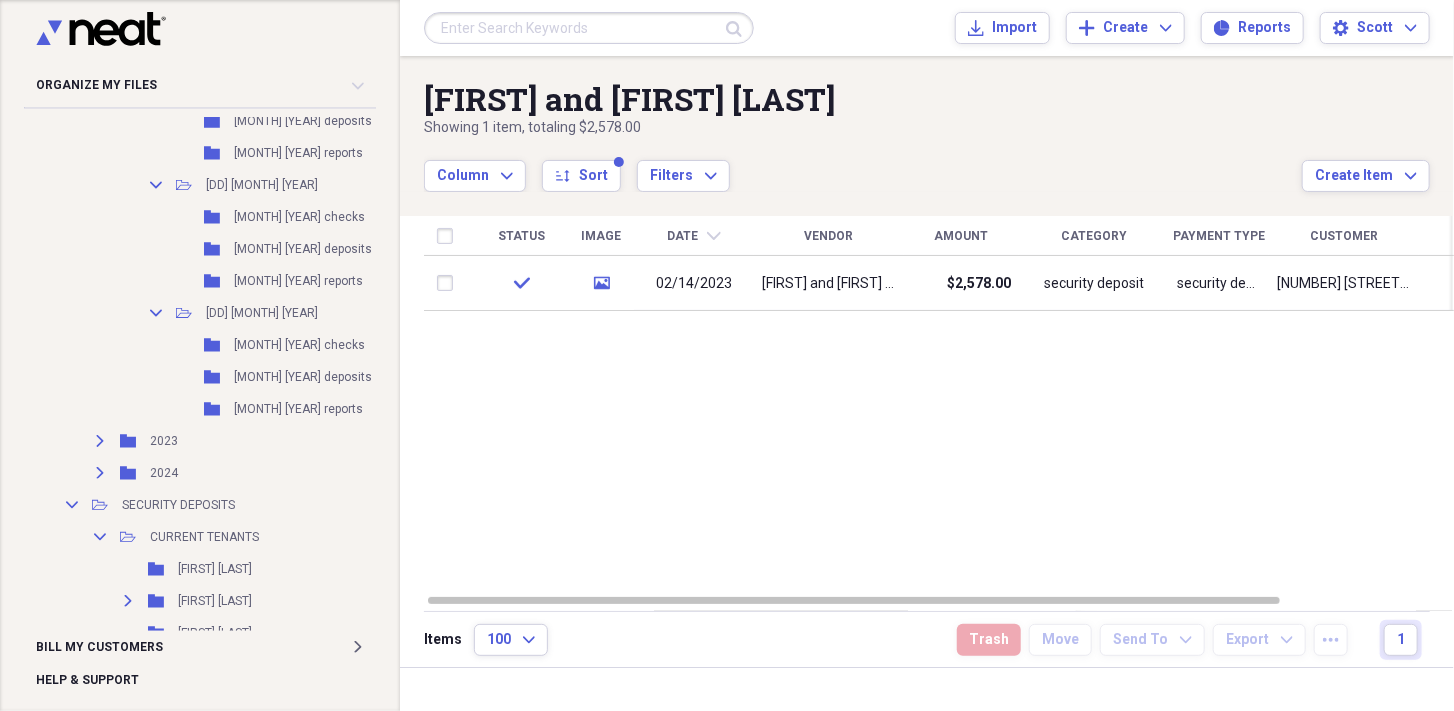 scroll, scrollTop: 3433, scrollLeft: 0, axis: vertical 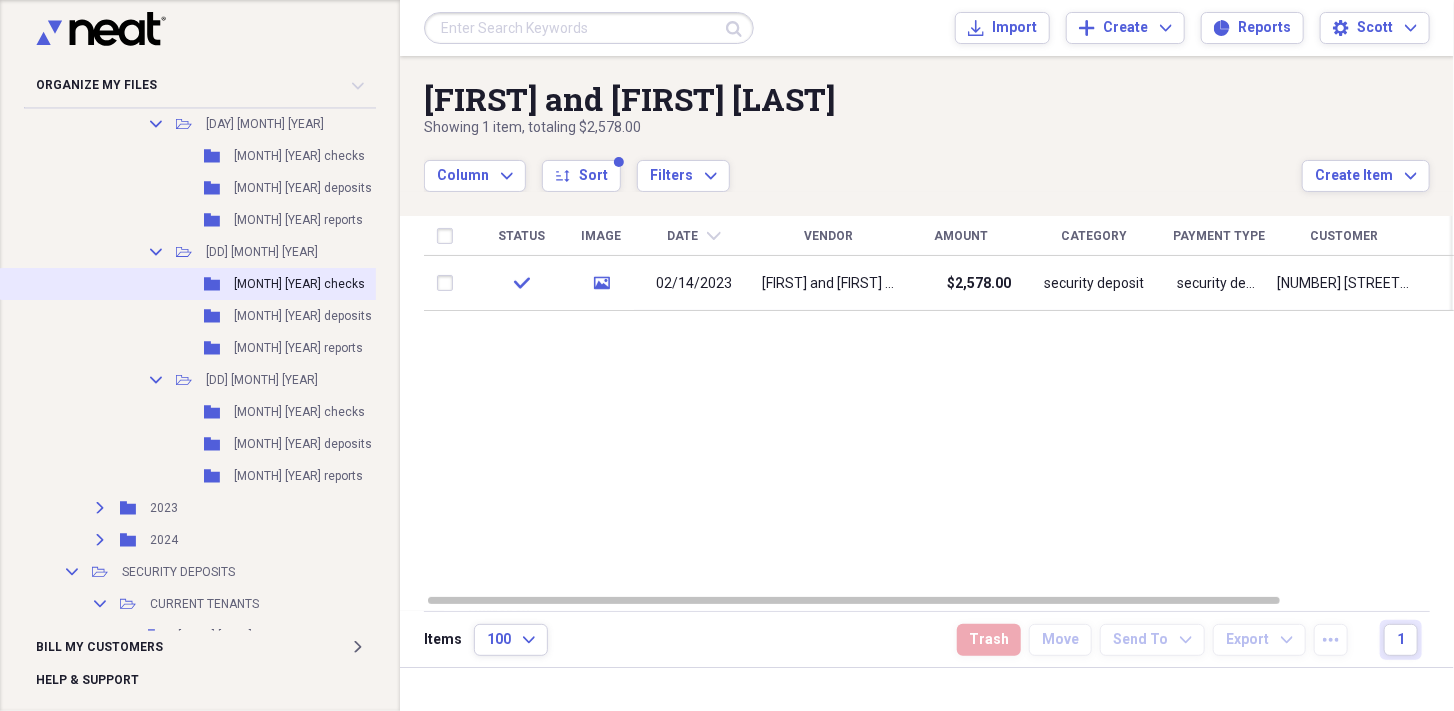 click on "[MONTH] [YEAR] checks" at bounding box center [299, 284] 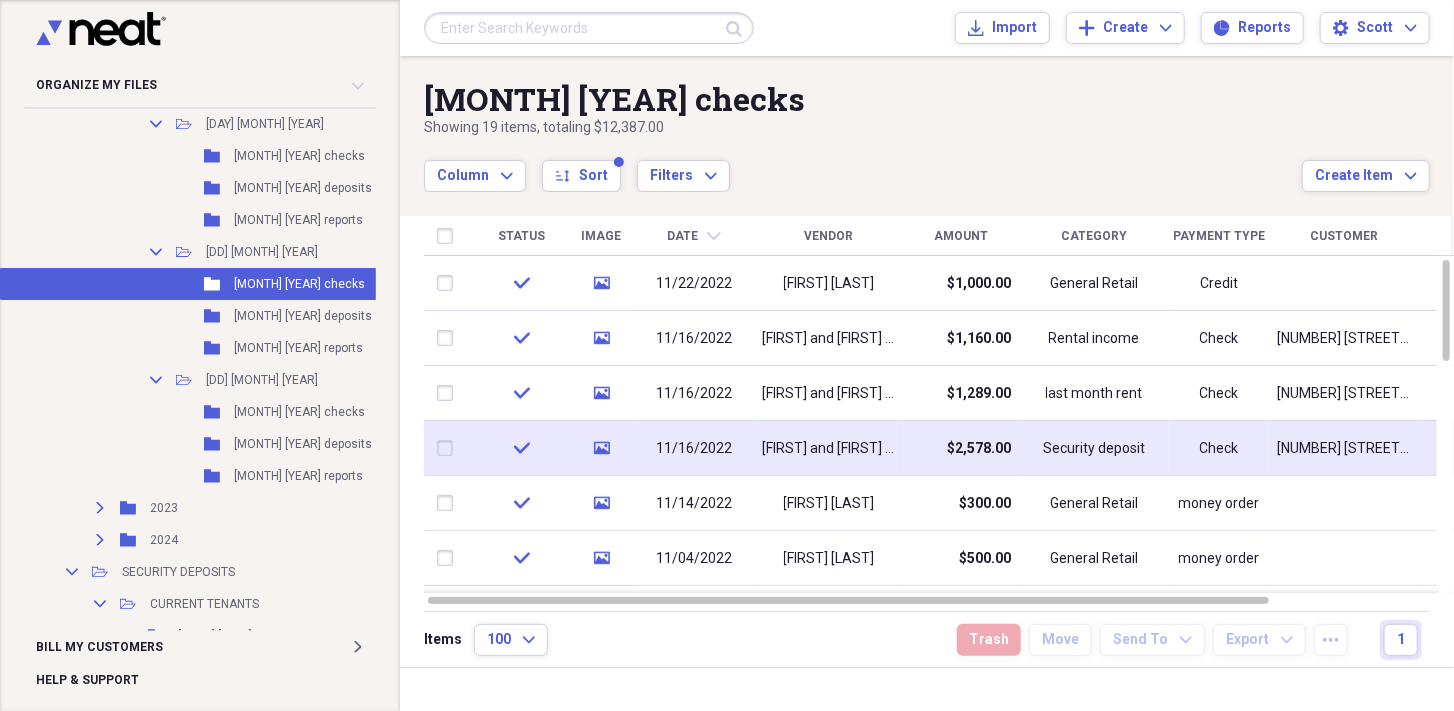 click on "$2,578.00" at bounding box center [979, 449] 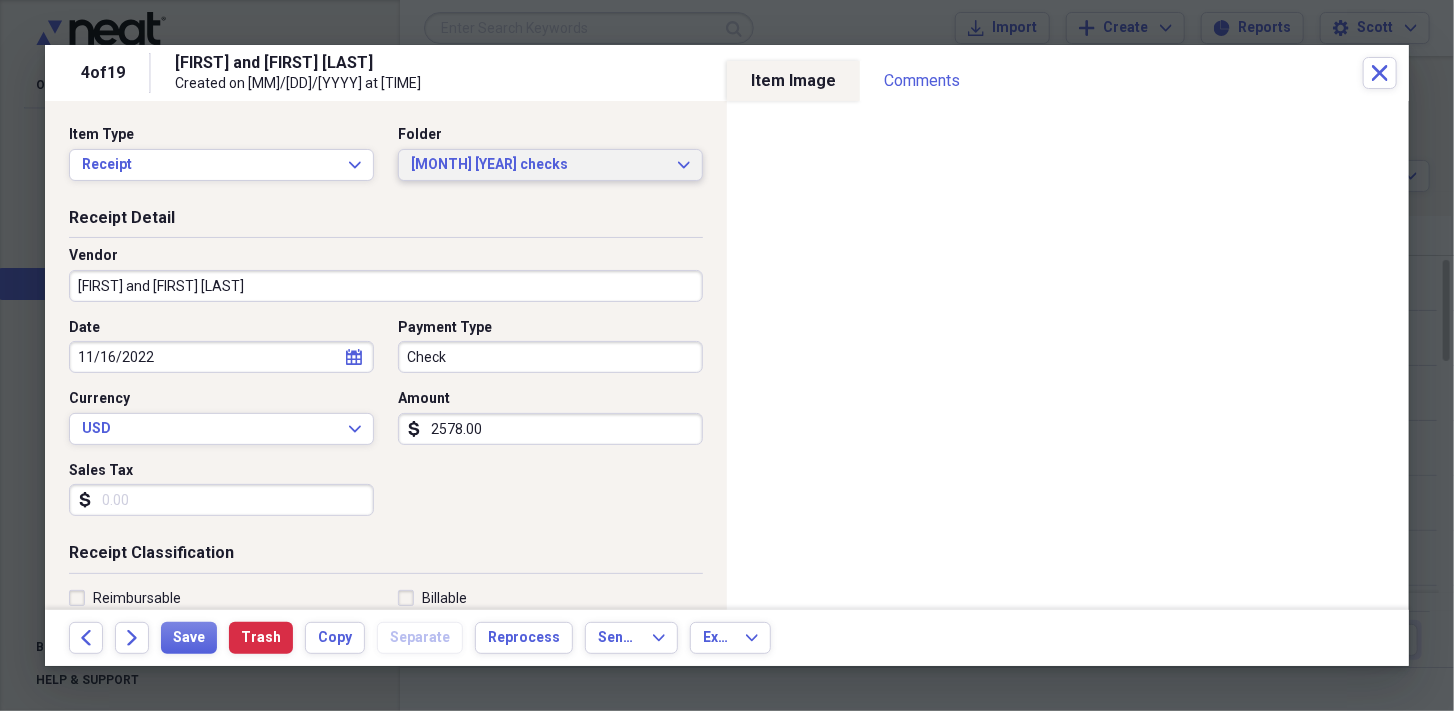click on "Folder [MONTH] [YEAR] checks Expand" at bounding box center [550, 165] 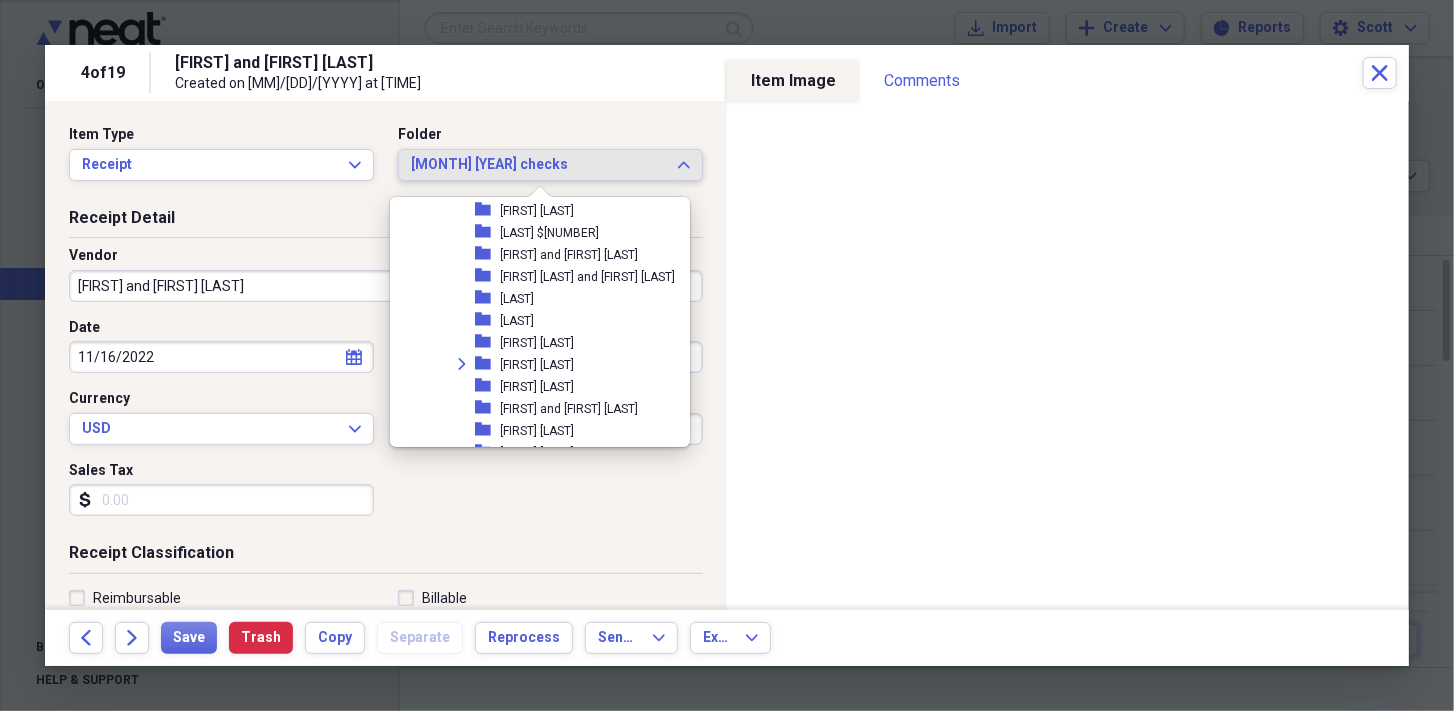 scroll, scrollTop: 4216, scrollLeft: 0, axis: vertical 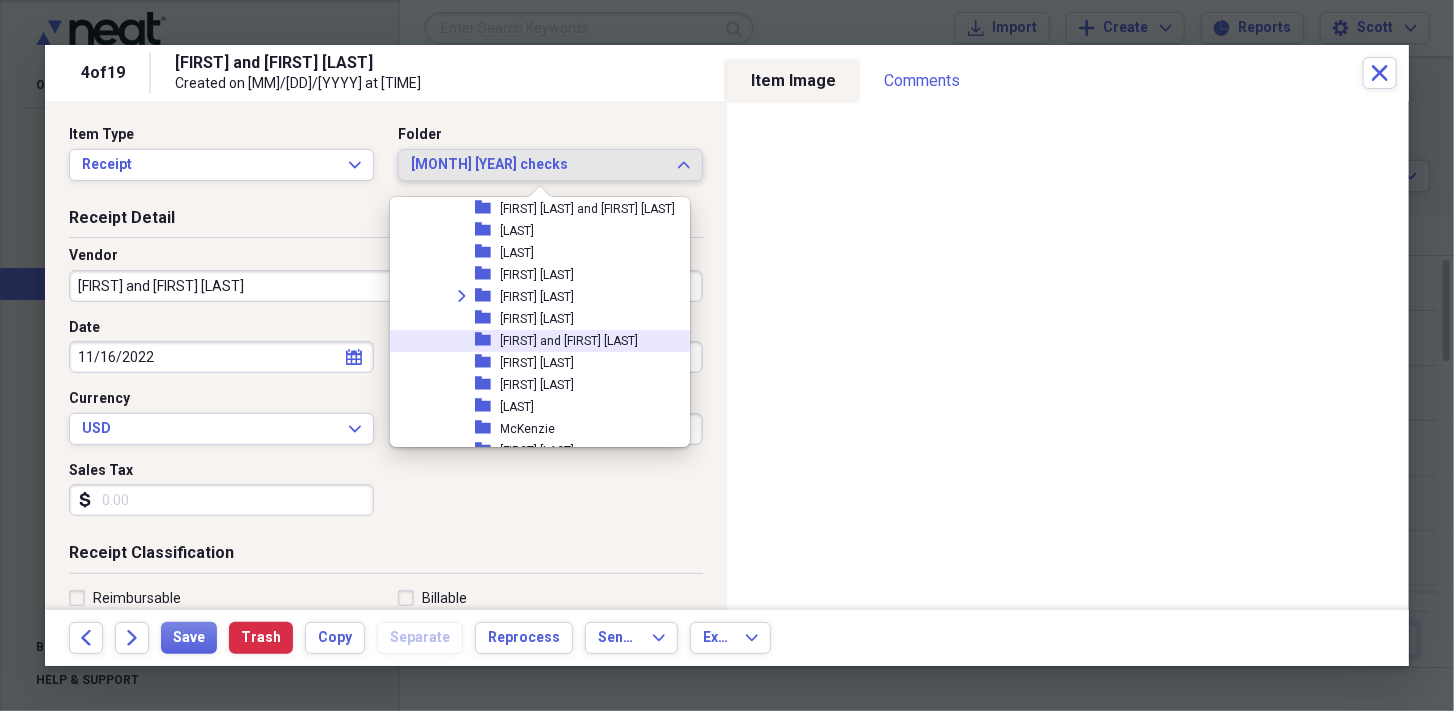 click on "[FIRST] and [FIRST] [LAST]" at bounding box center [570, 341] 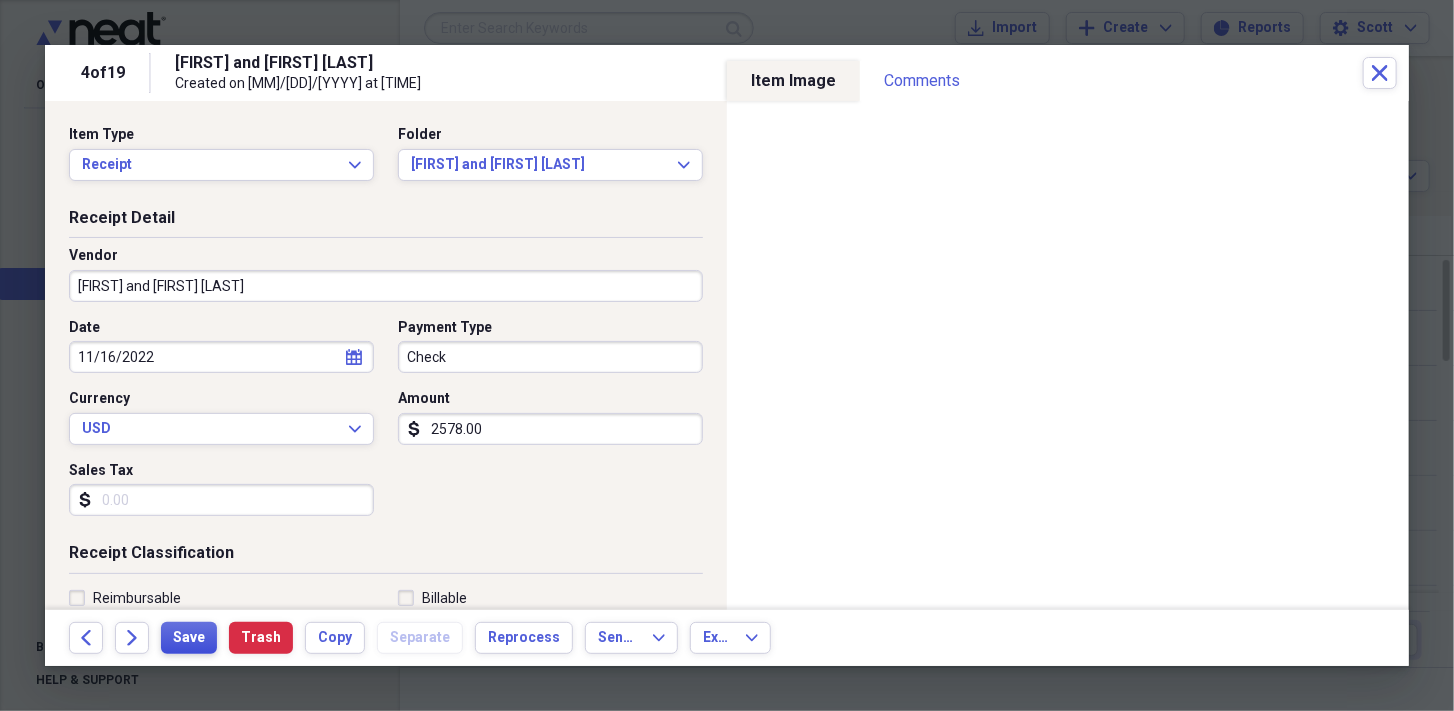 click on "Save" at bounding box center [189, 638] 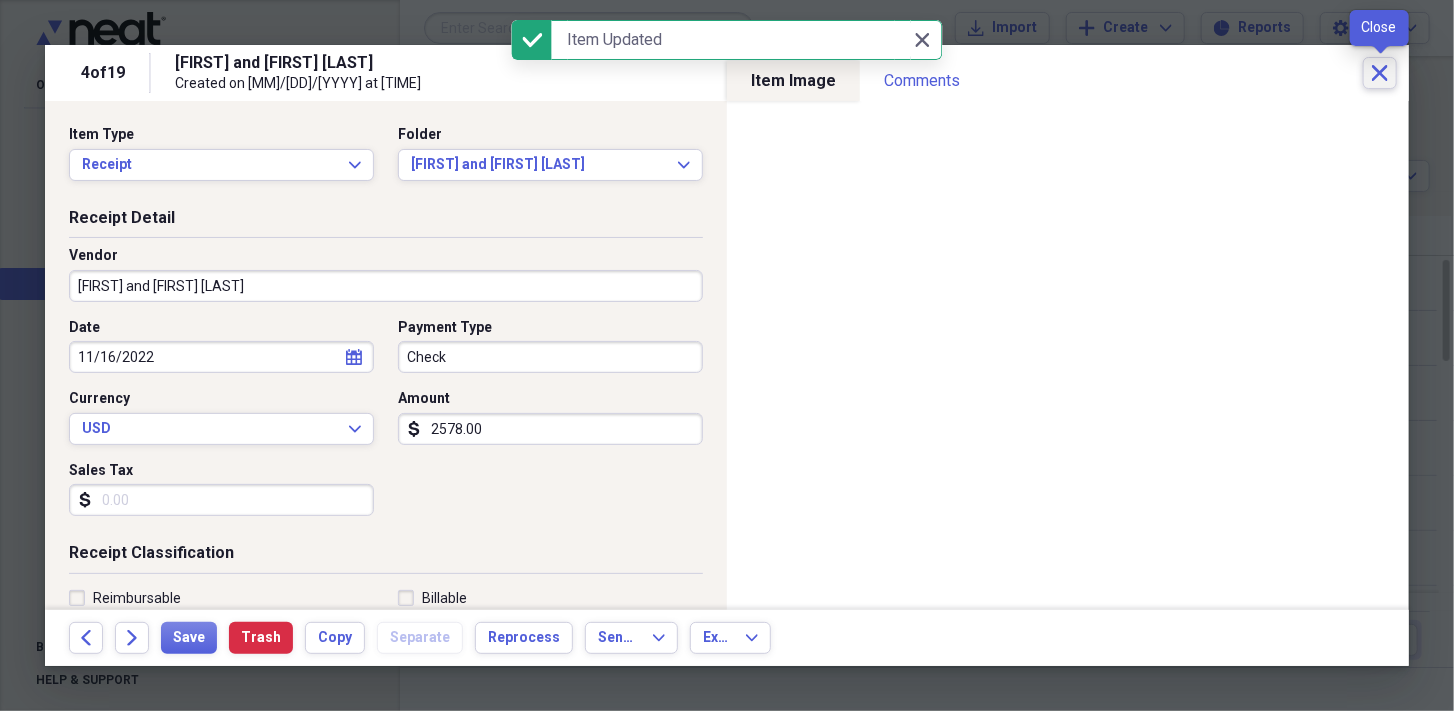 click 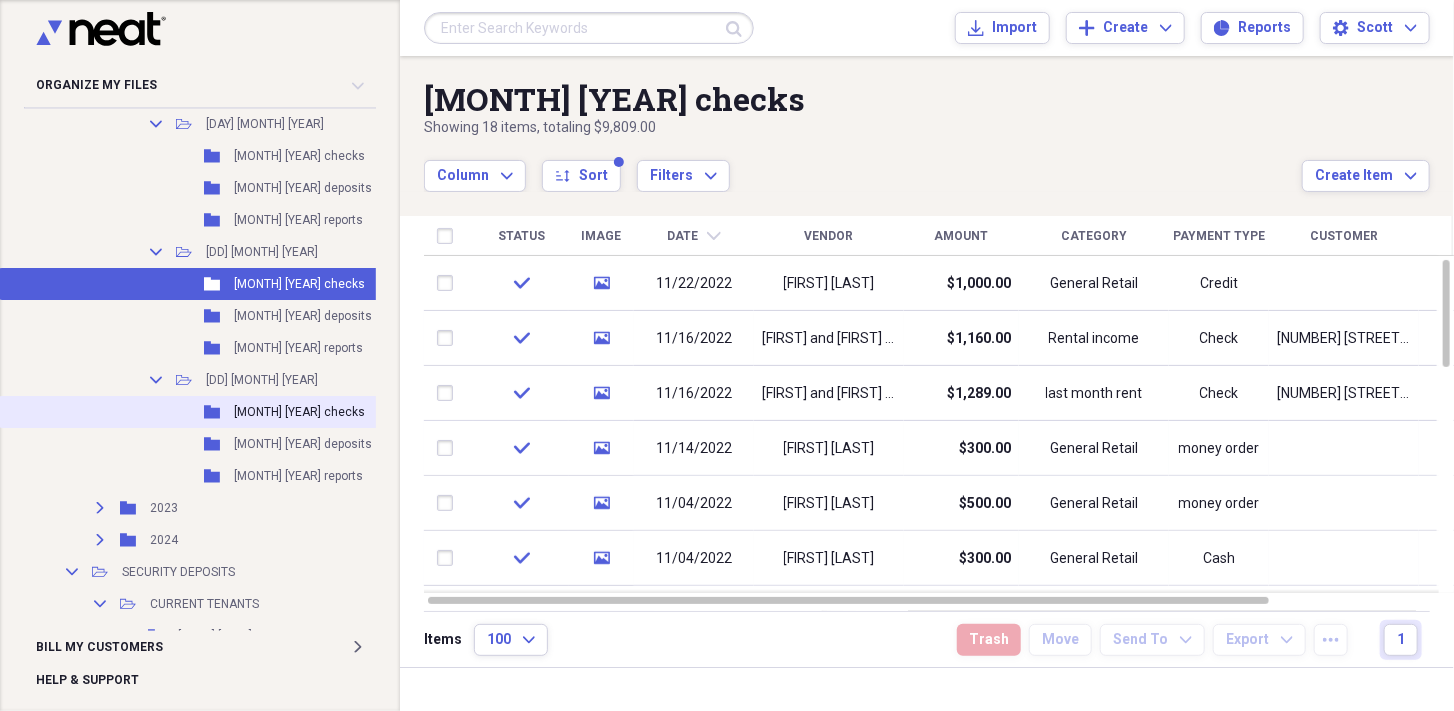 click on "[MONTH] [YEAR] checks" at bounding box center [299, 412] 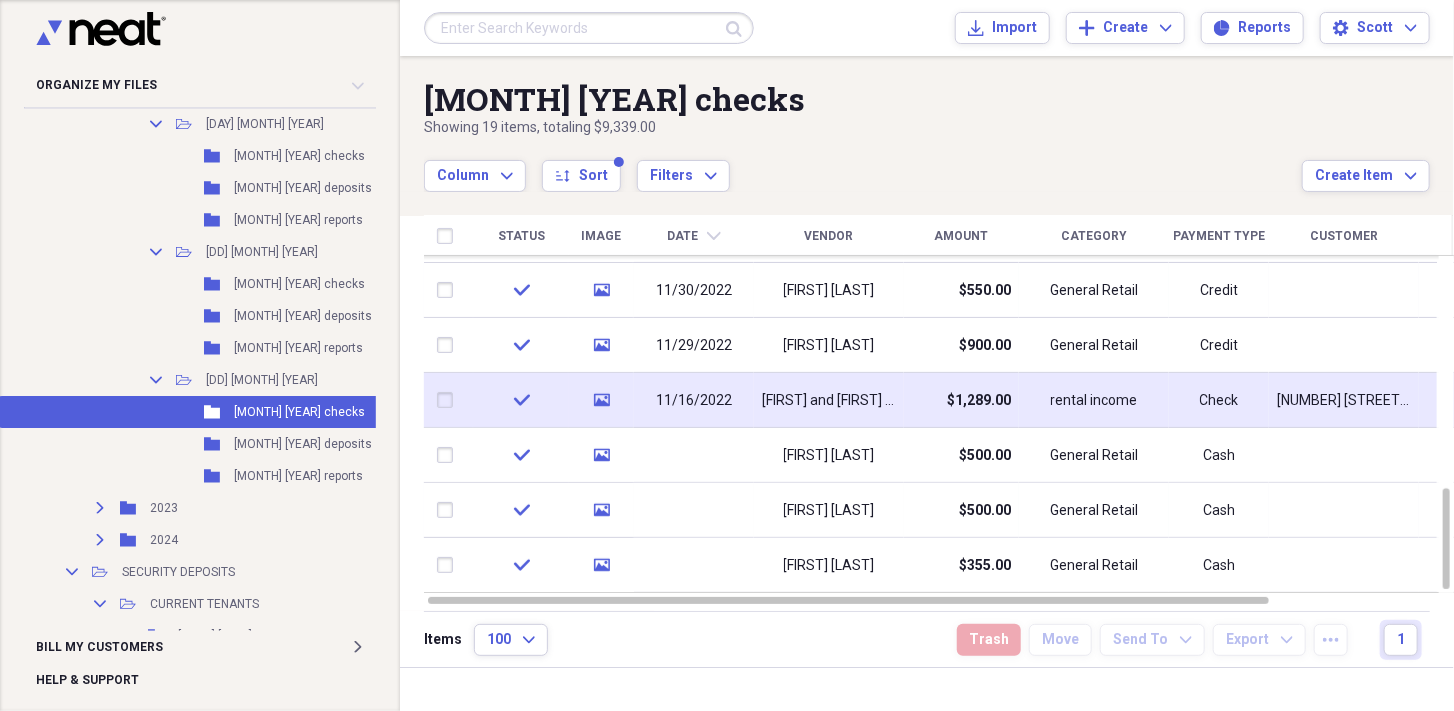 click on "[FIRST] and [FIRST] [LAST]" at bounding box center (829, 401) 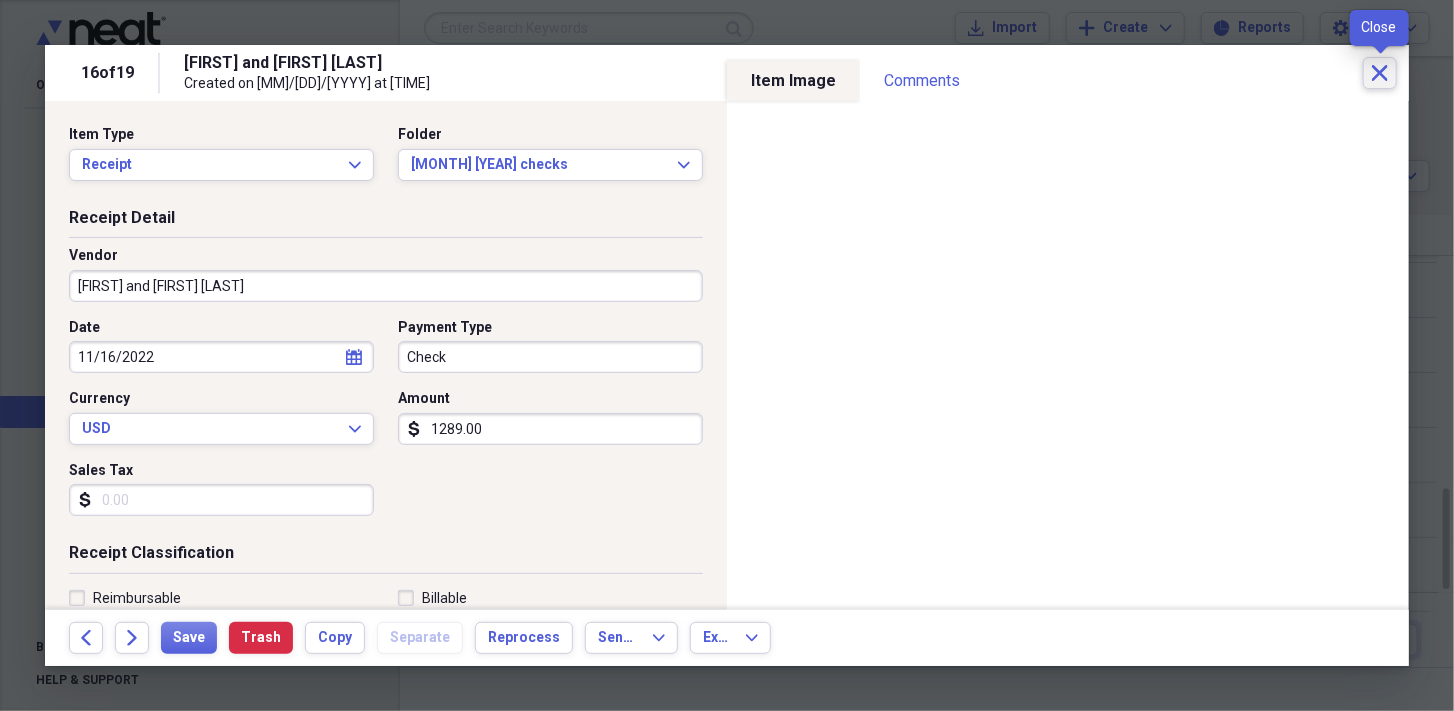 click on "Close" 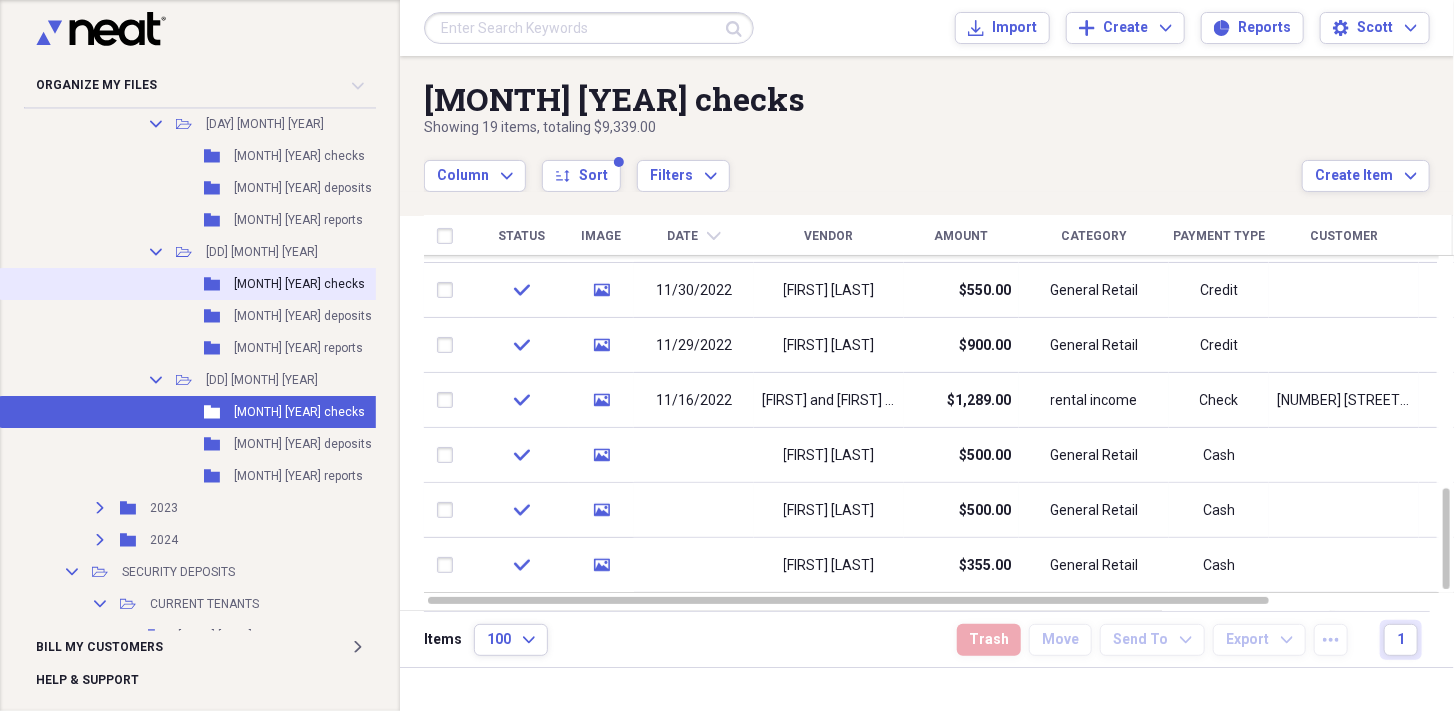 click on "Folder [MONTH] [YEAR] checks Add Folder" at bounding box center [233, 284] 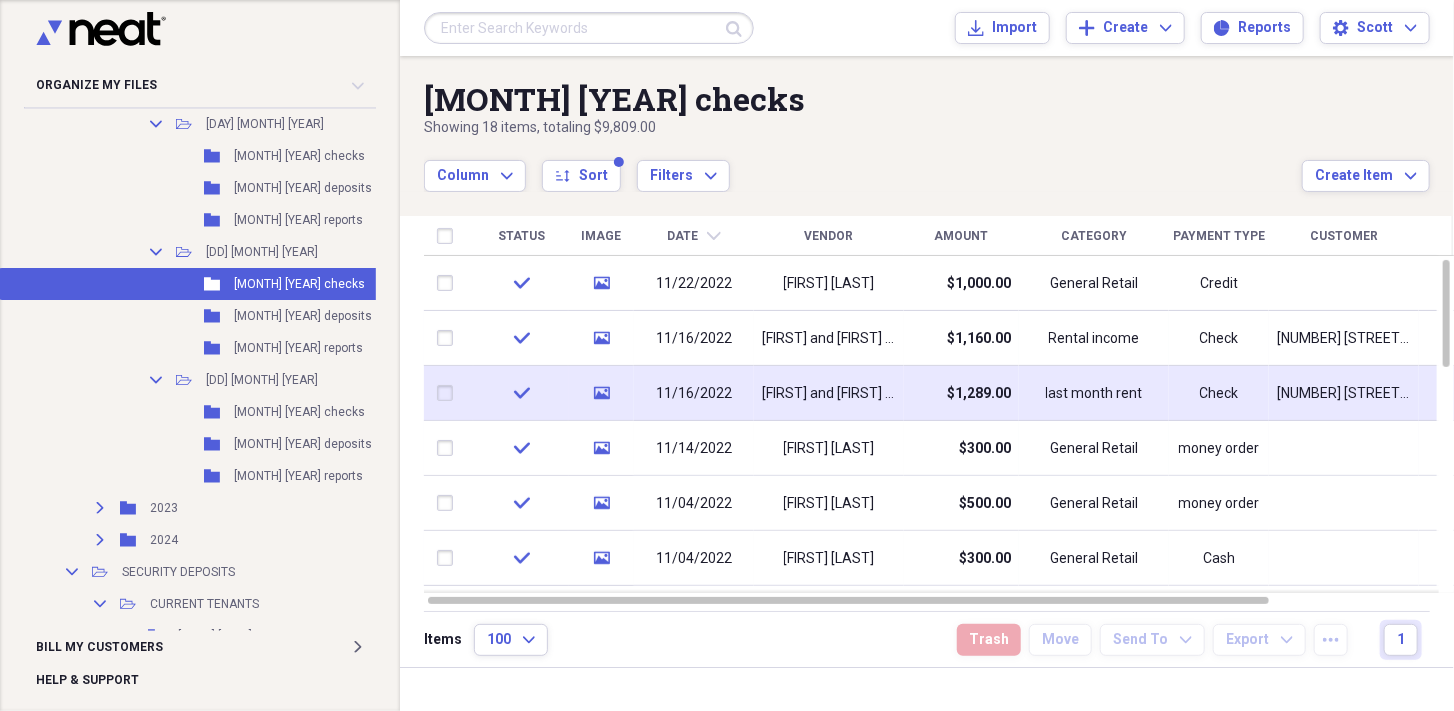 click on "$1,289.00" at bounding box center [961, 393] 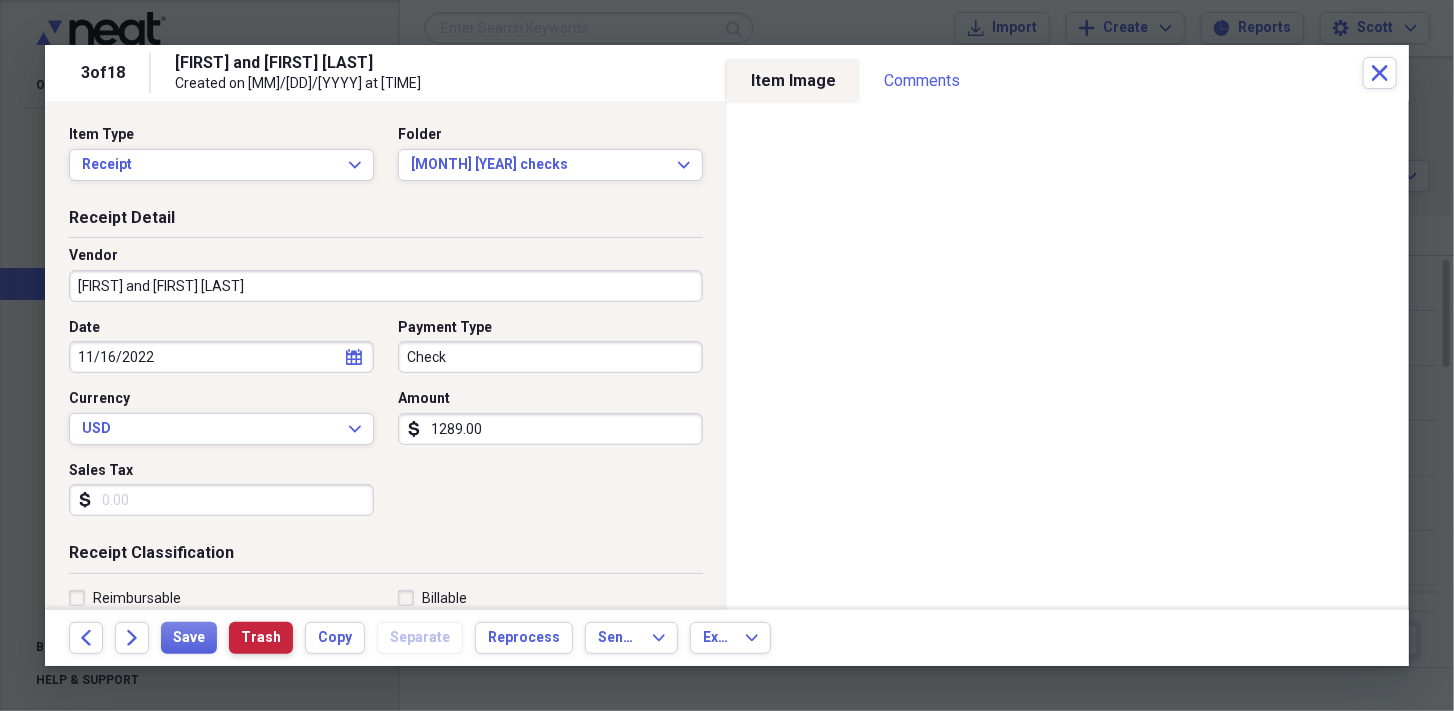 click on "Trash" at bounding box center [261, 638] 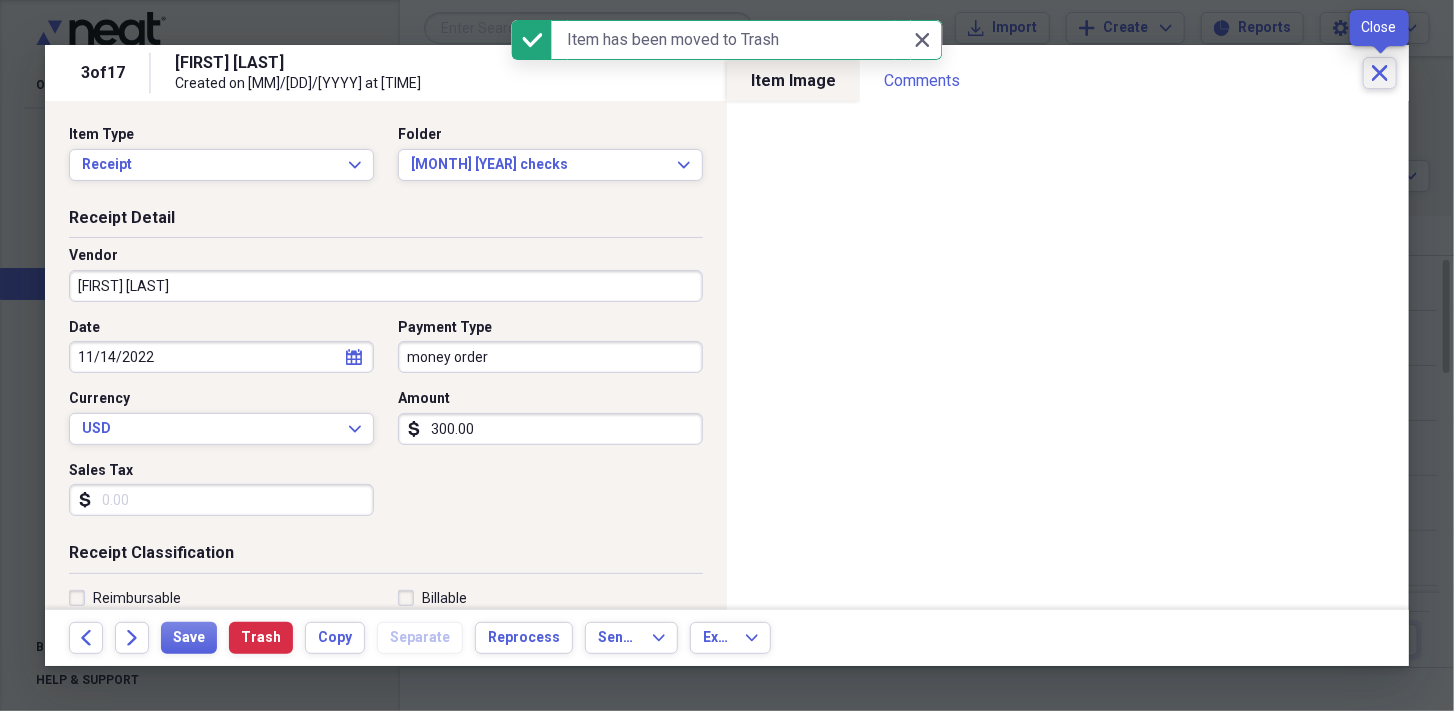 click on "Close" 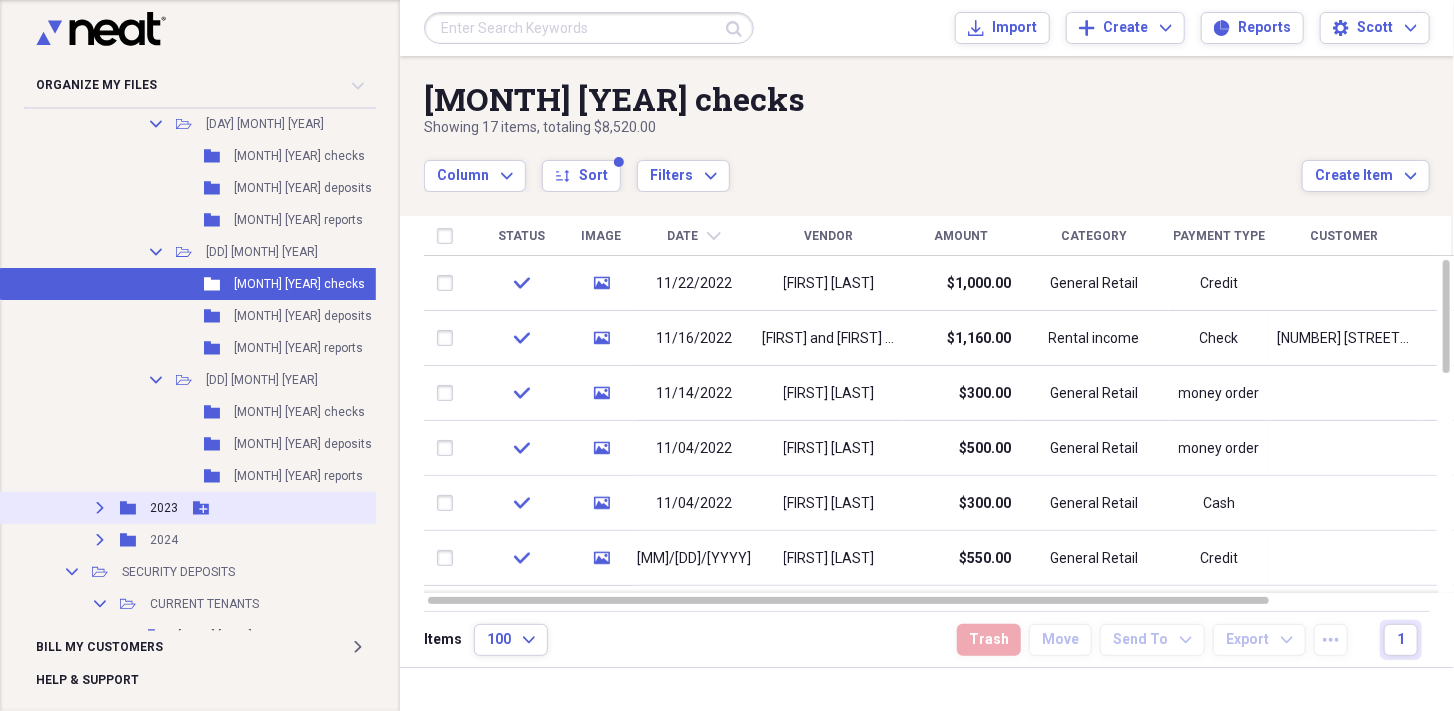click on "Expand" 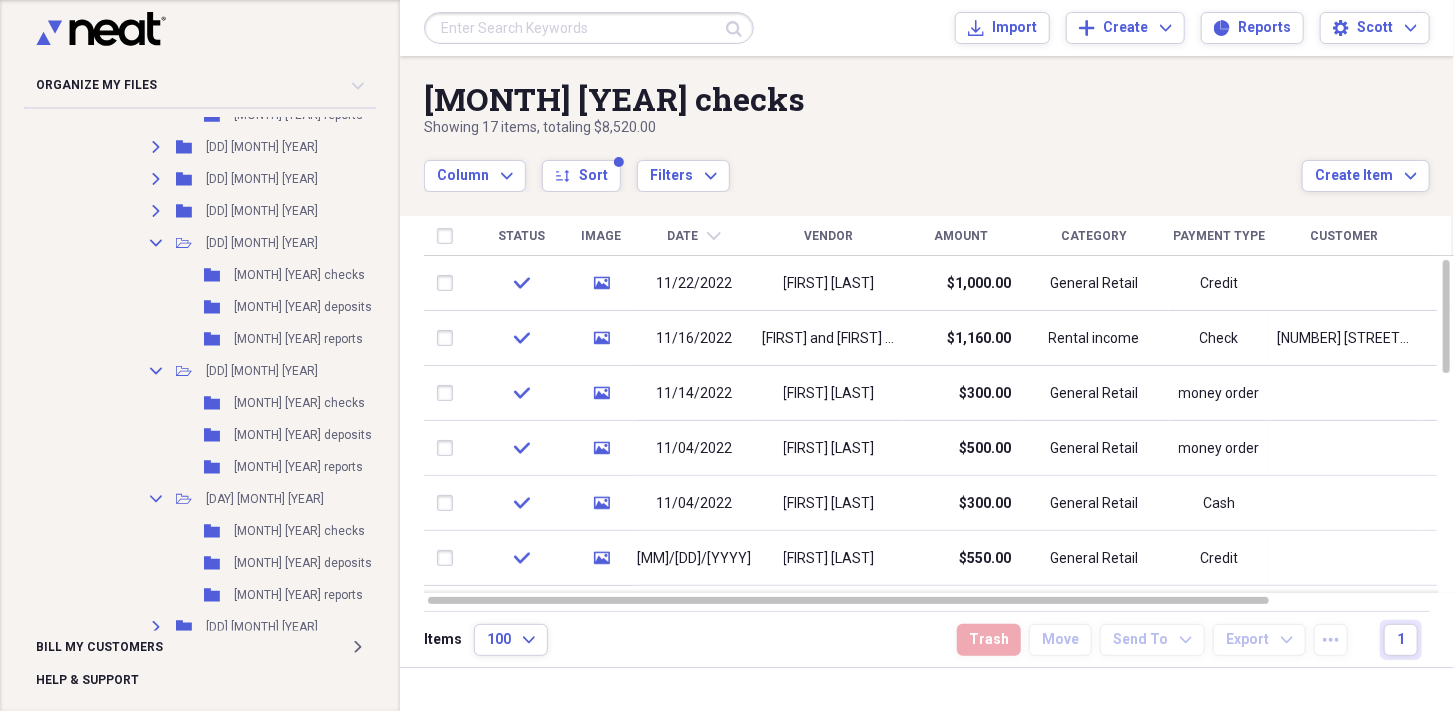 scroll, scrollTop: 4533, scrollLeft: 0, axis: vertical 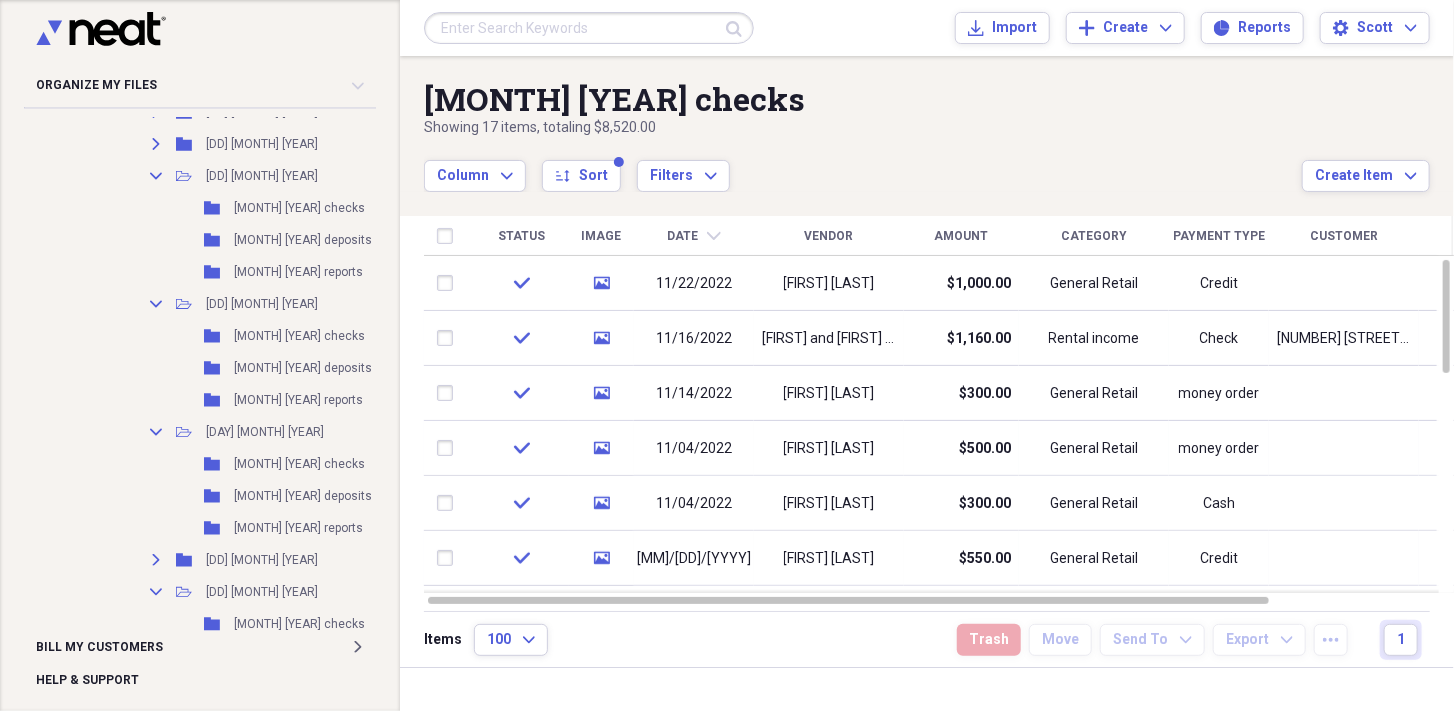 click on "Folder [MONTH] [YEAR] deposits Add Folder" at bounding box center (233, 496) 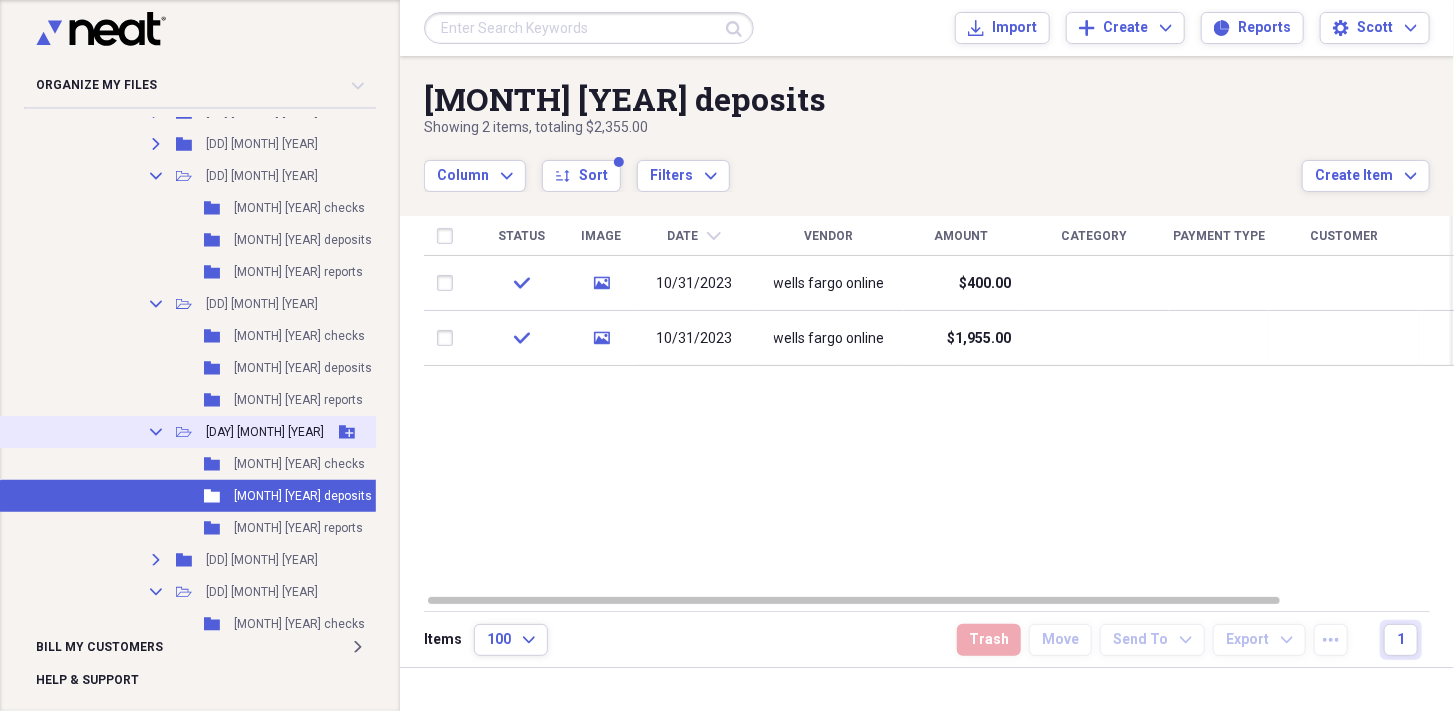 scroll, scrollTop: 4500, scrollLeft: 0, axis: vertical 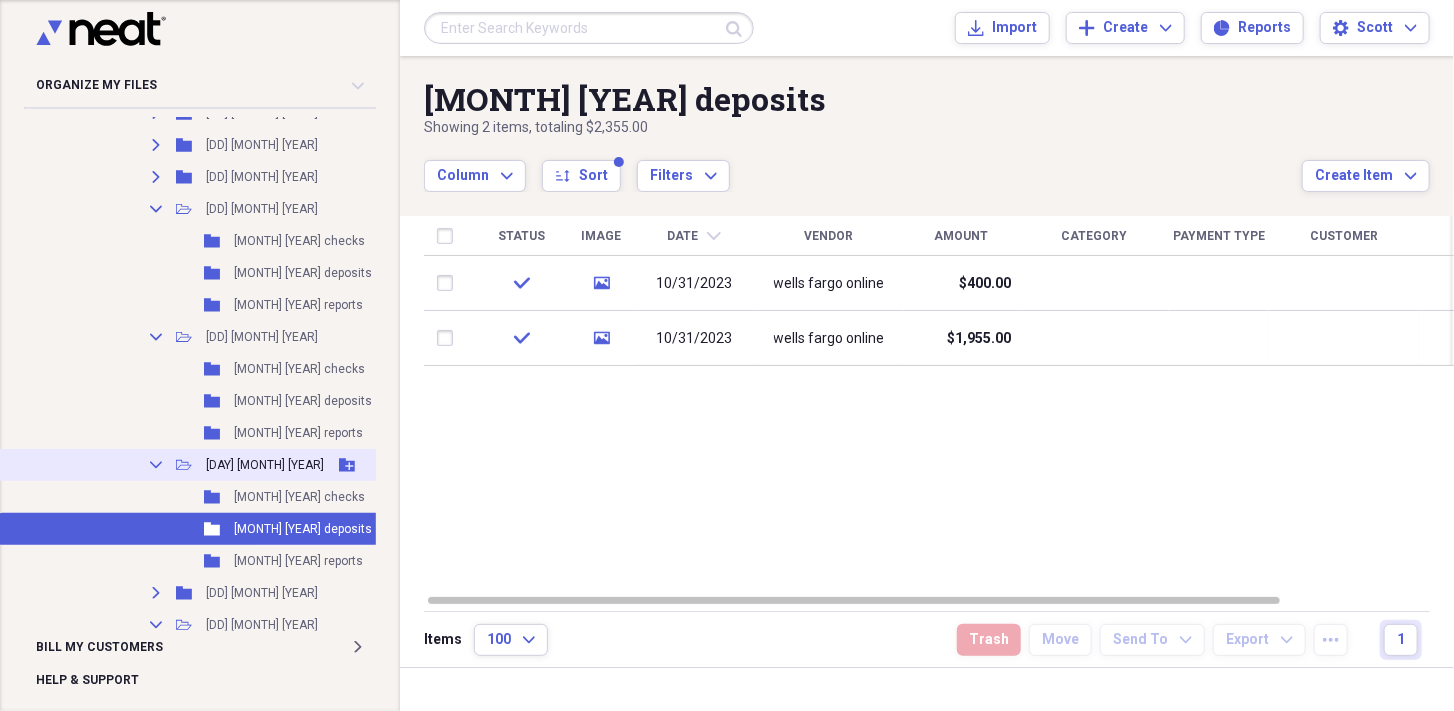 click on "[DAY] [MONTH] [YEAR]" at bounding box center [265, 465] 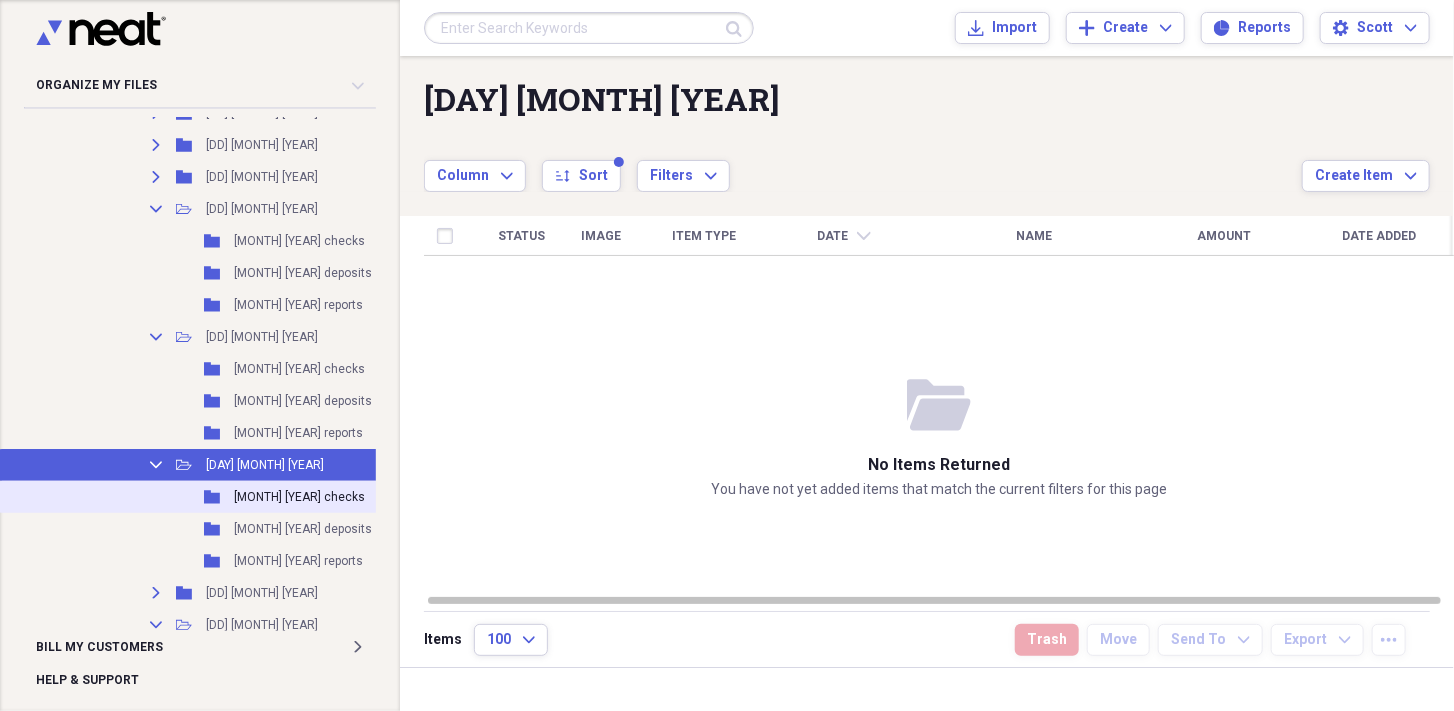 click on "[MONTH] [YEAR] checks" at bounding box center [299, 497] 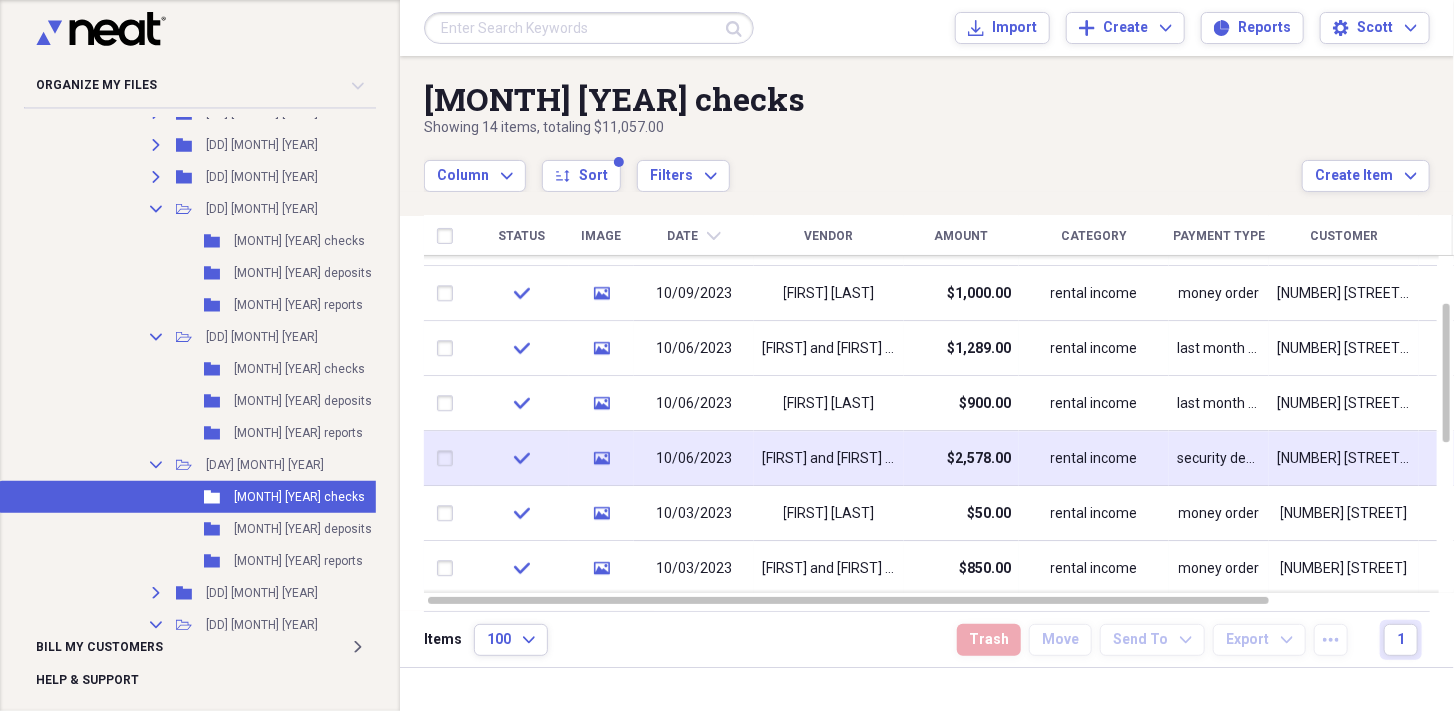 click on "[FIRST] and [FIRST] [LAST]" at bounding box center [829, 459] 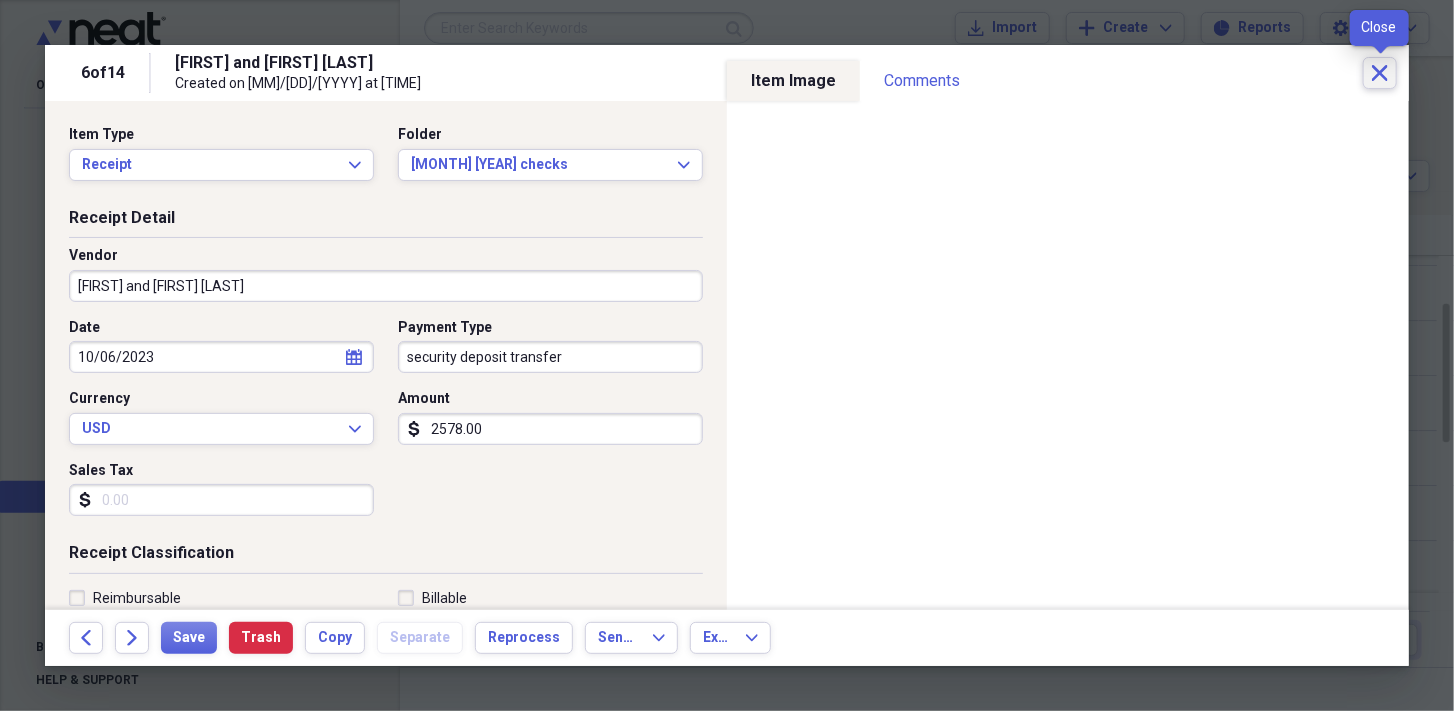 click 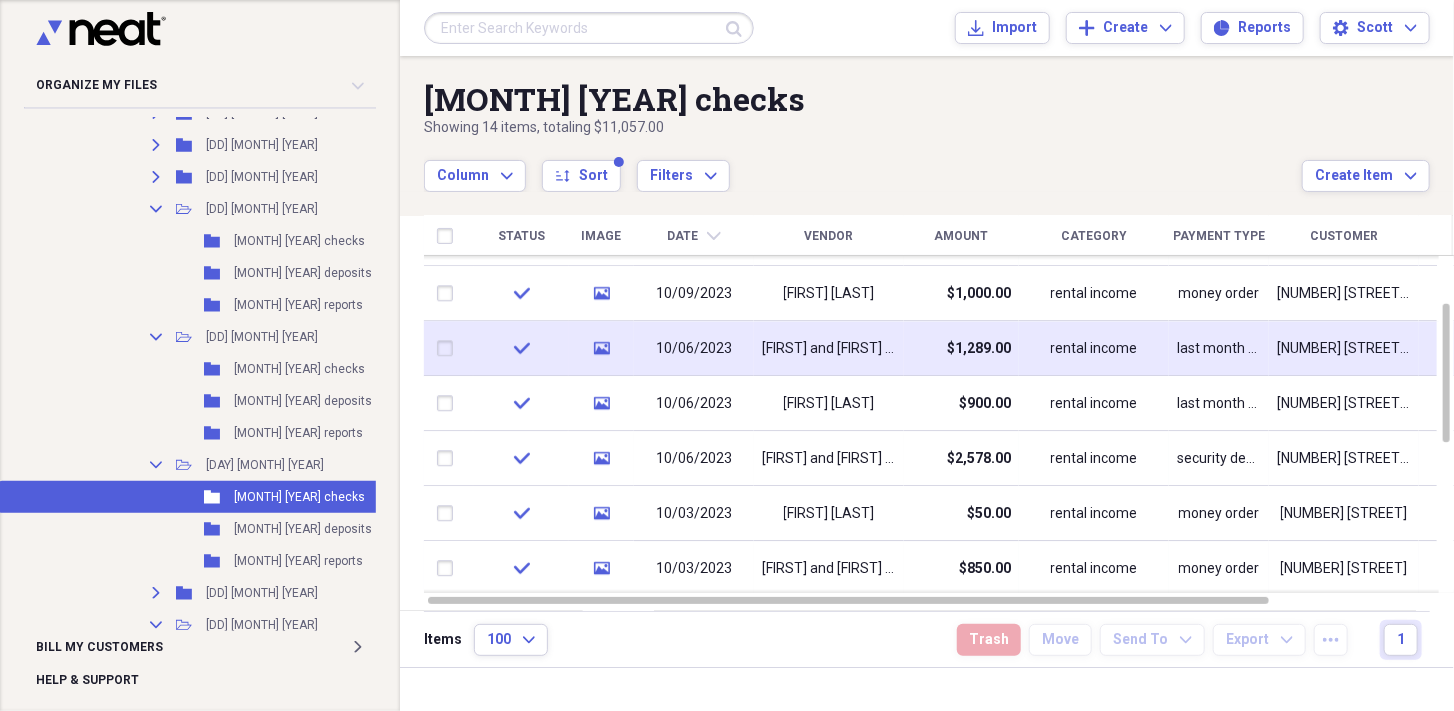 click on "[FIRST] and [FIRST] [LAST]" at bounding box center (829, 349) 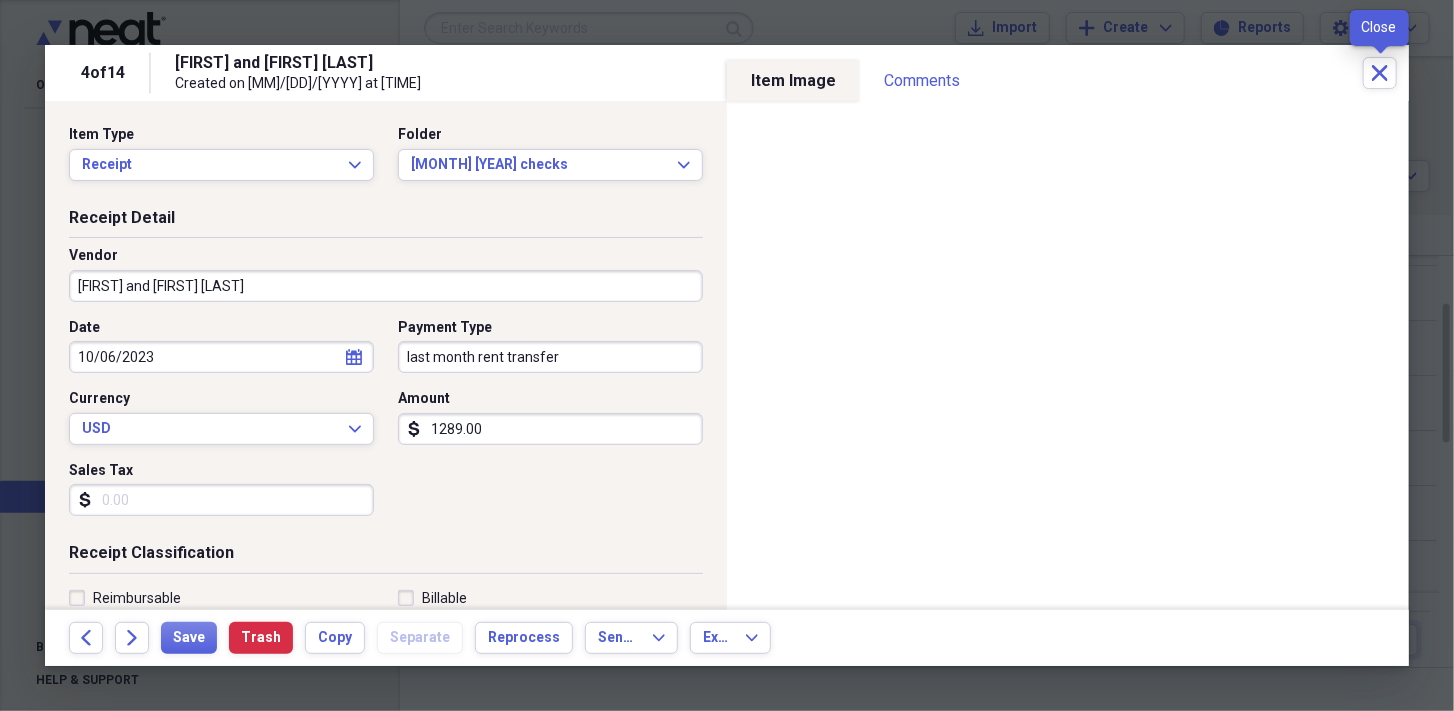 click on "Close" at bounding box center [1380, 73] 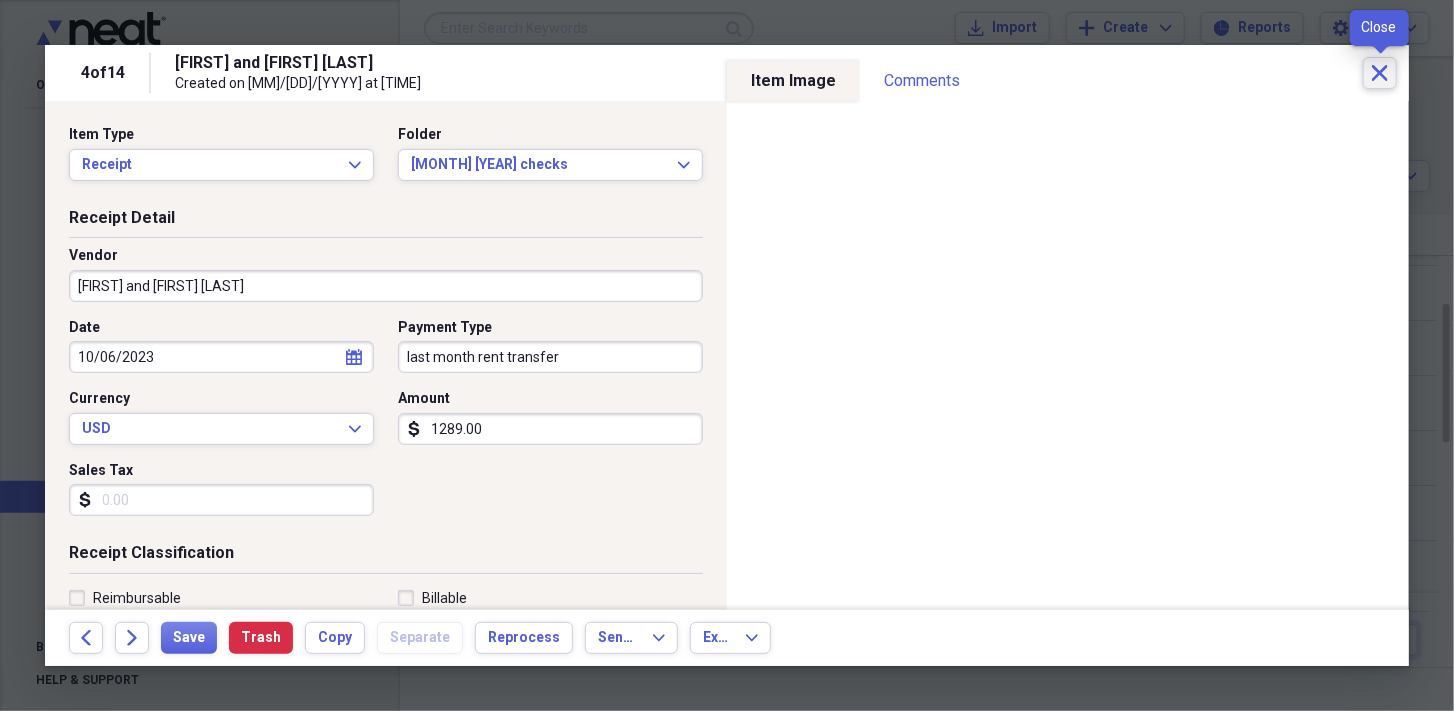 click on "Close" at bounding box center [1380, 73] 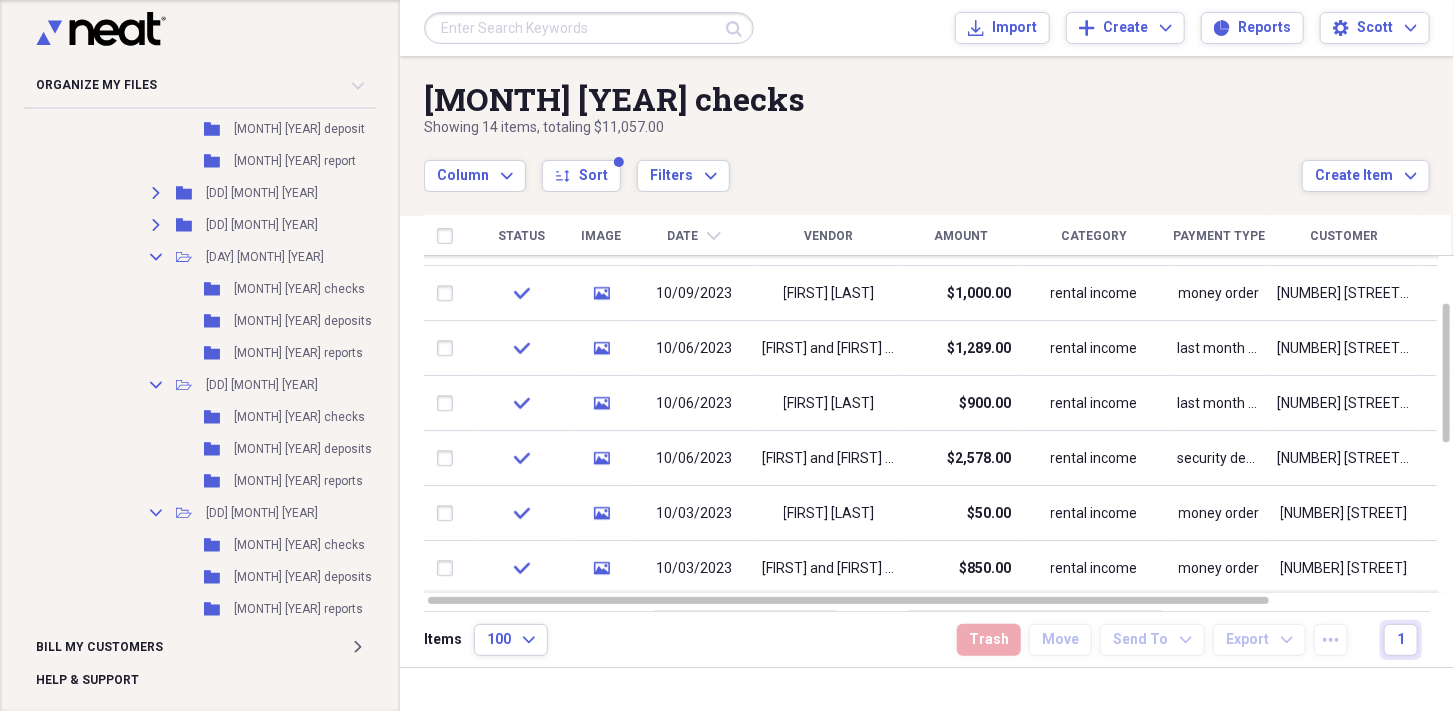 scroll, scrollTop: 3266, scrollLeft: 0, axis: vertical 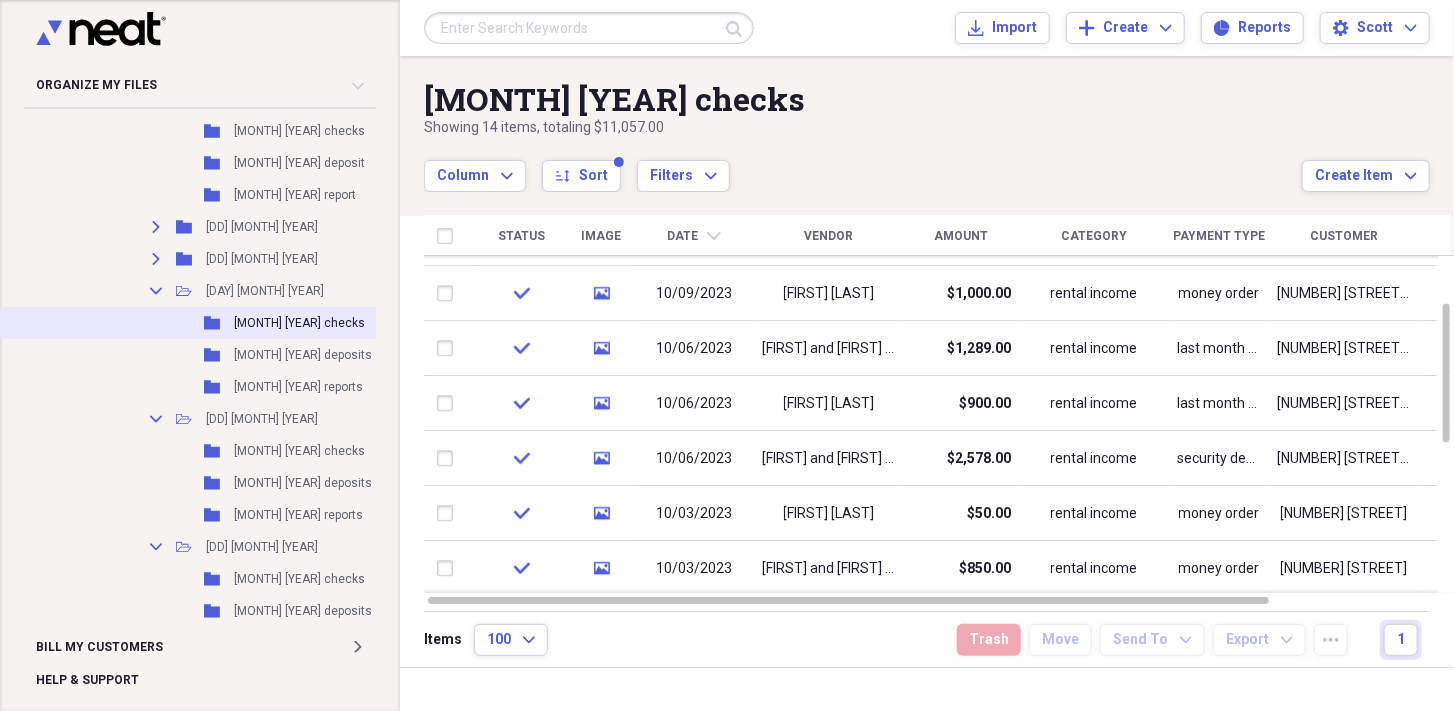 click on "[MONTH] [YEAR] checks" at bounding box center [299, 323] 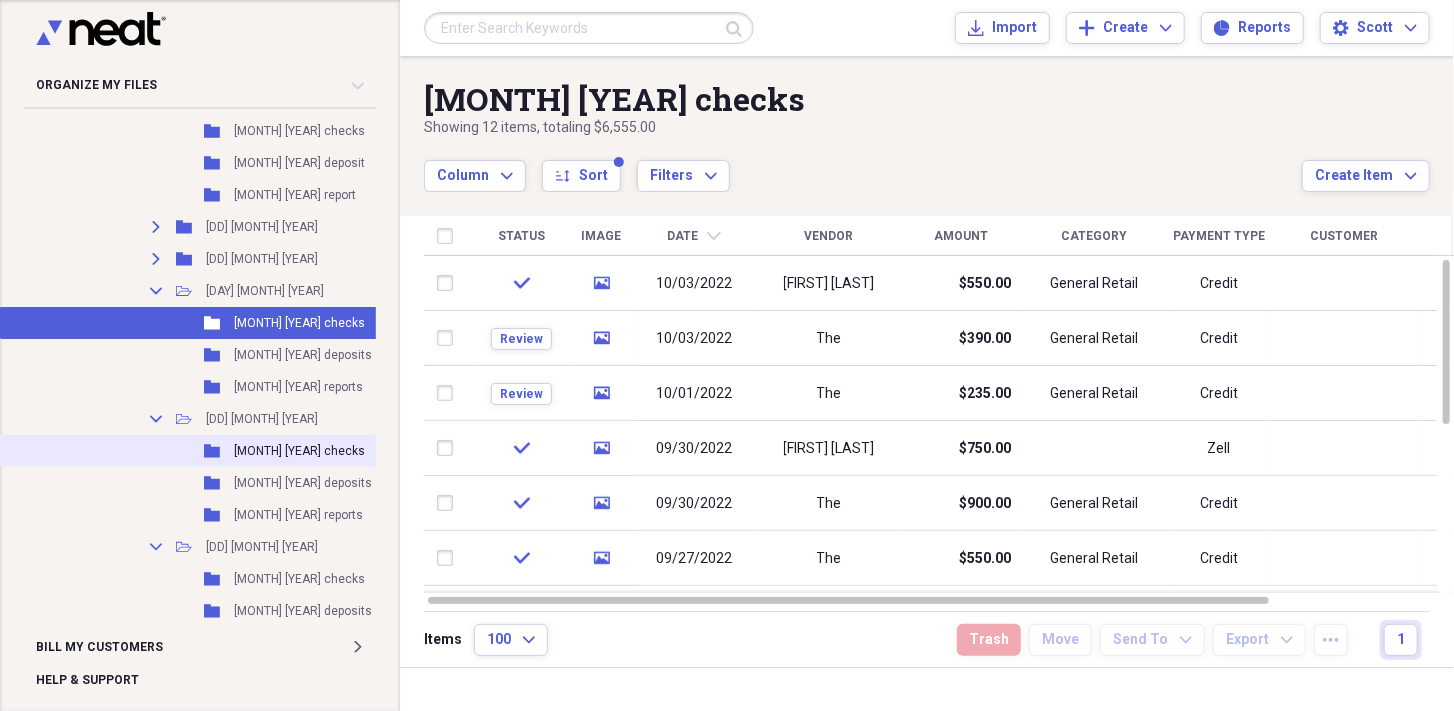 click on "[MONTH] [YEAR] checks" at bounding box center (299, 451) 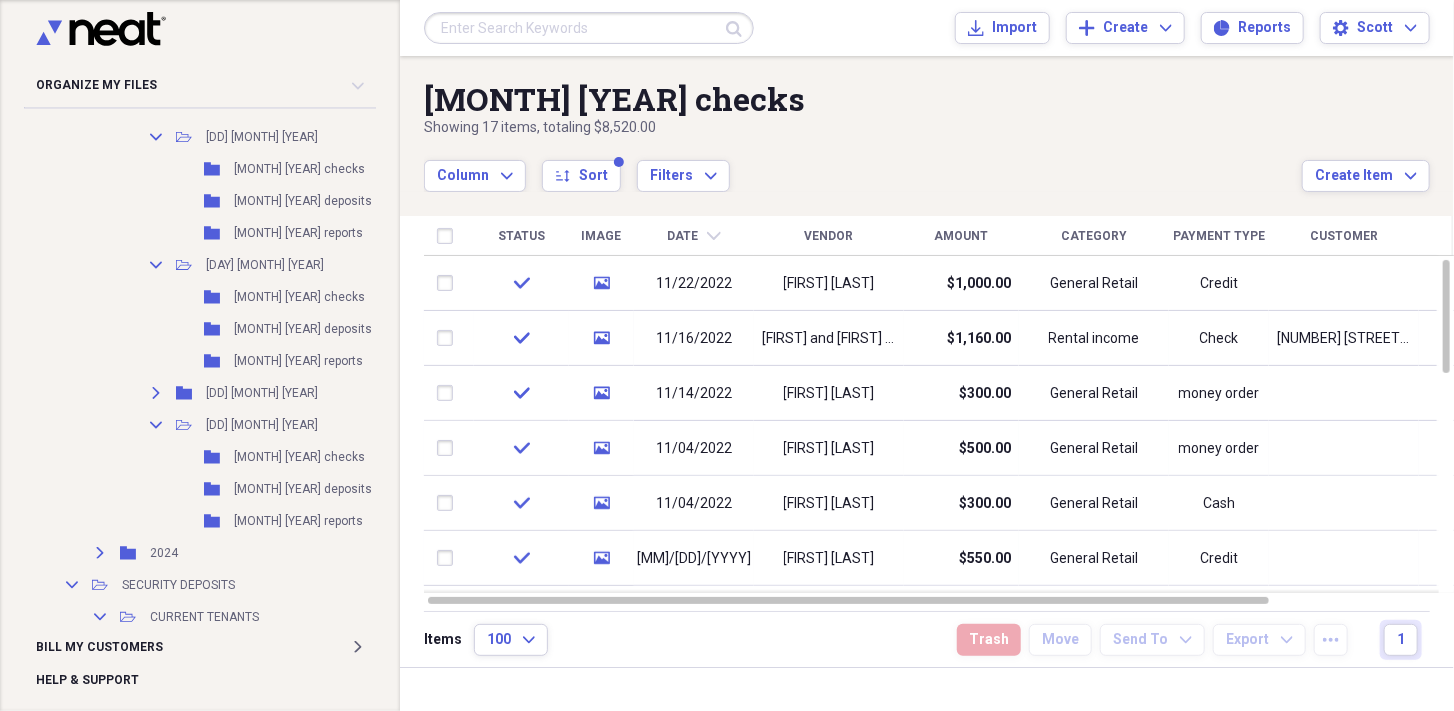 scroll, scrollTop: 4666, scrollLeft: 0, axis: vertical 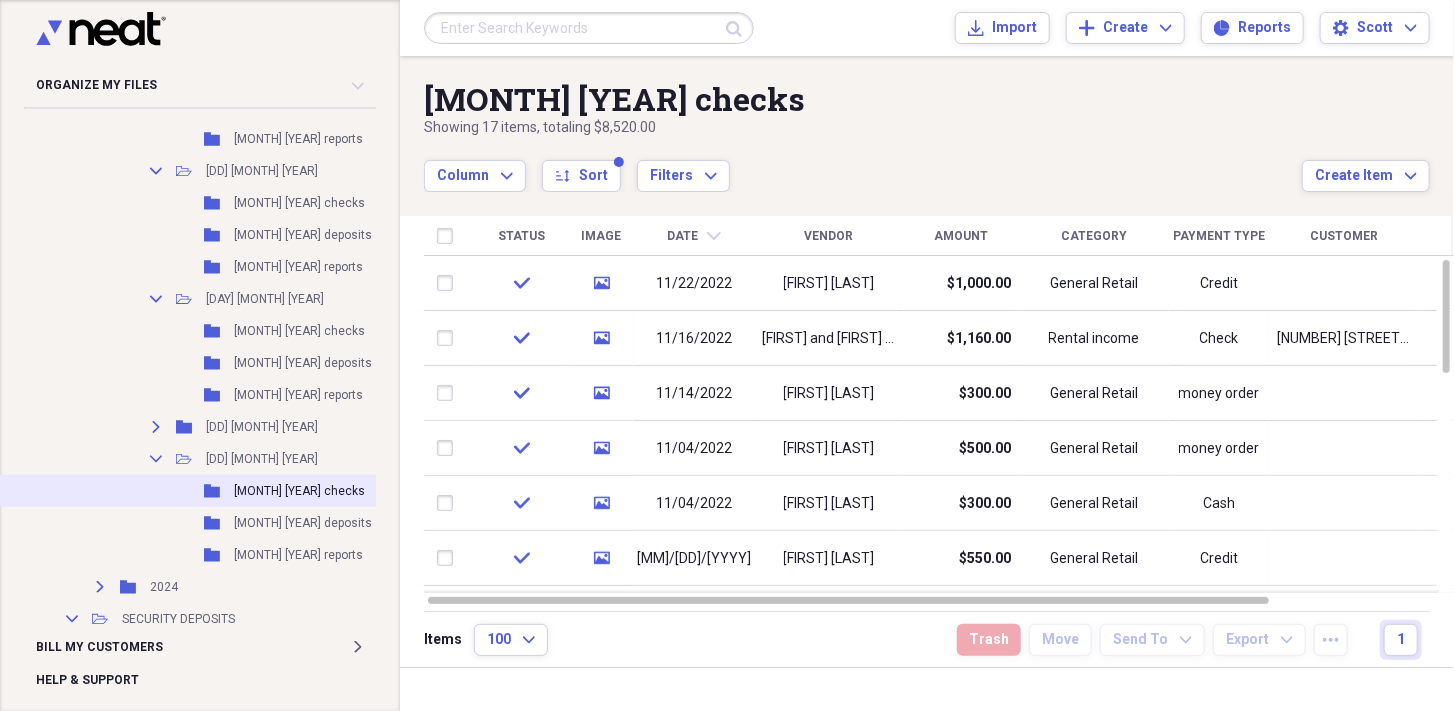 click on "[MONTH] [YEAR] checks" at bounding box center [299, 491] 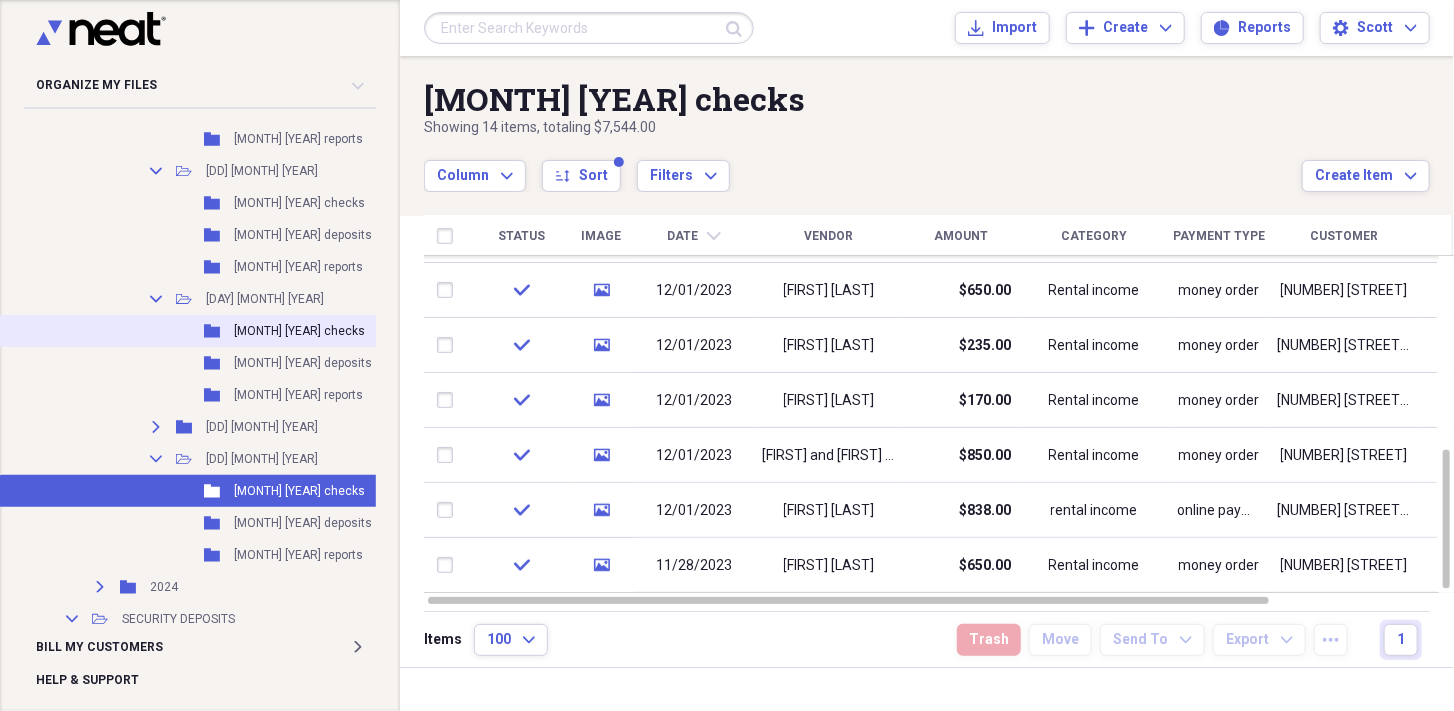 click on "[MONTH] [YEAR] checks" at bounding box center (299, 331) 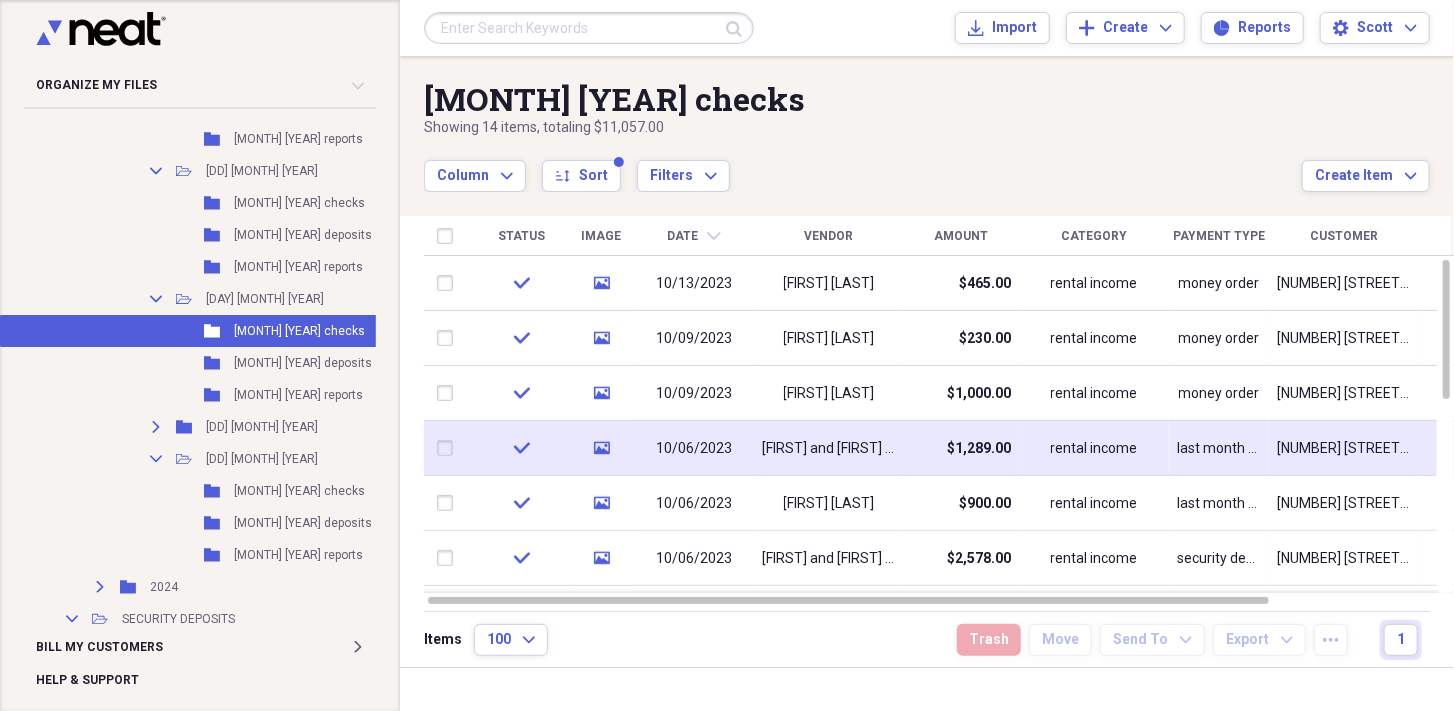 click on "[FIRST] and [FIRST] [LAST]" at bounding box center [829, 449] 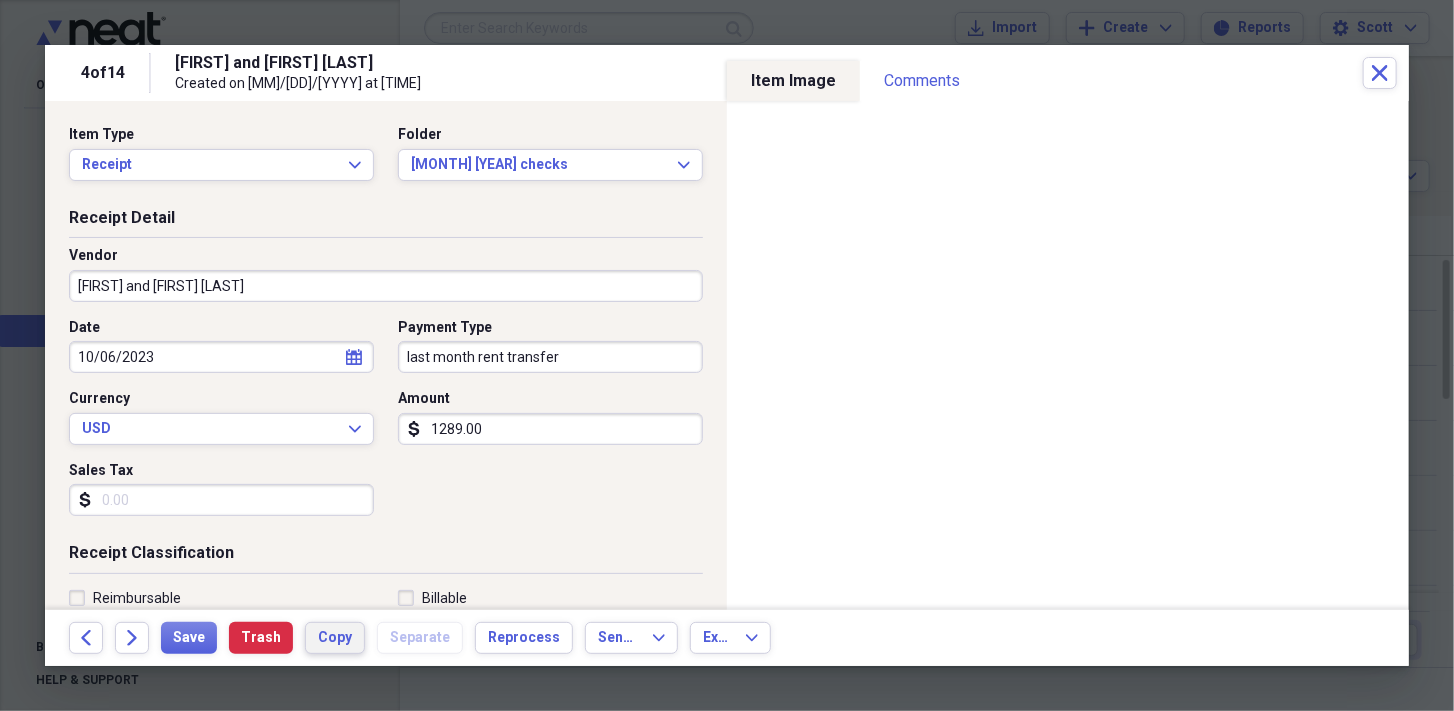 click on "Copy" at bounding box center (335, 638) 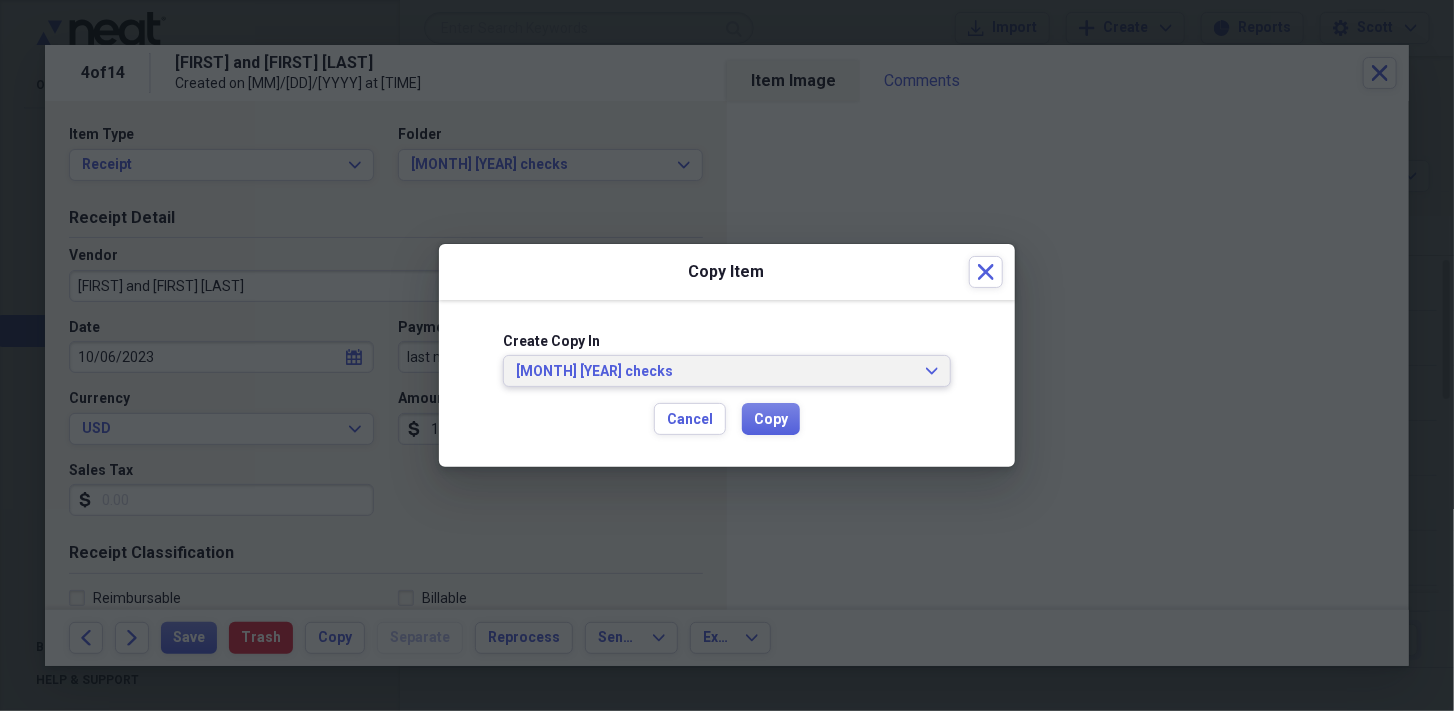 click on "[MONTH] [YEAR] checks" at bounding box center [715, 372] 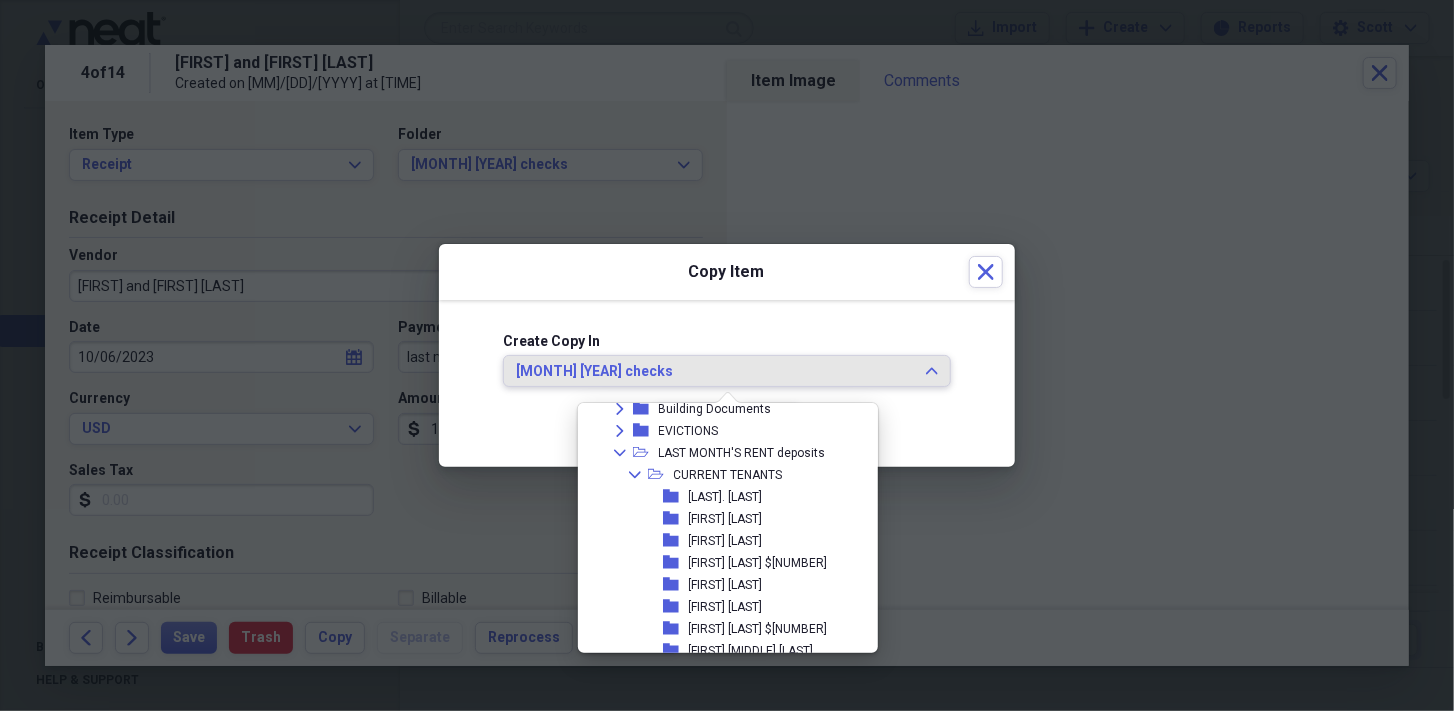 scroll, scrollTop: 1396, scrollLeft: 0, axis: vertical 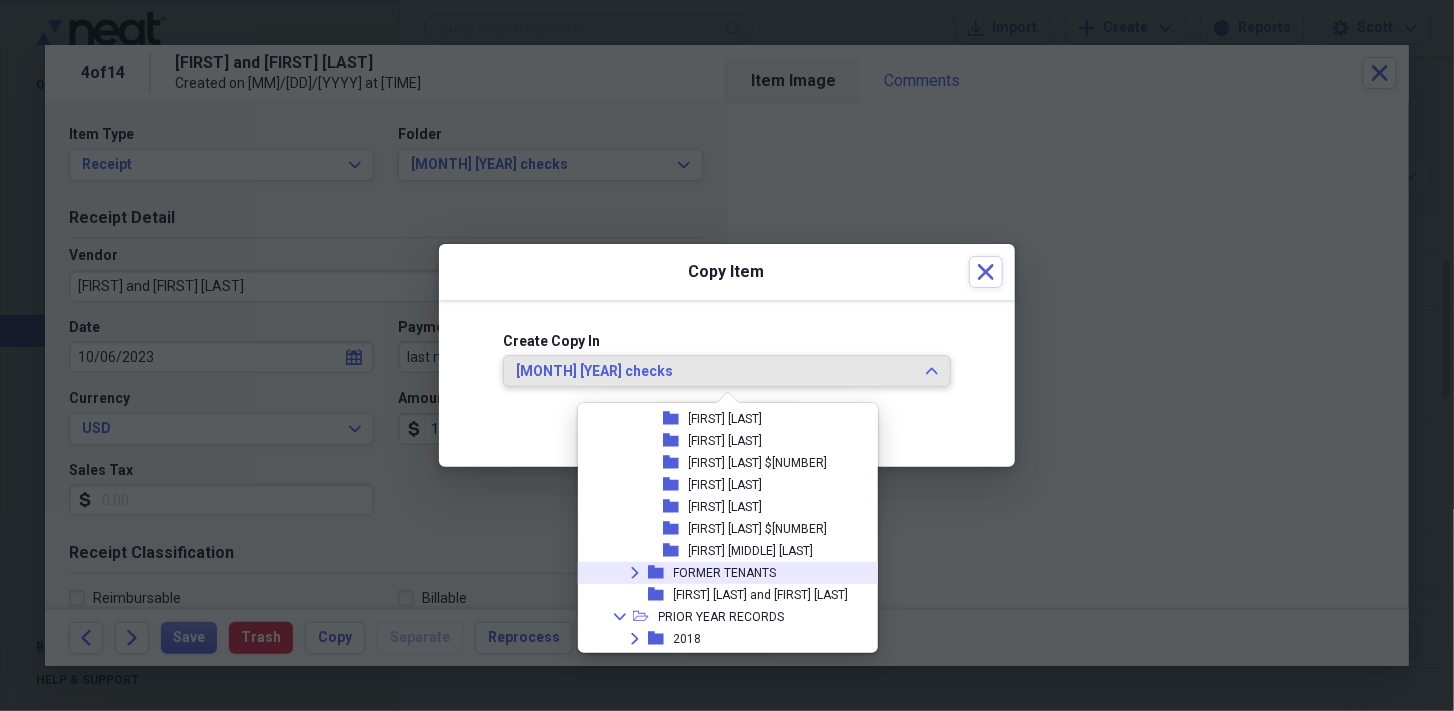 click on "Expand" 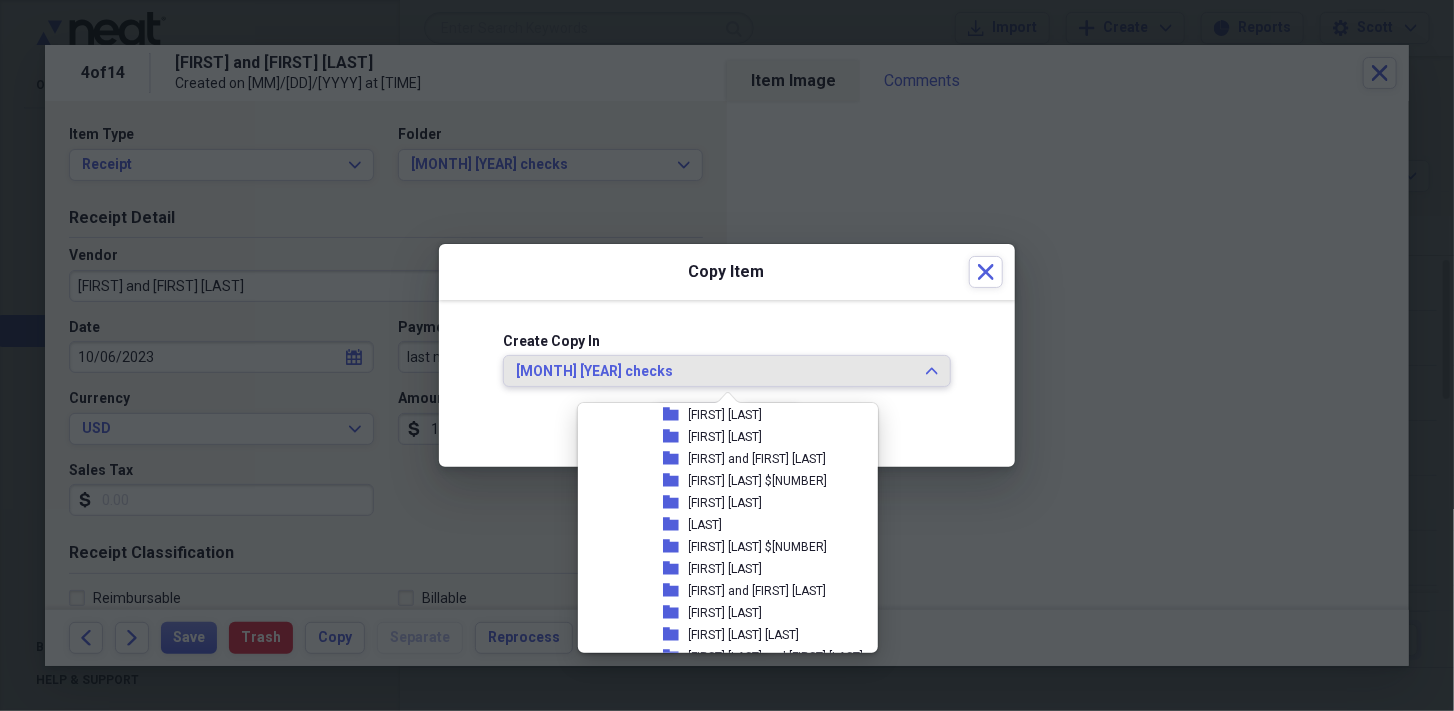 scroll, scrollTop: 1763, scrollLeft: 0, axis: vertical 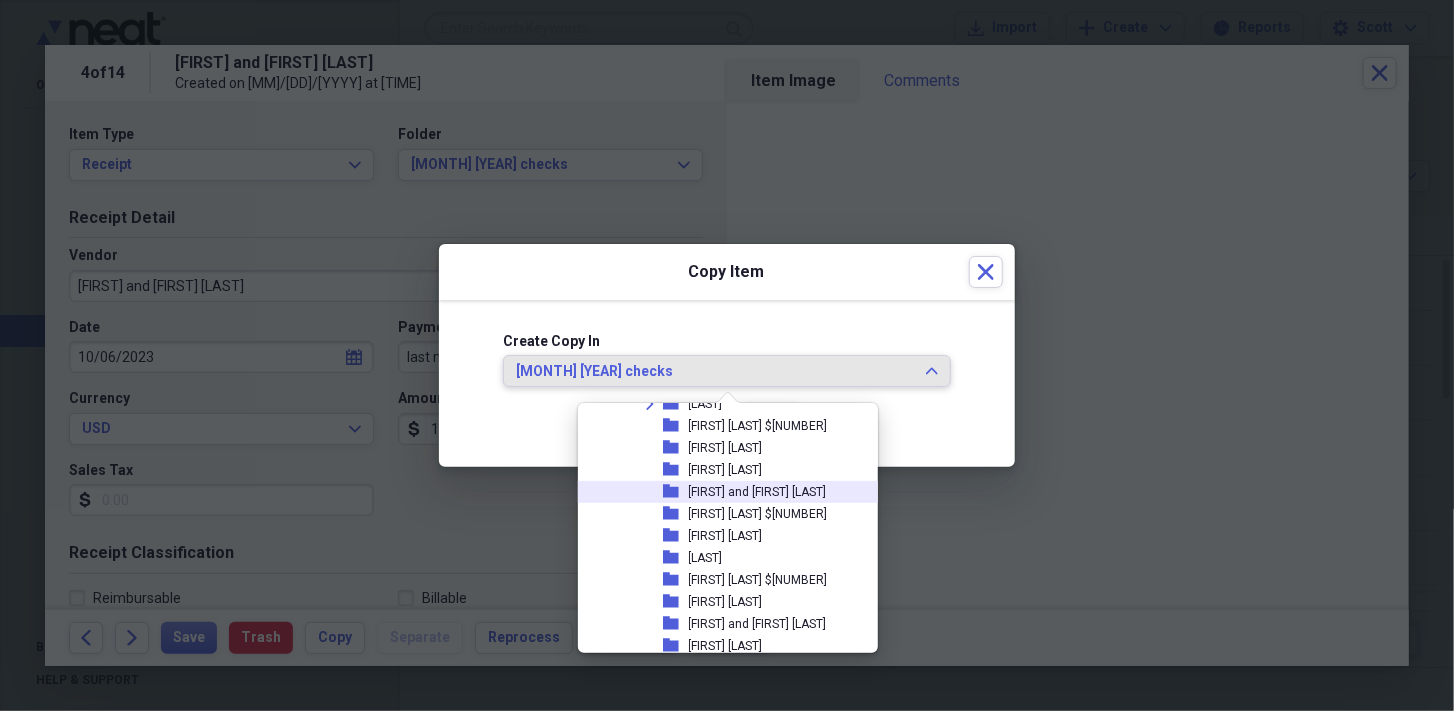 click on "[FIRST] and [FIRST] [LAST]" at bounding box center (758, 492) 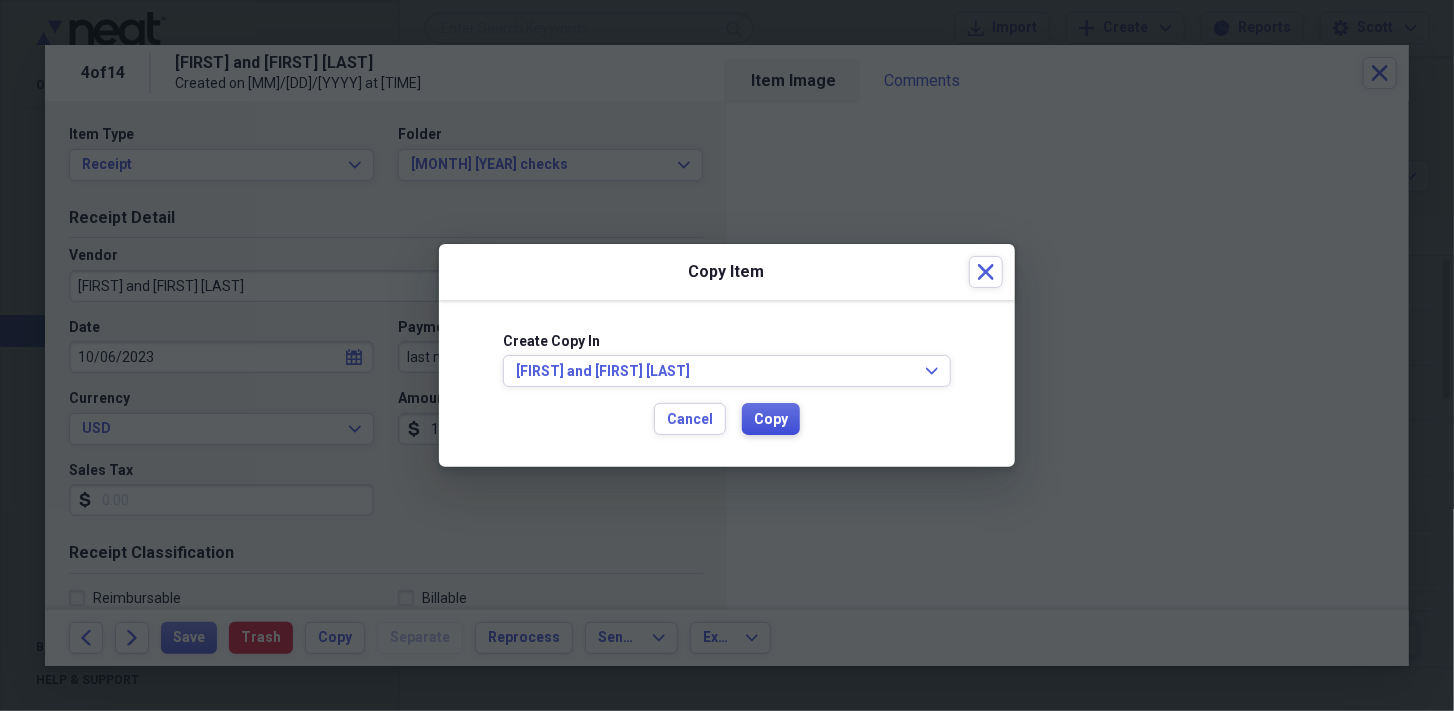 click on "Copy" at bounding box center [771, 420] 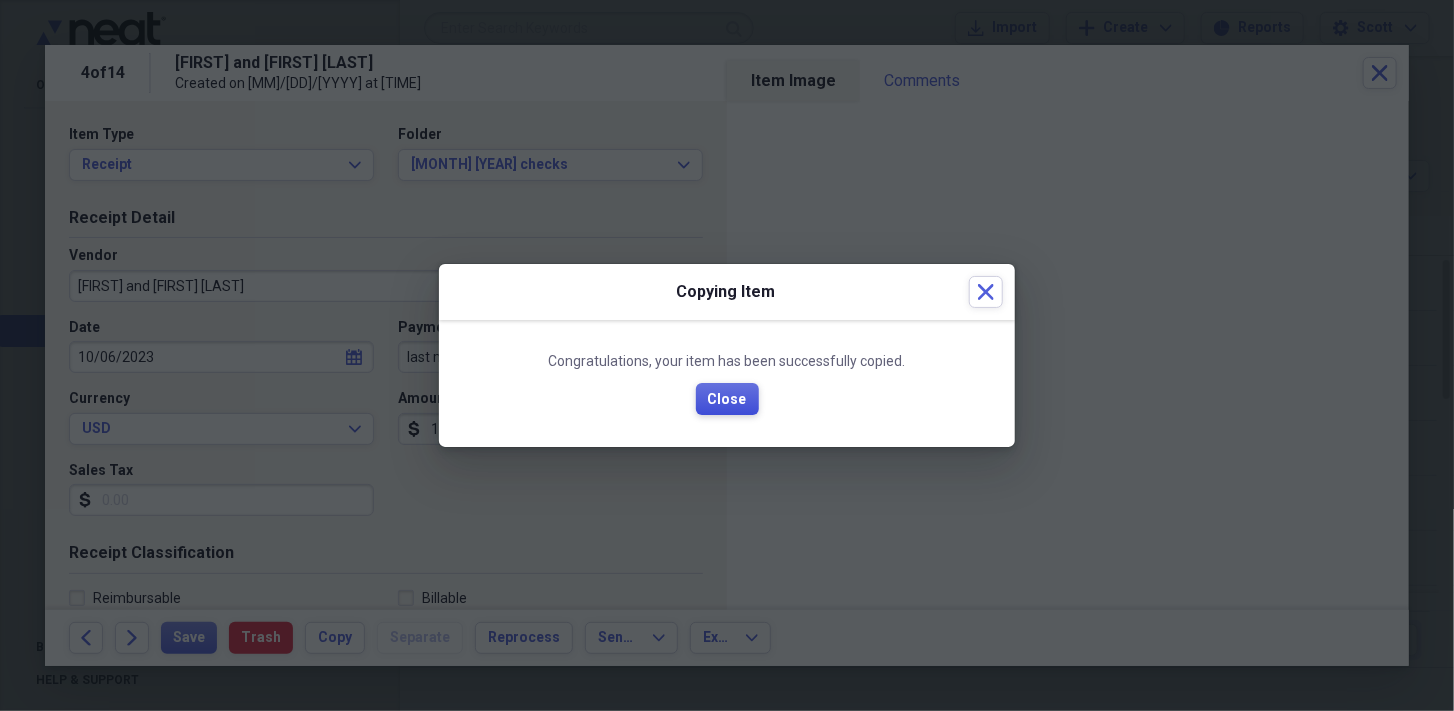 click on "Close" at bounding box center (727, 400) 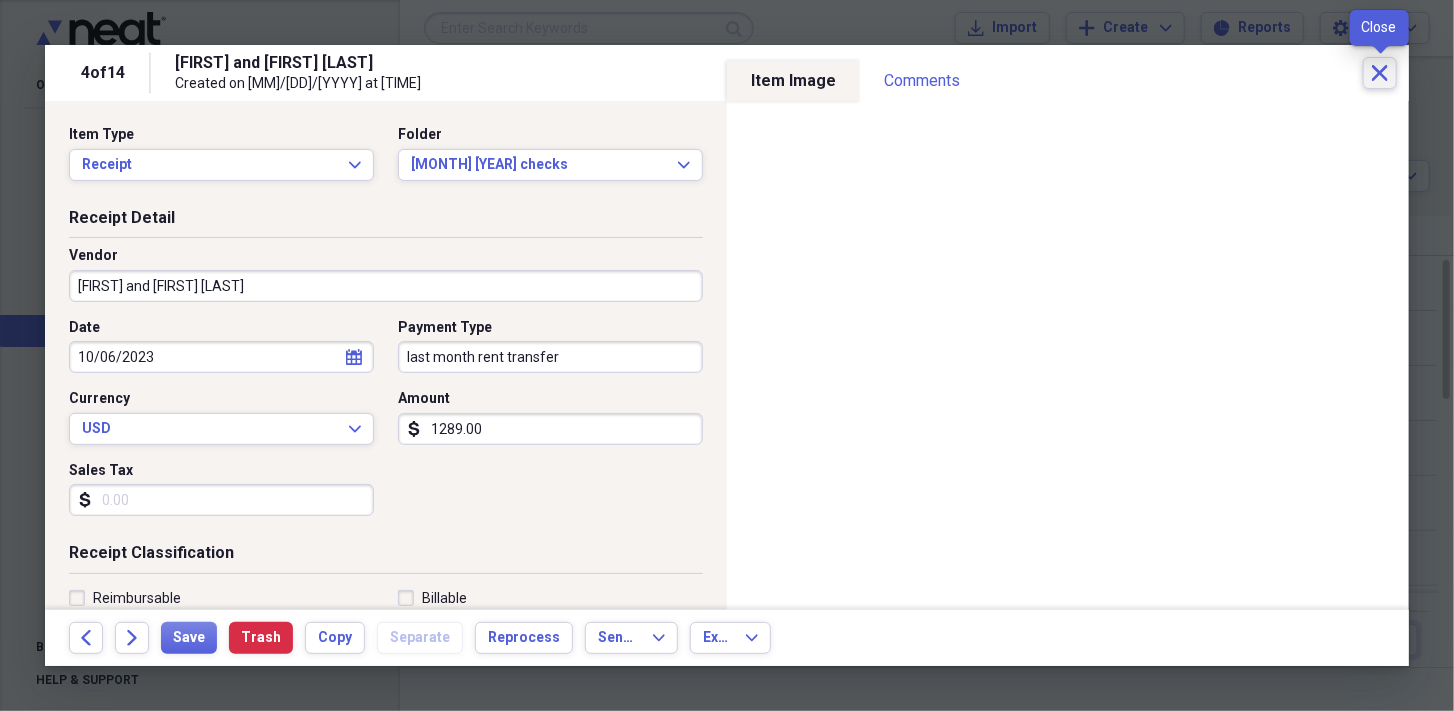 click 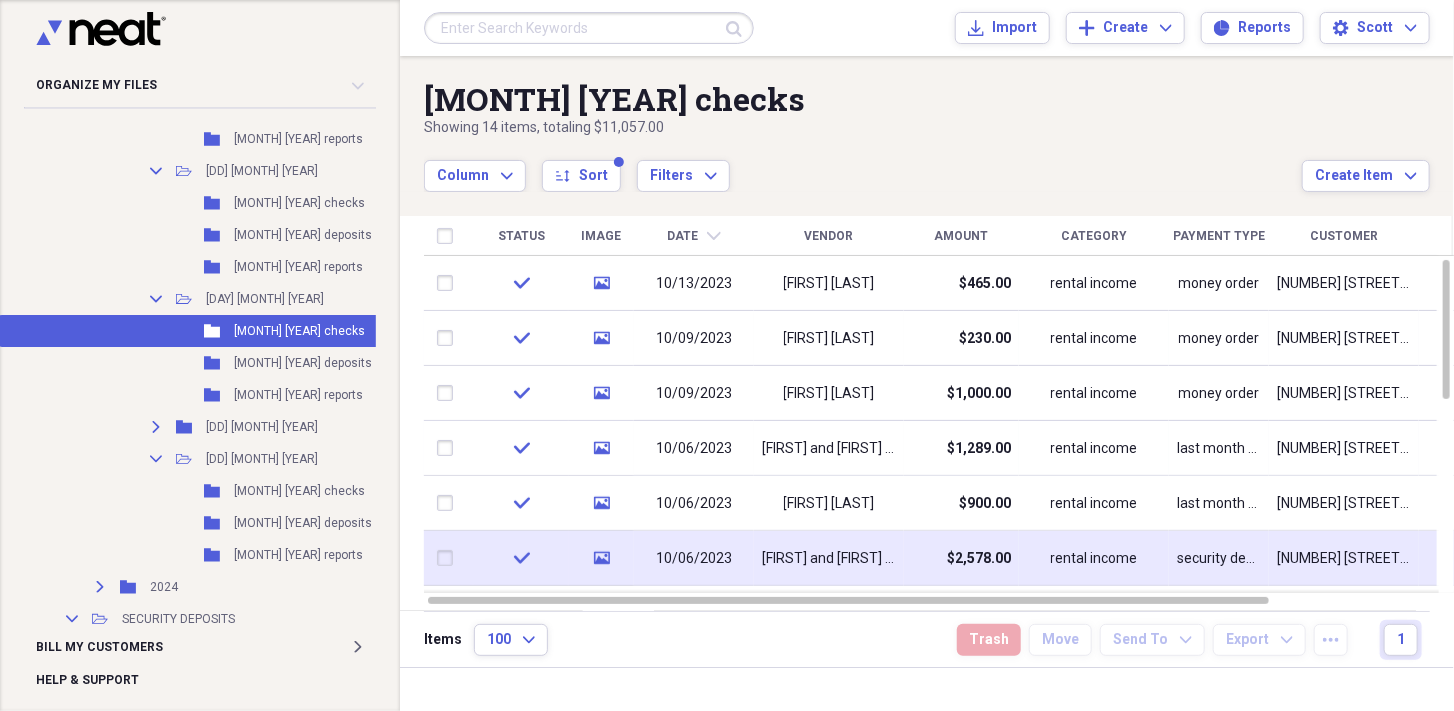 click on "$2,578.00" at bounding box center [979, 559] 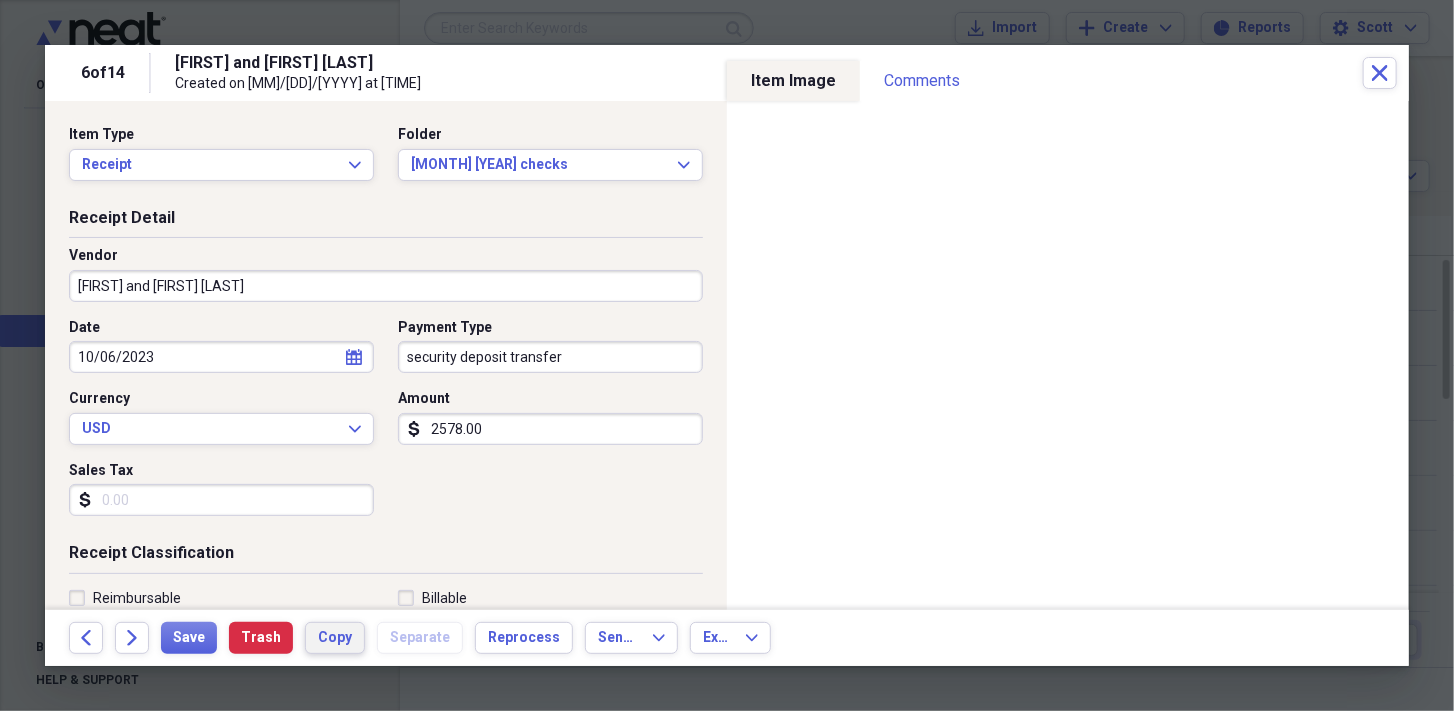click on "Copy" at bounding box center (335, 638) 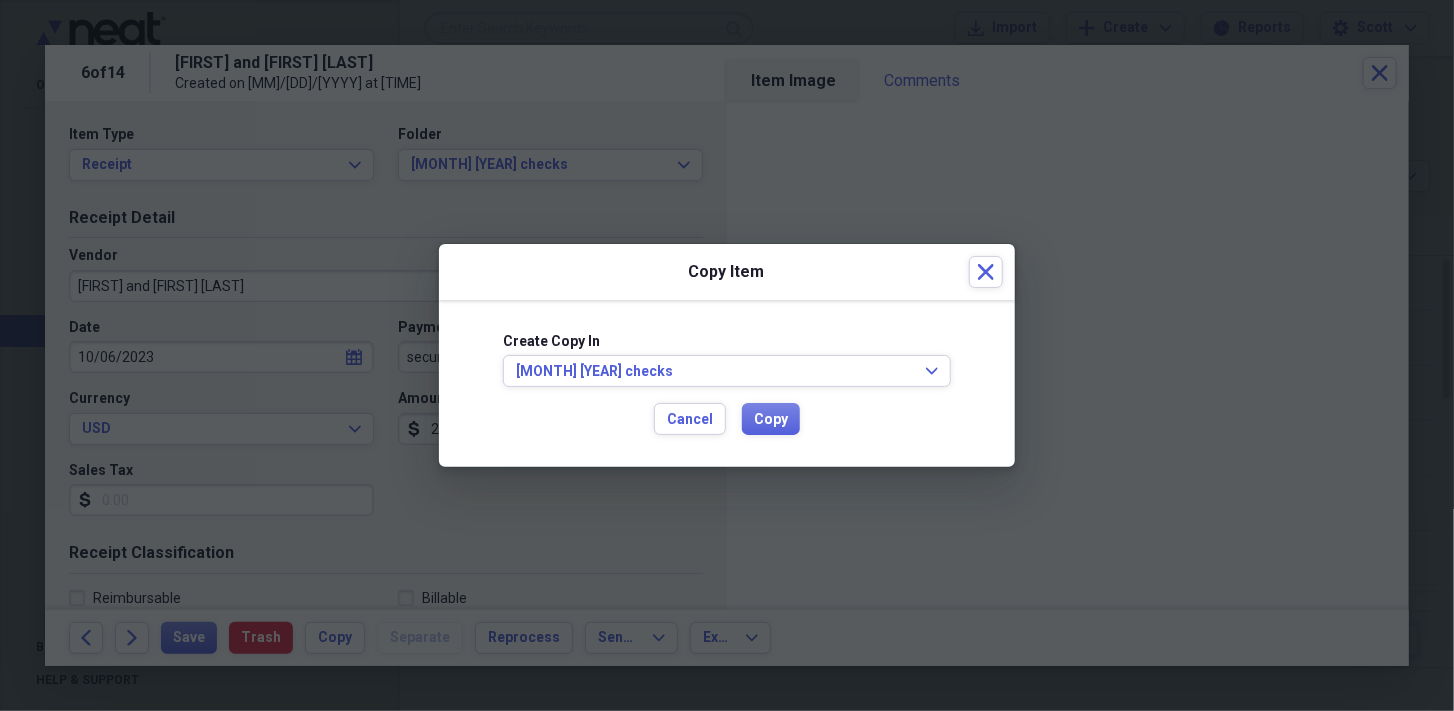 click on "Create Copy In [MONTH] [YEAR] checks Expand" at bounding box center [727, 360] 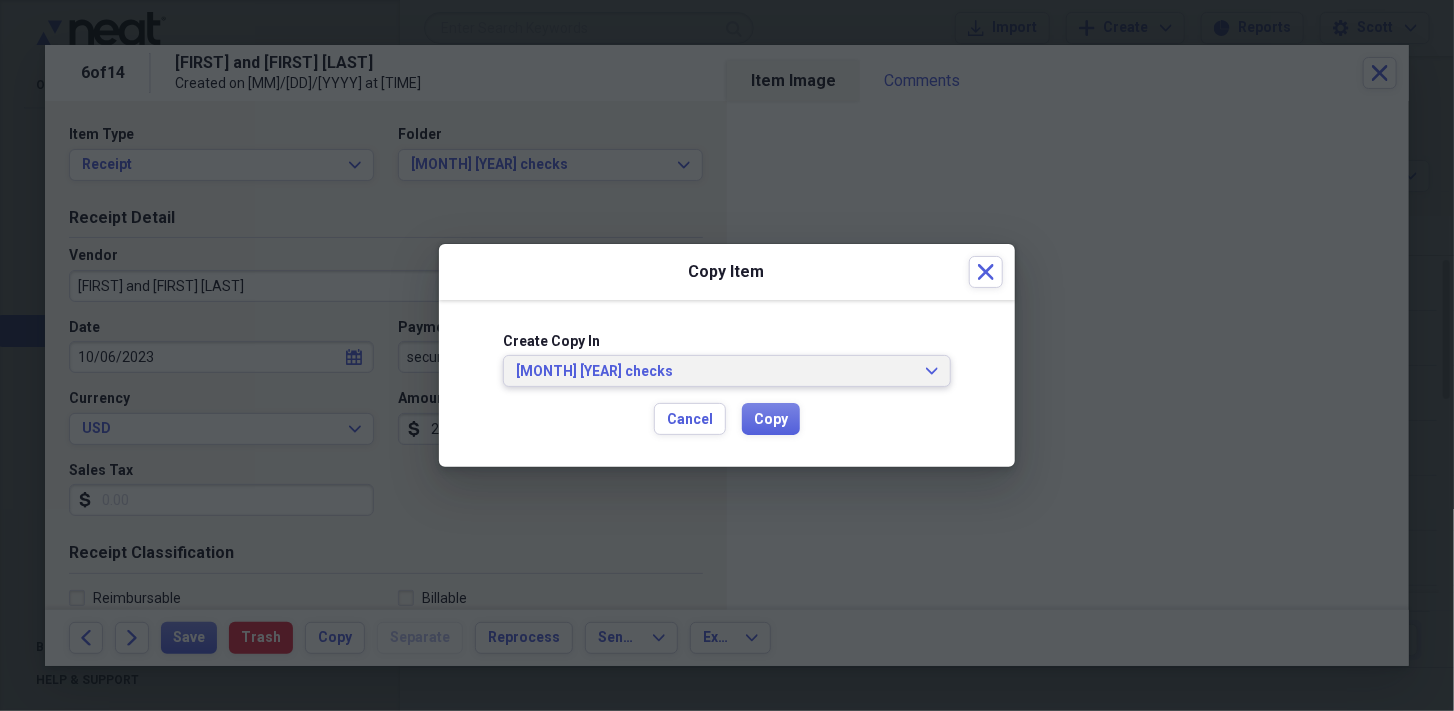 click on "[MONTH] [YEAR] checks" at bounding box center (715, 372) 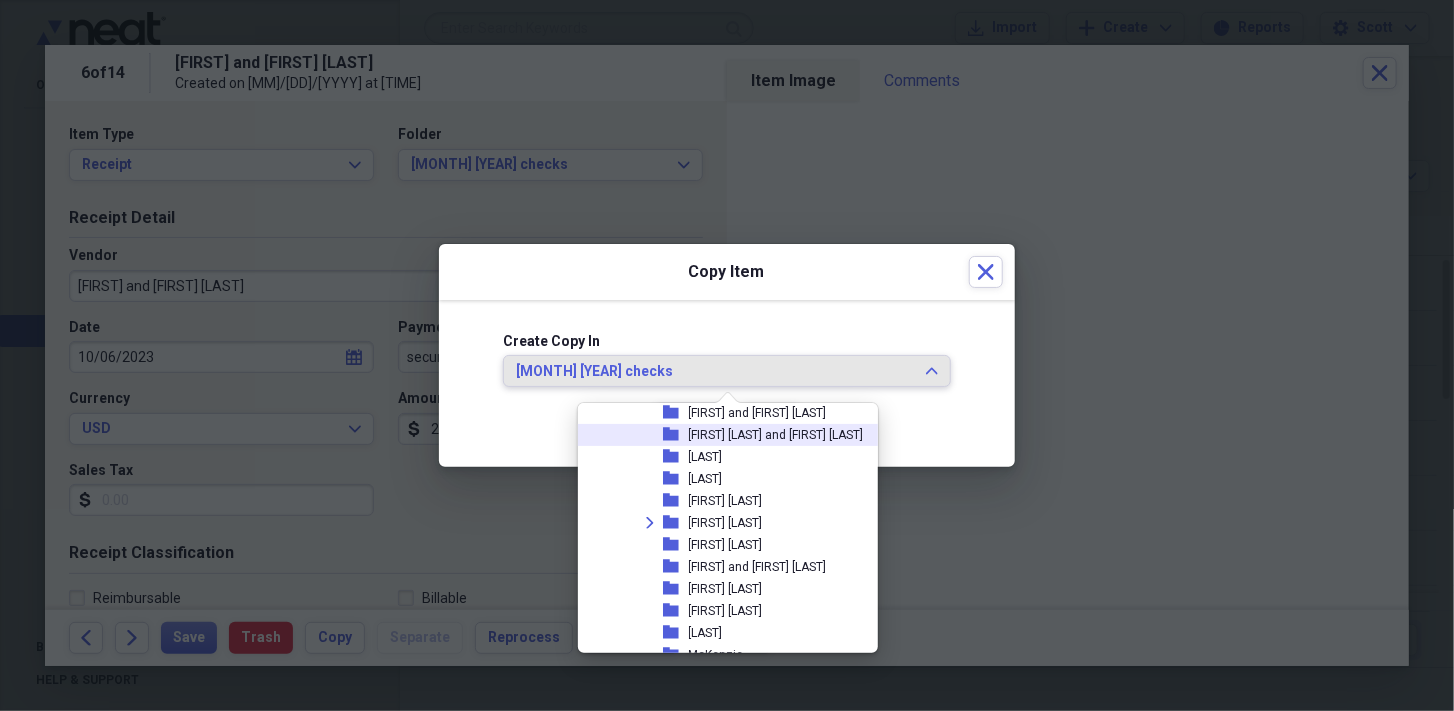 scroll, scrollTop: 4736, scrollLeft: 0, axis: vertical 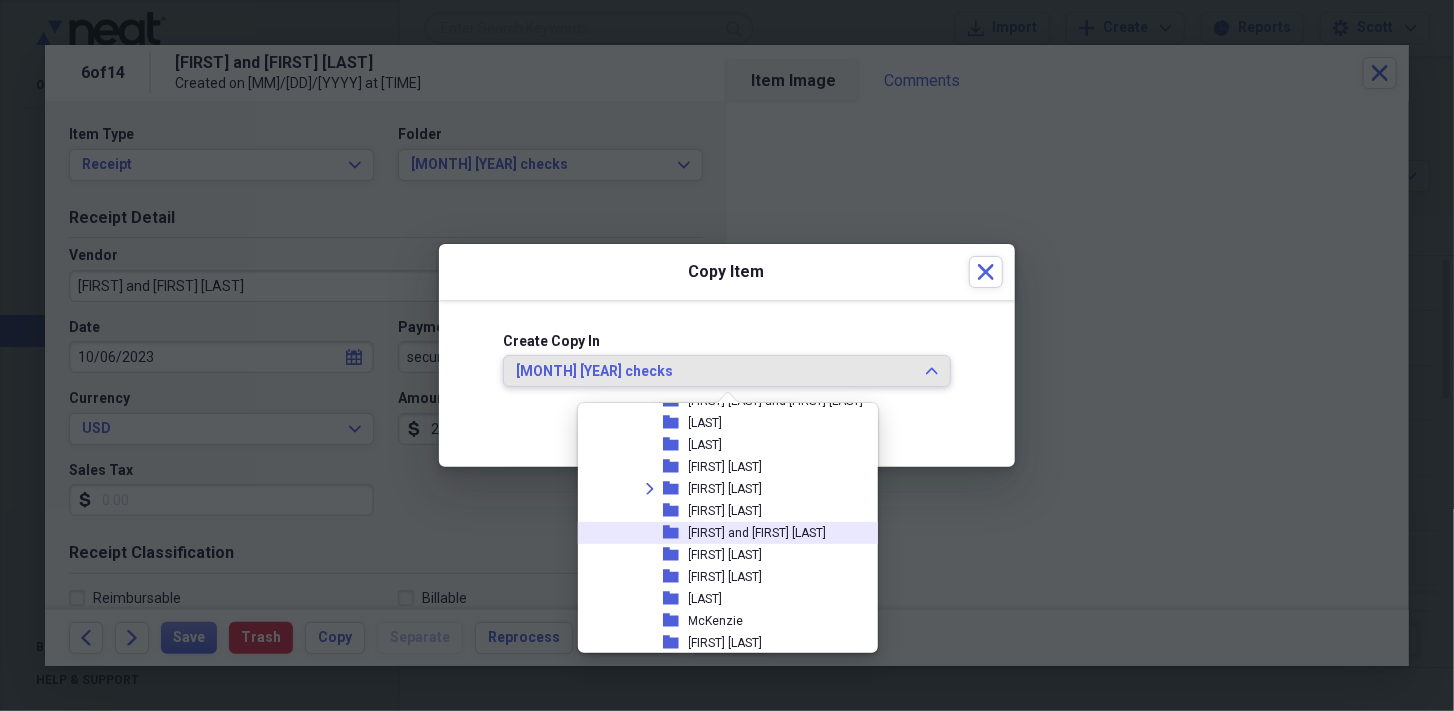 click on "[FIRST] and [FIRST] [LAST]" at bounding box center (758, 533) 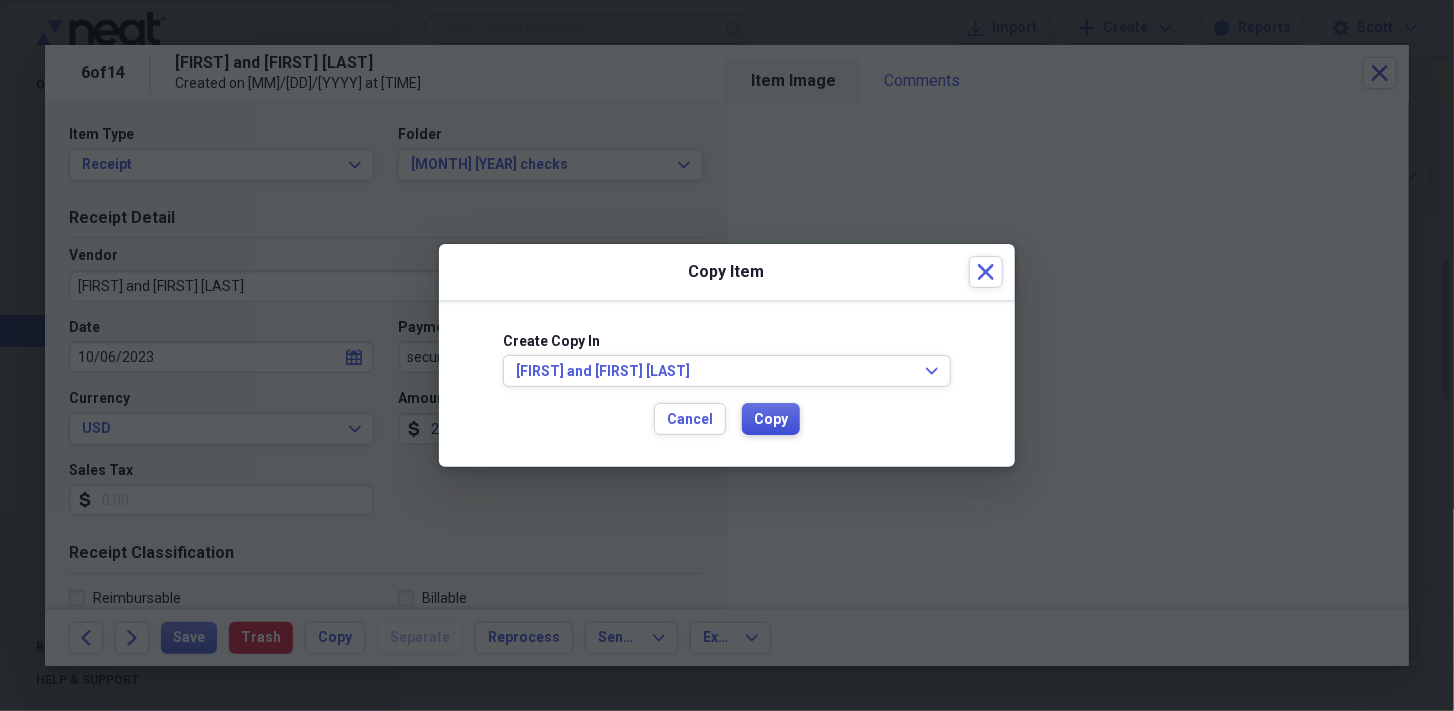 click on "Copy" at bounding box center [771, 420] 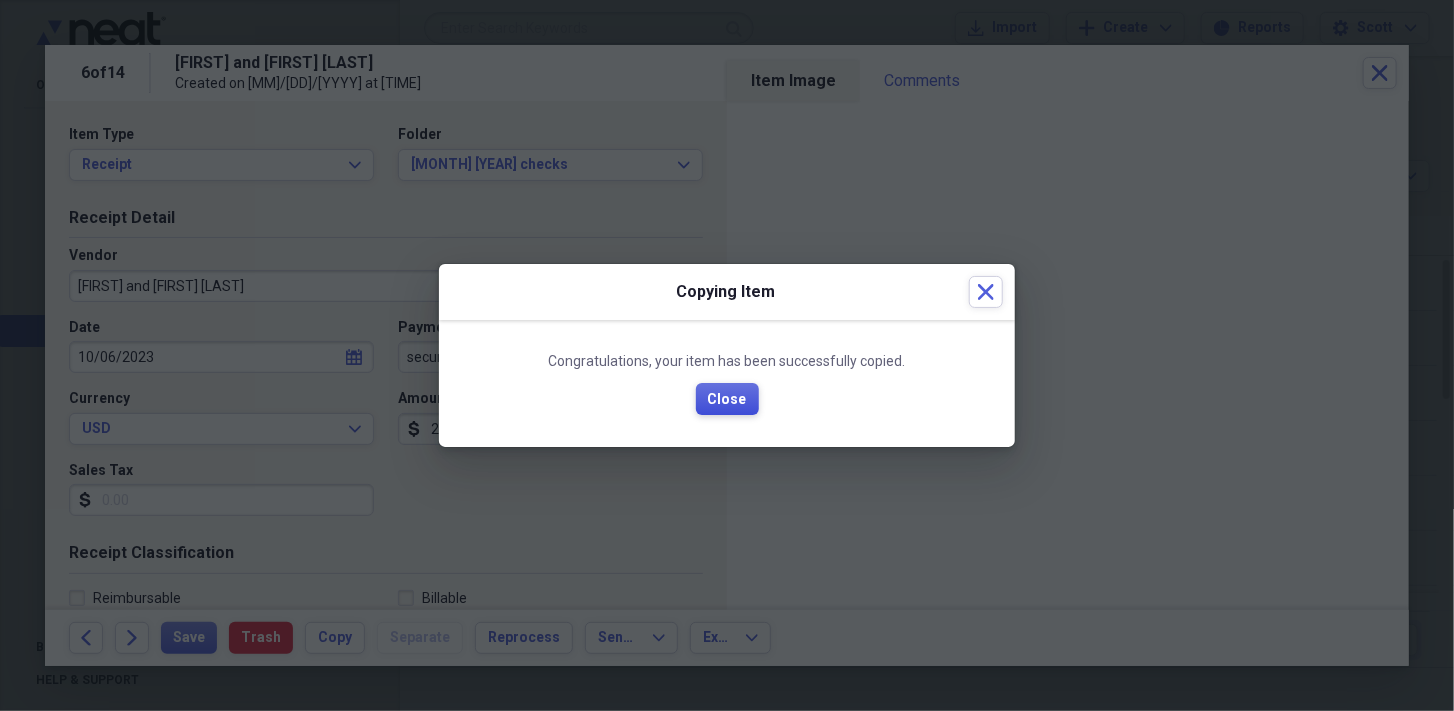 click on "Close" at bounding box center [727, 400] 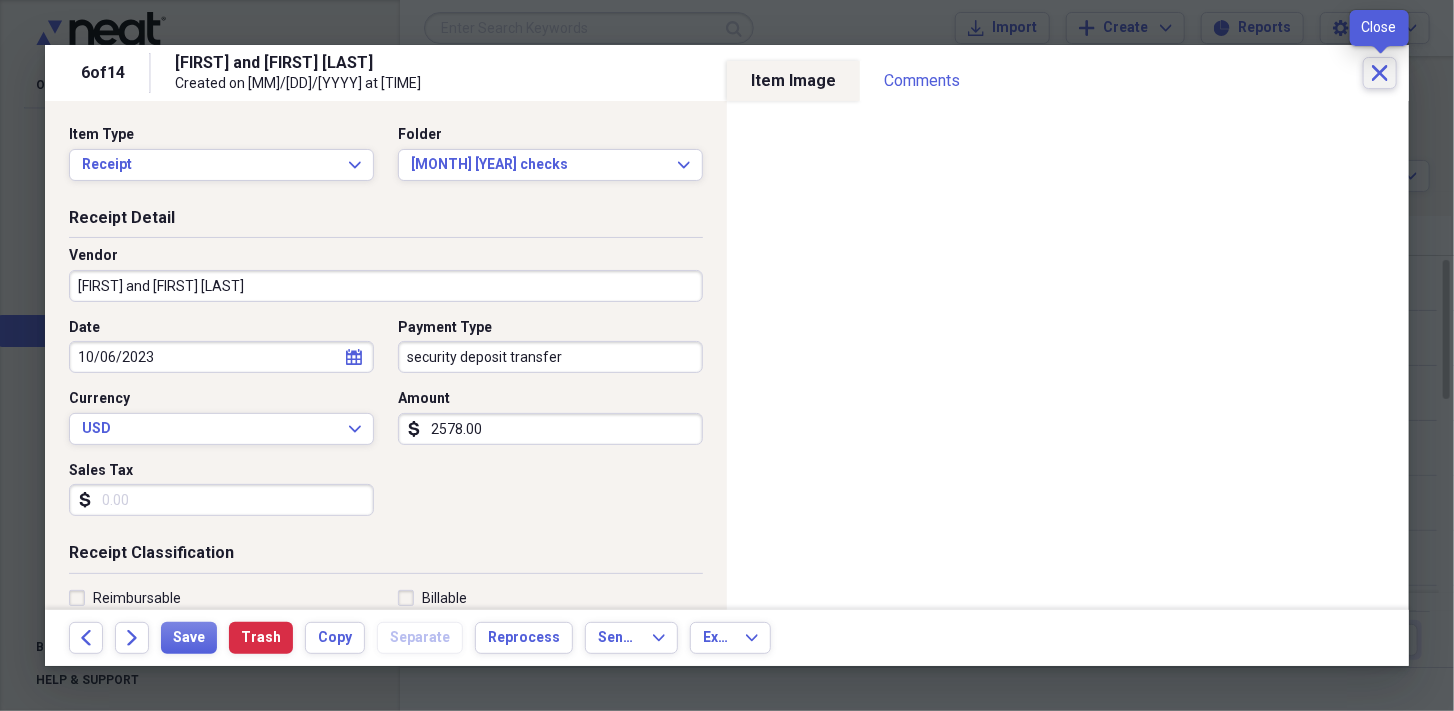 click on "Close" 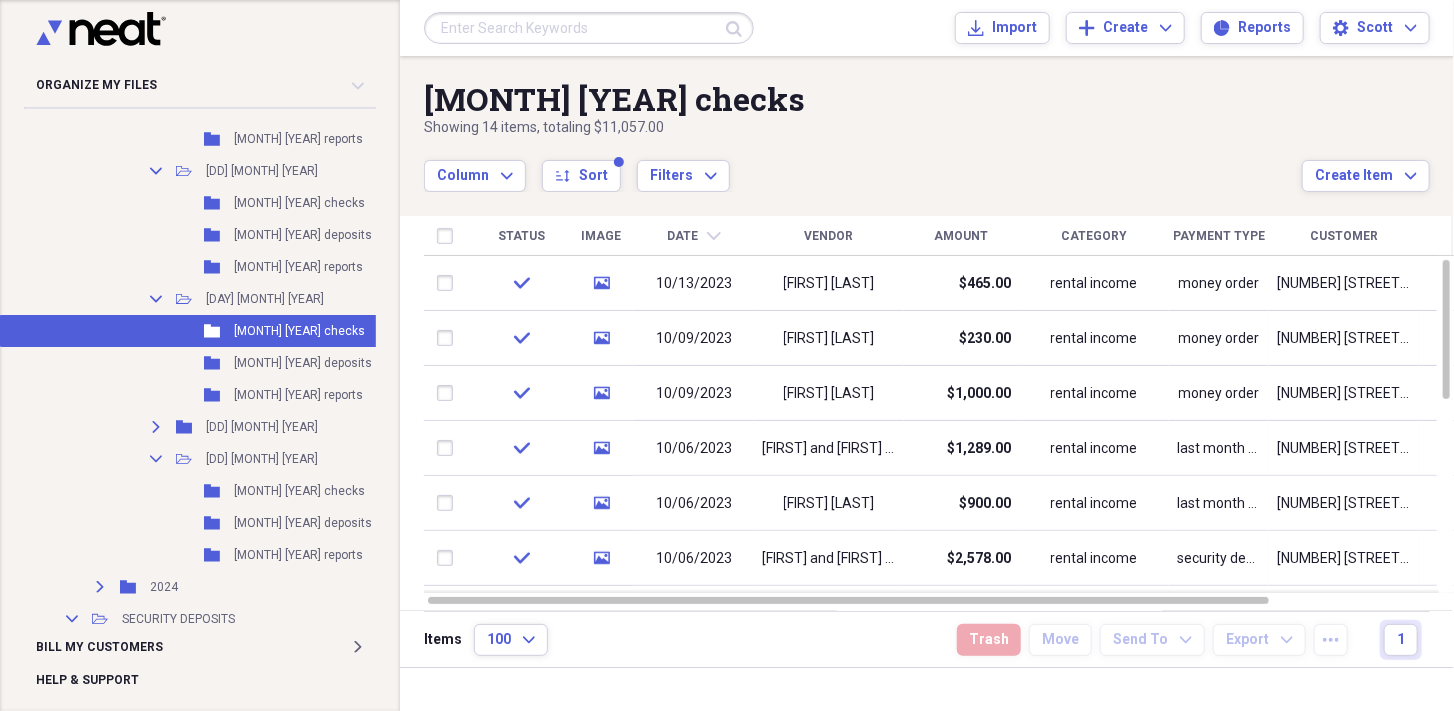 click on "Column Expand sort Sort Filters  Expand" at bounding box center (863, 165) 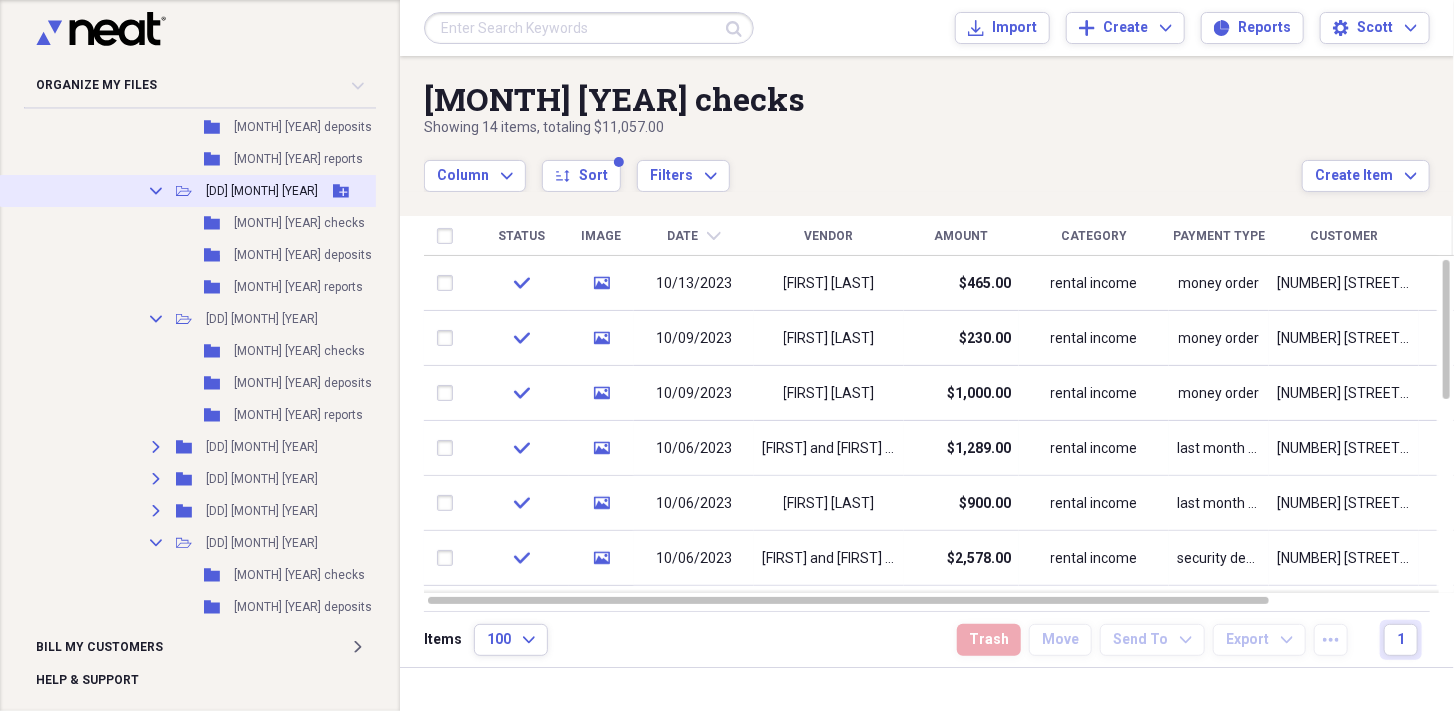 scroll, scrollTop: 4133, scrollLeft: 0, axis: vertical 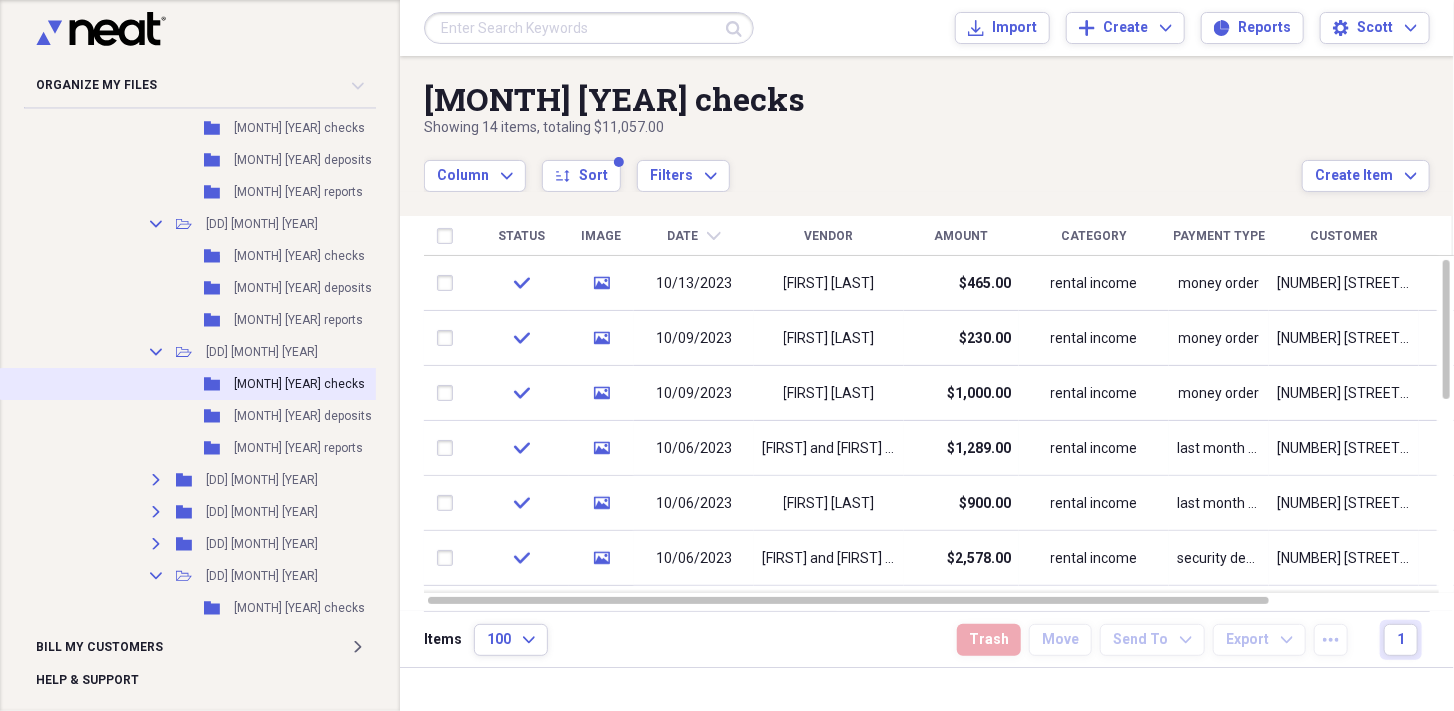 click on "[MONTH] [YEAR] checks" at bounding box center (299, 384) 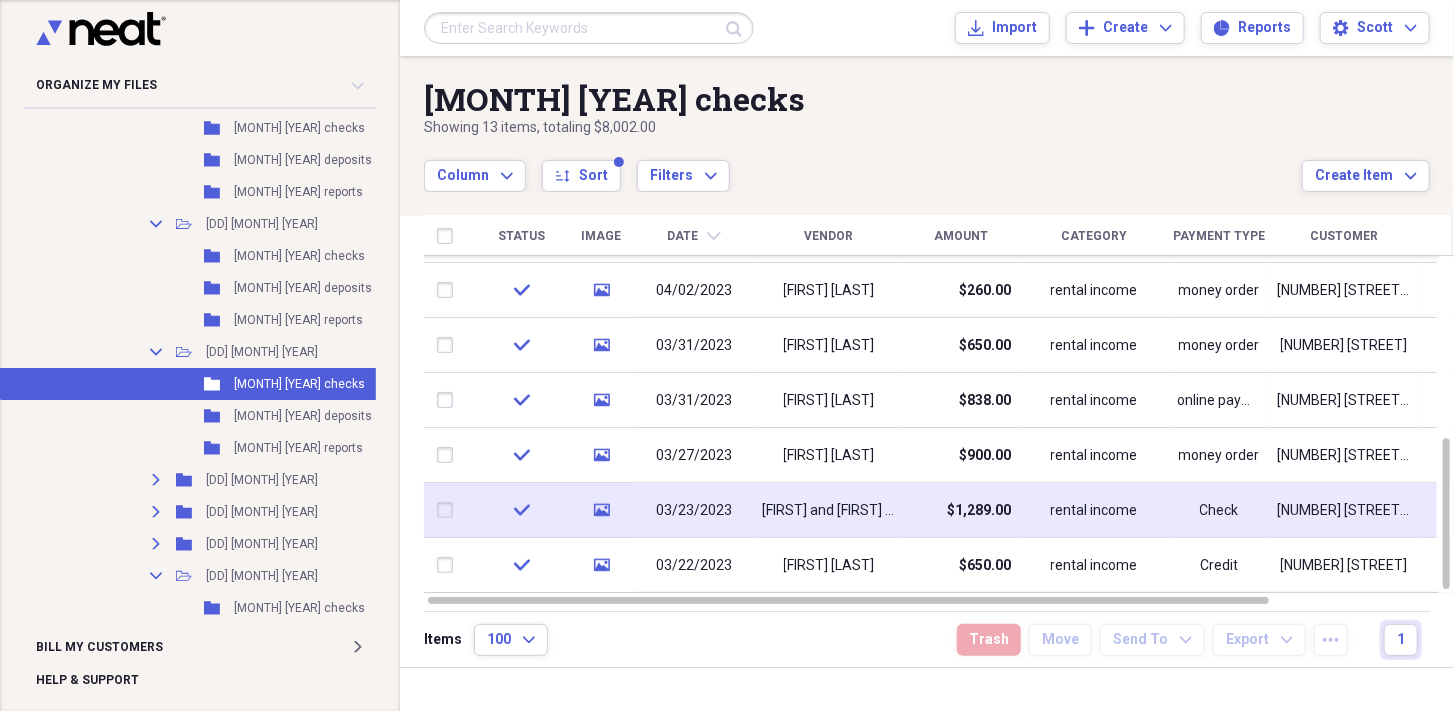 click on "$1,289.00" at bounding box center (979, 511) 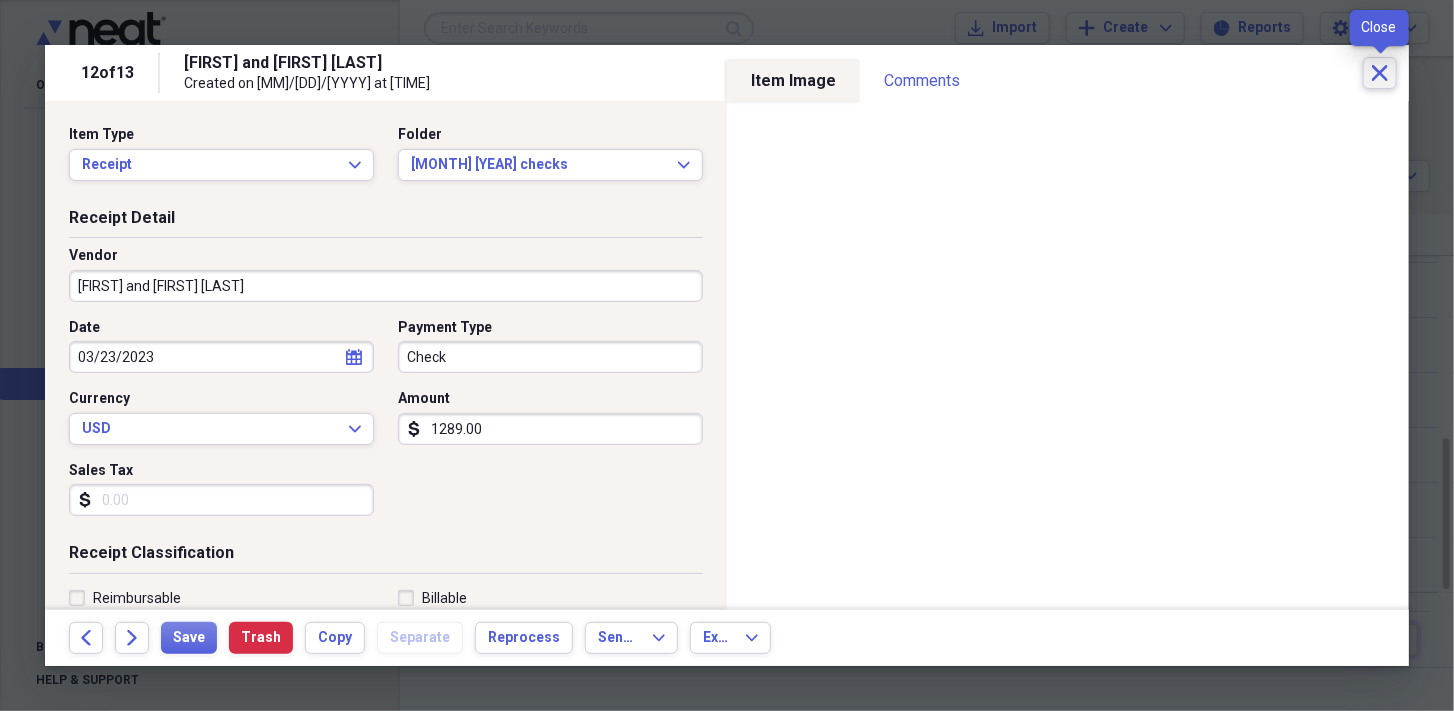 click on "Close" 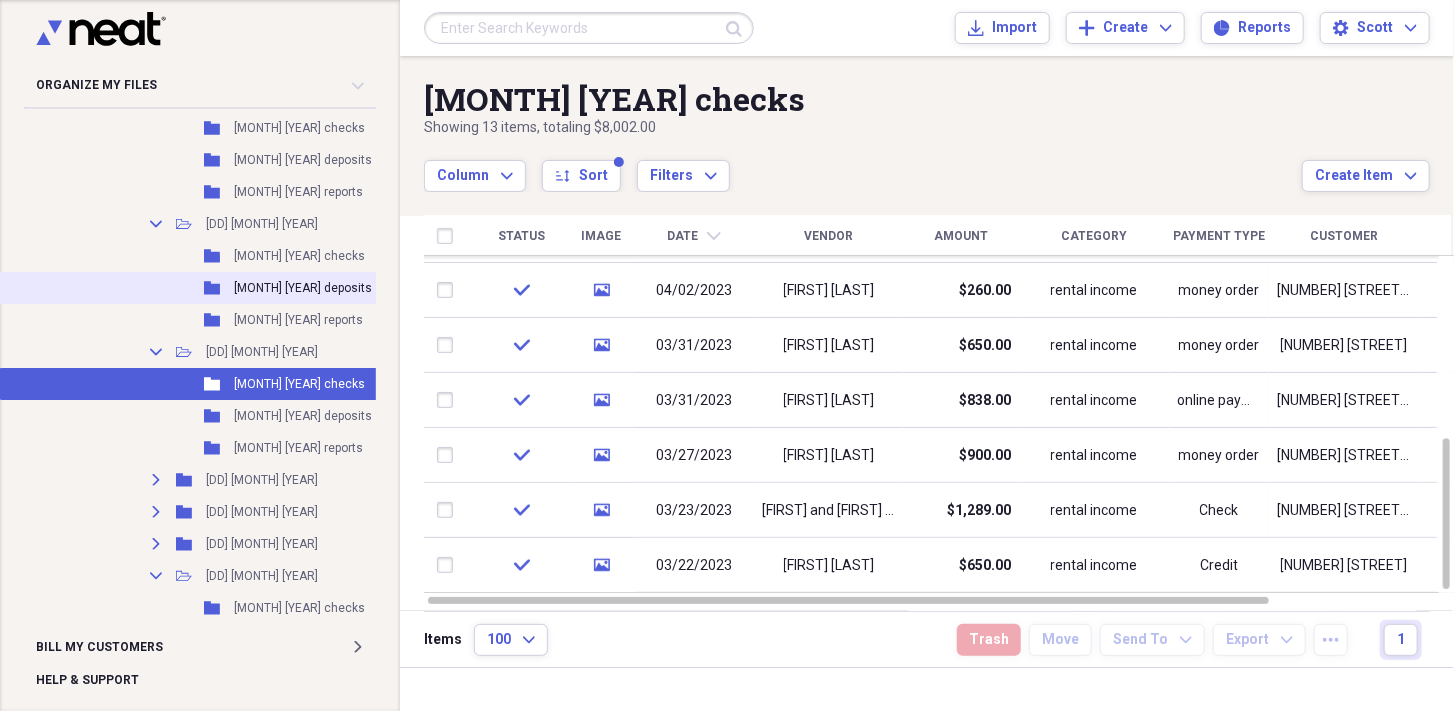 scroll, scrollTop: 4066, scrollLeft: 0, axis: vertical 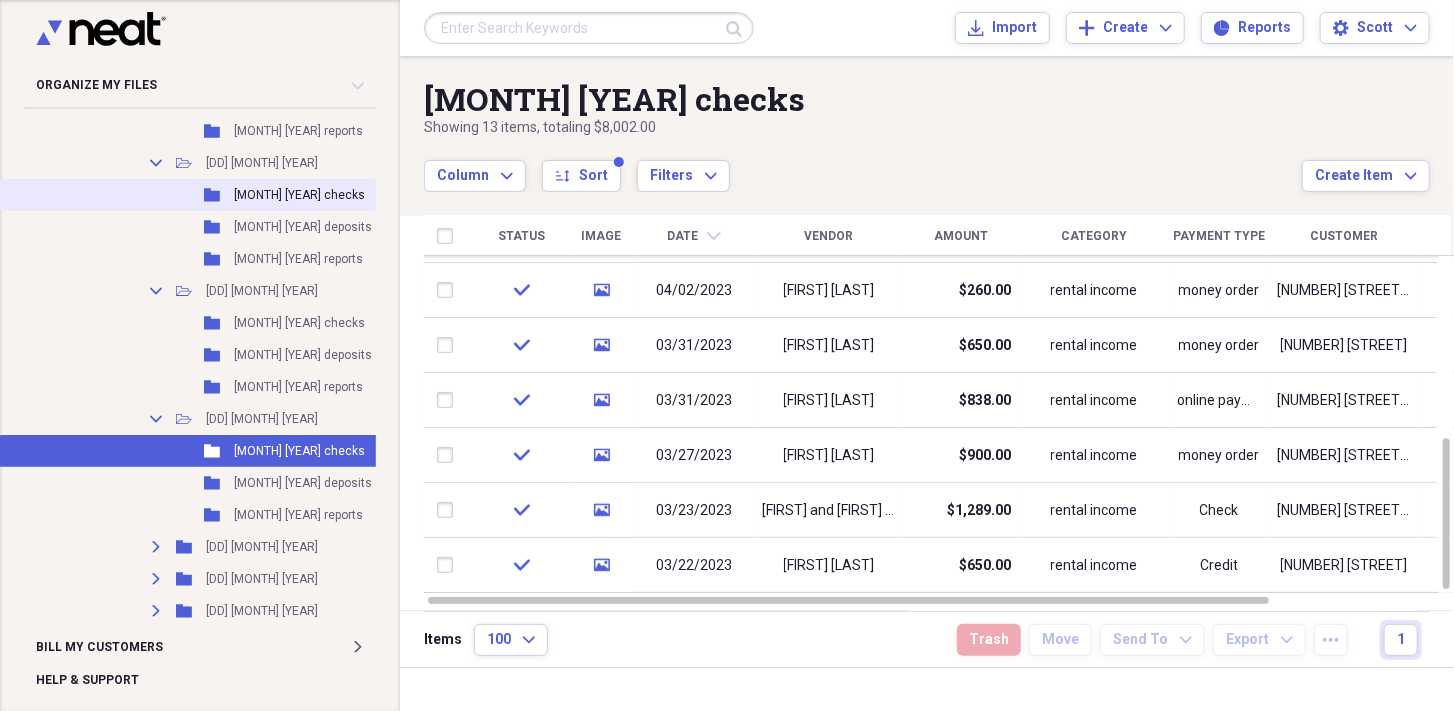 click on "Folder [MONTH] [YEAR] checks Add Folder" at bounding box center [233, 195] 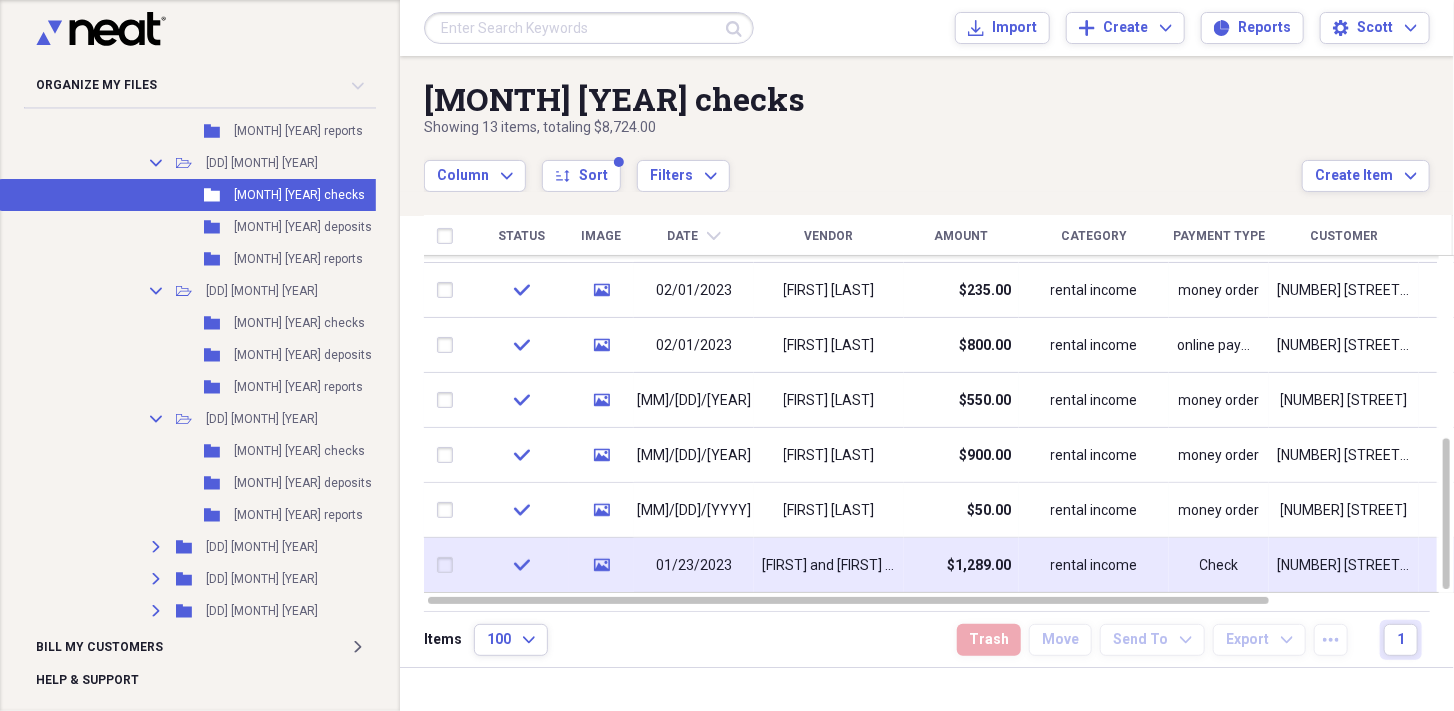 click on "[FIRST] and [FIRST] [LAST]" at bounding box center [829, 565] 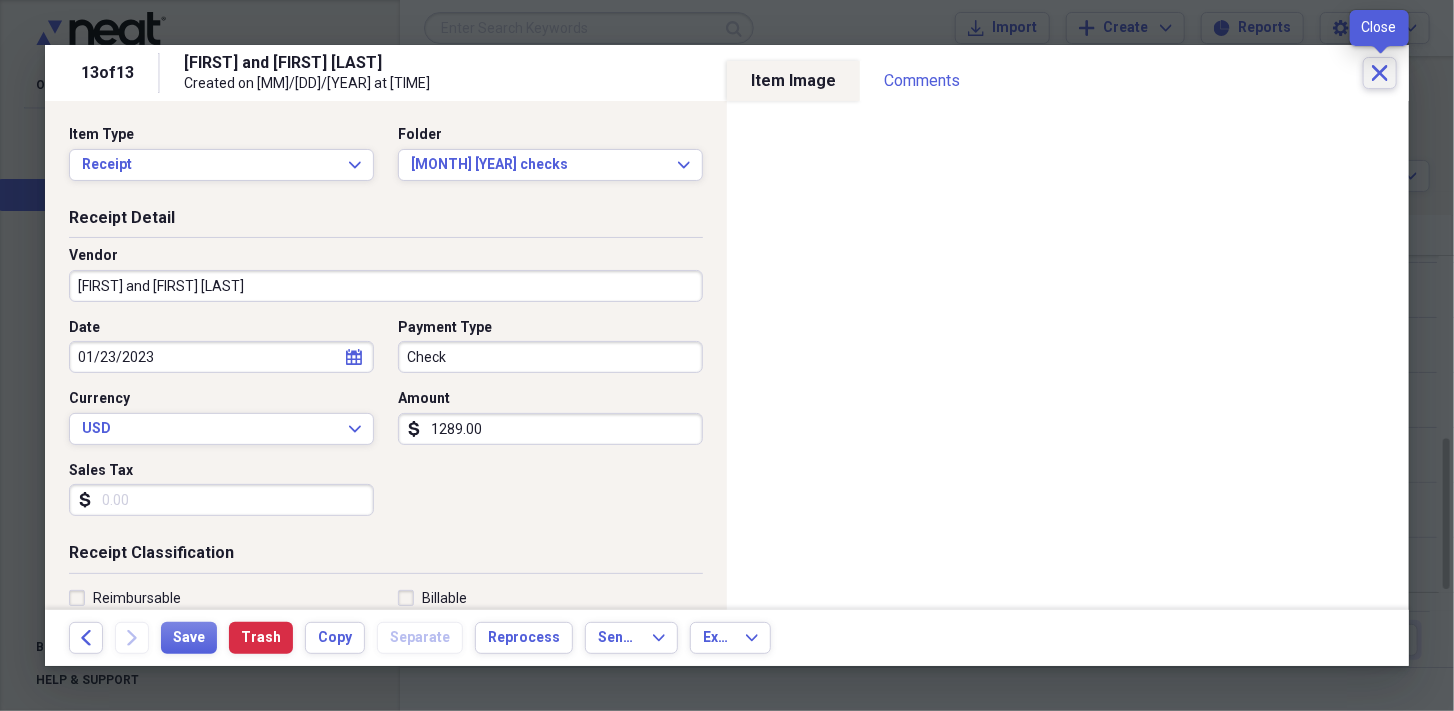click 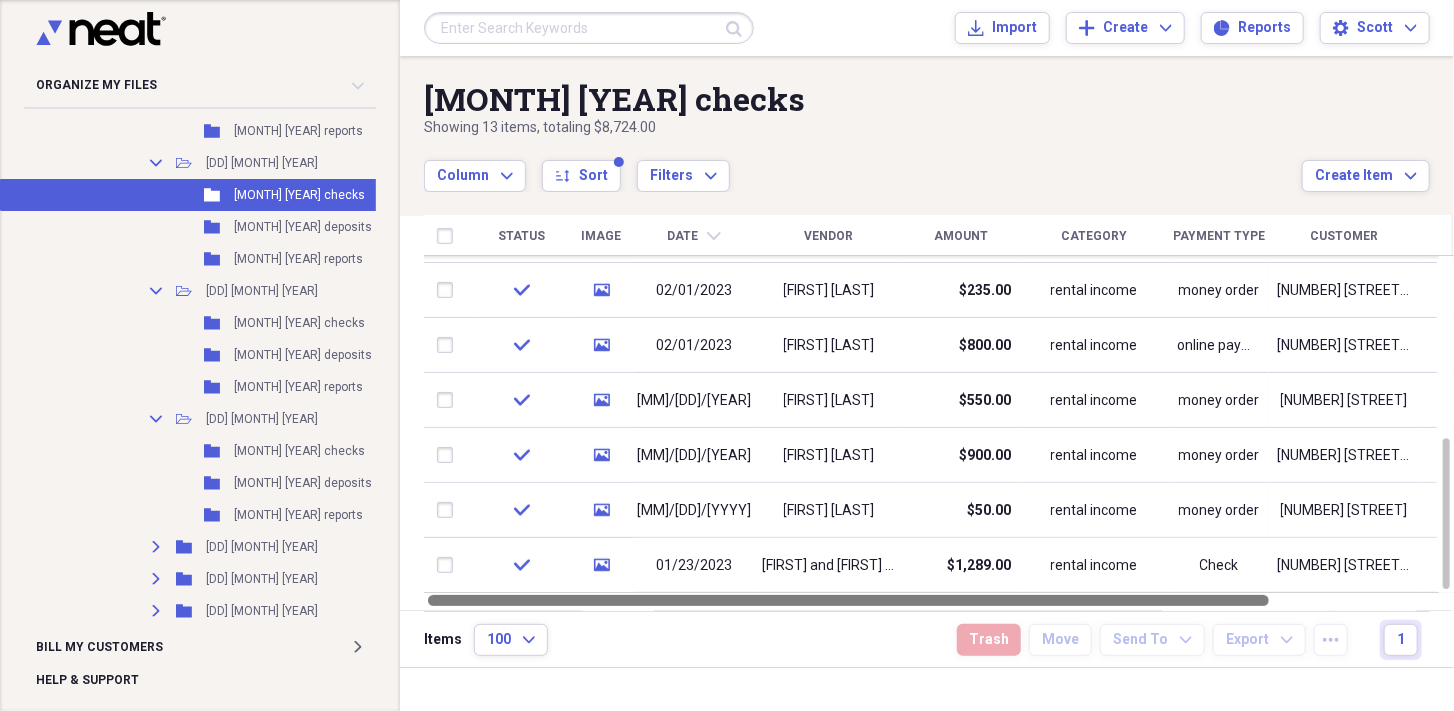 click at bounding box center [848, 600] 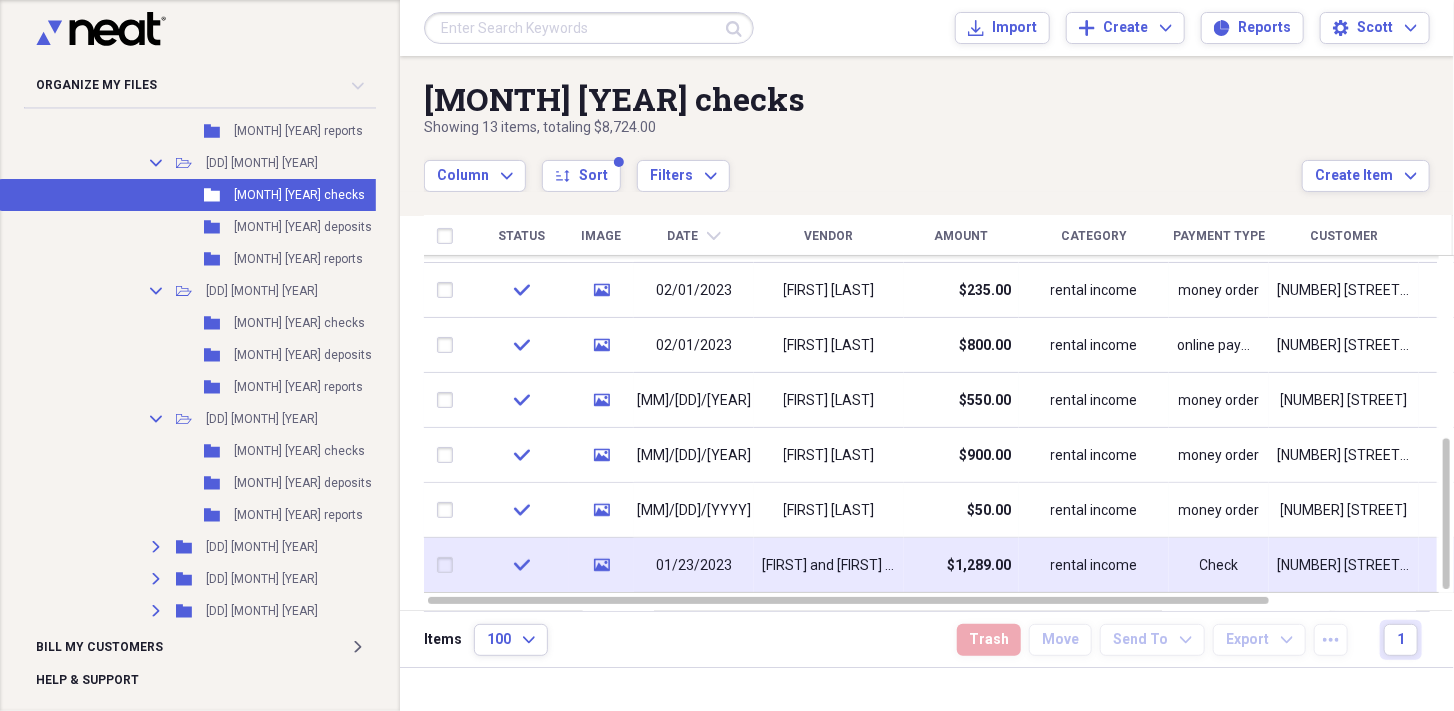 click on "[FIRST] and [FIRST] [LAST]" at bounding box center [829, 566] 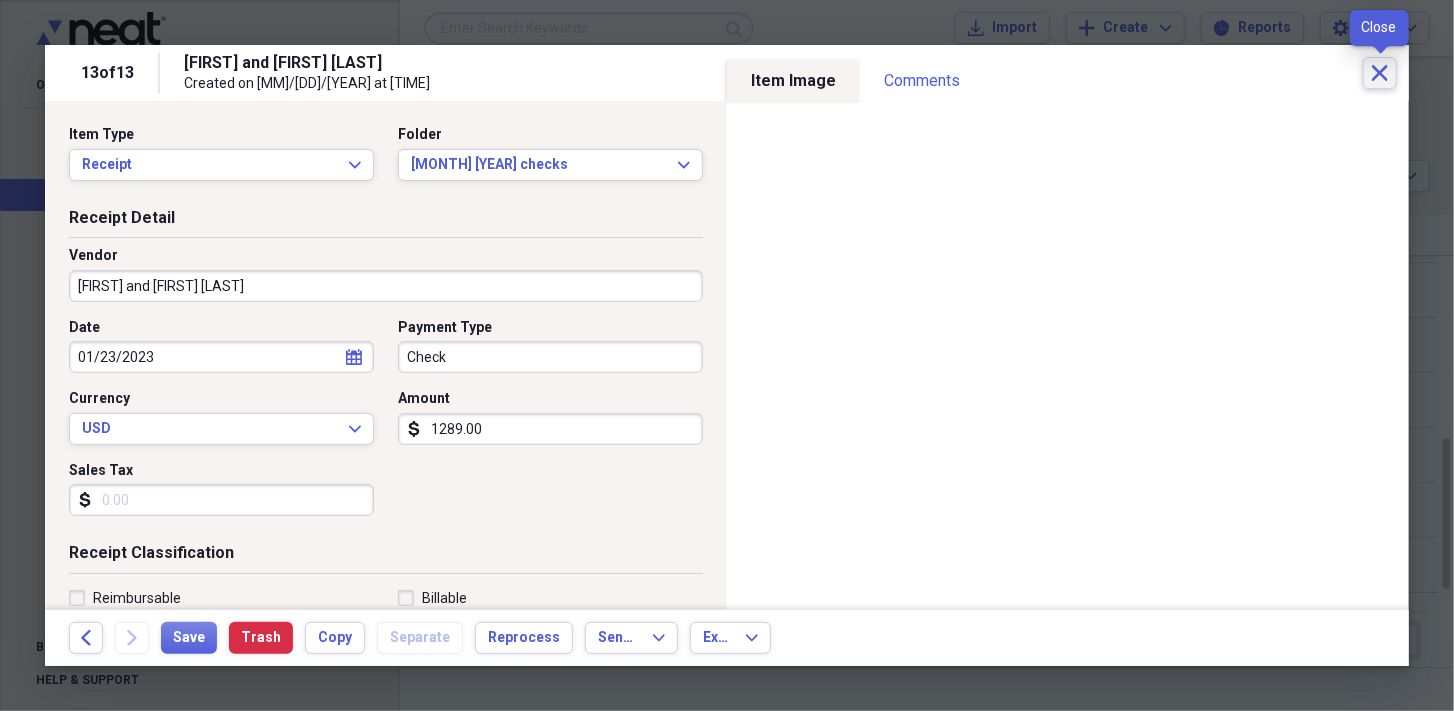 click 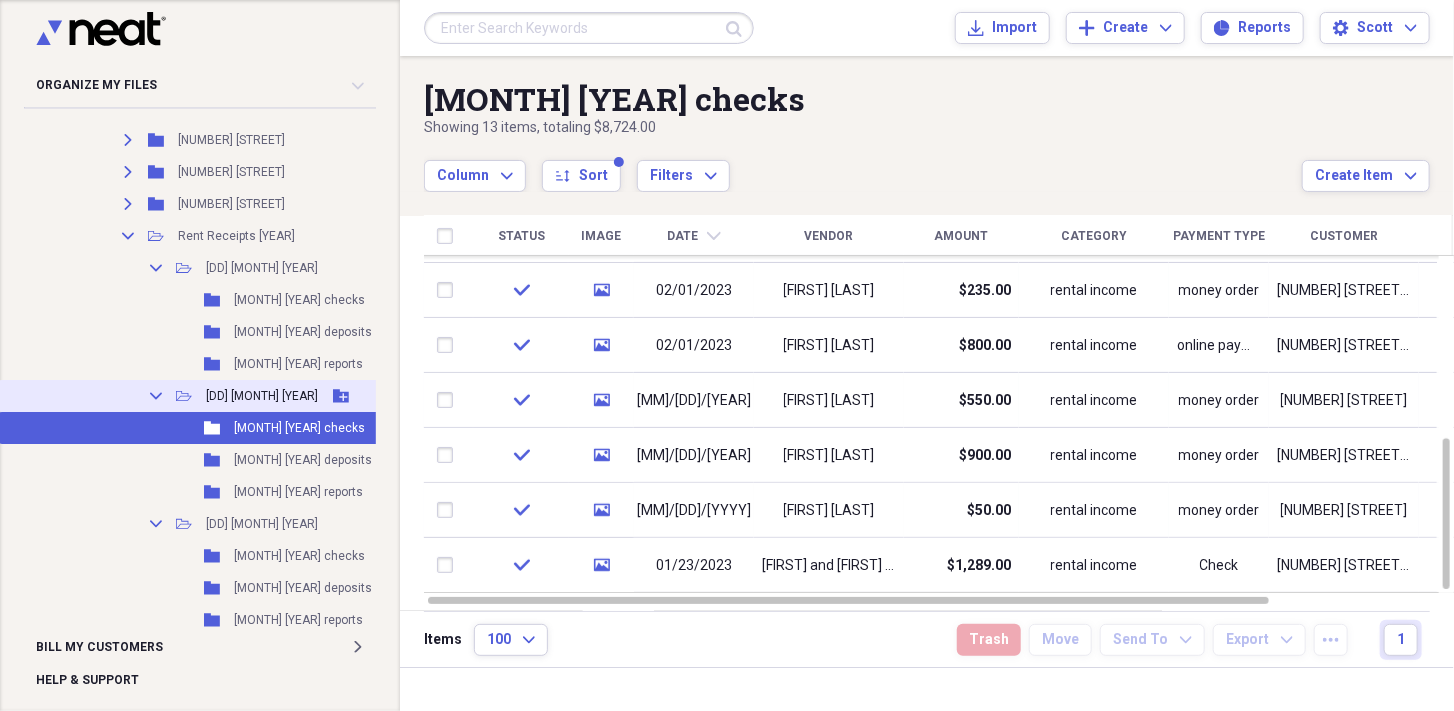 scroll, scrollTop: 3733, scrollLeft: 0, axis: vertical 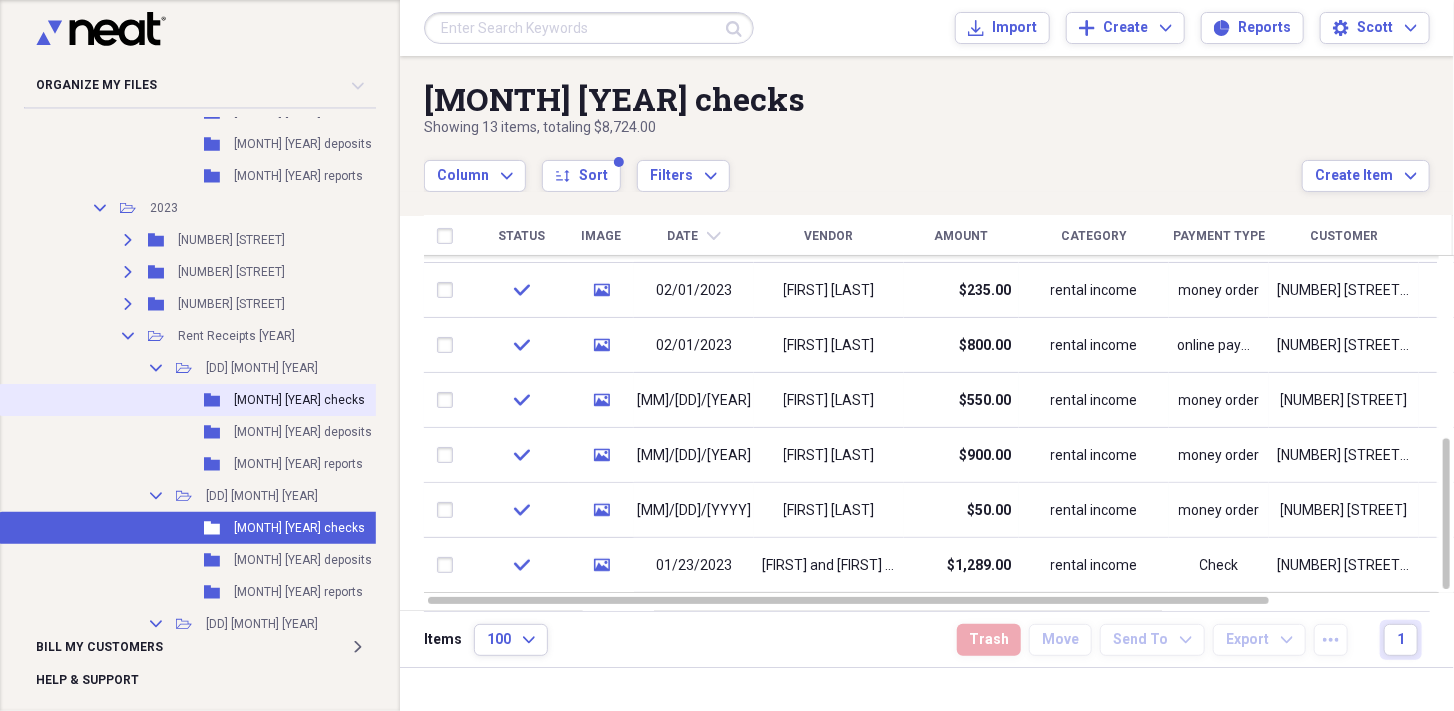 click on "[MONTH] [YEAR] checks" at bounding box center (299, 400) 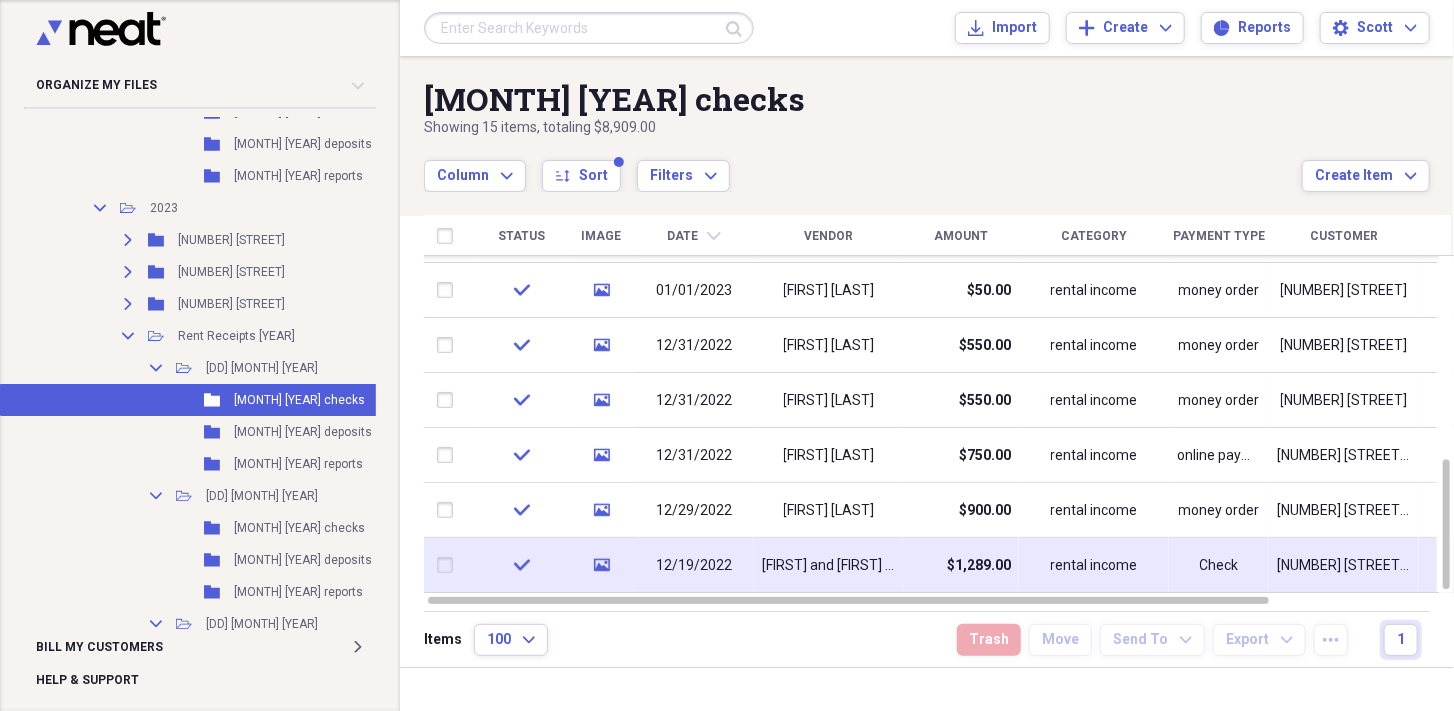 click on "[FIRST] and [FIRST] [LAST]" at bounding box center (829, 566) 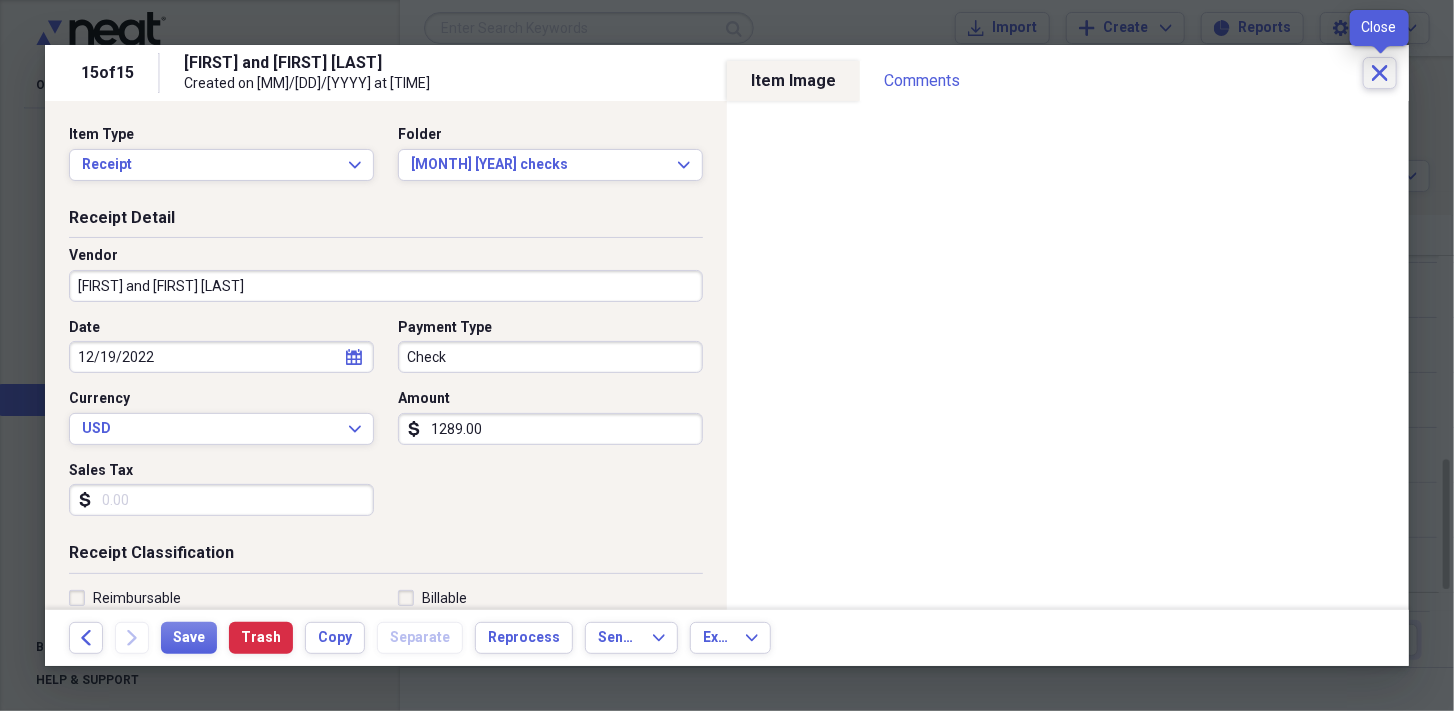 click on "Close" 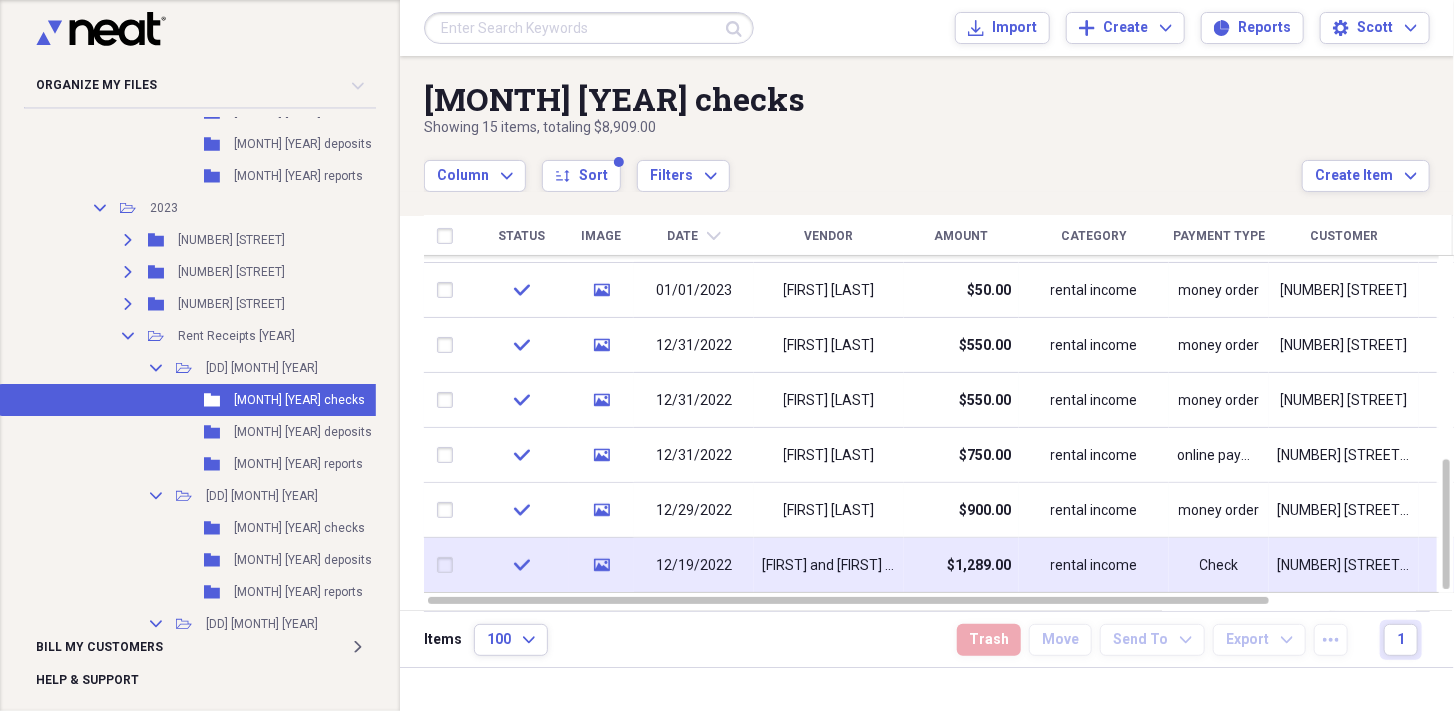 click on "12/19/2022" at bounding box center (694, 566) 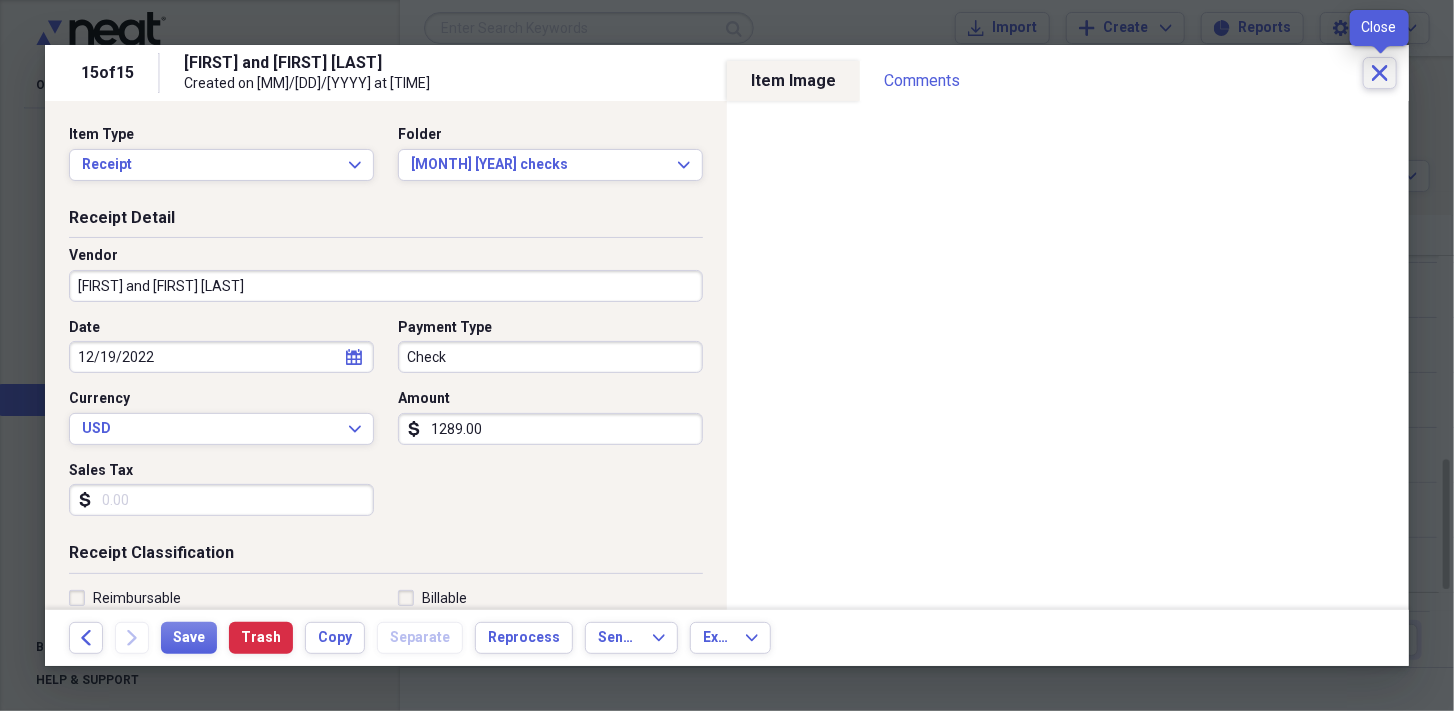 click 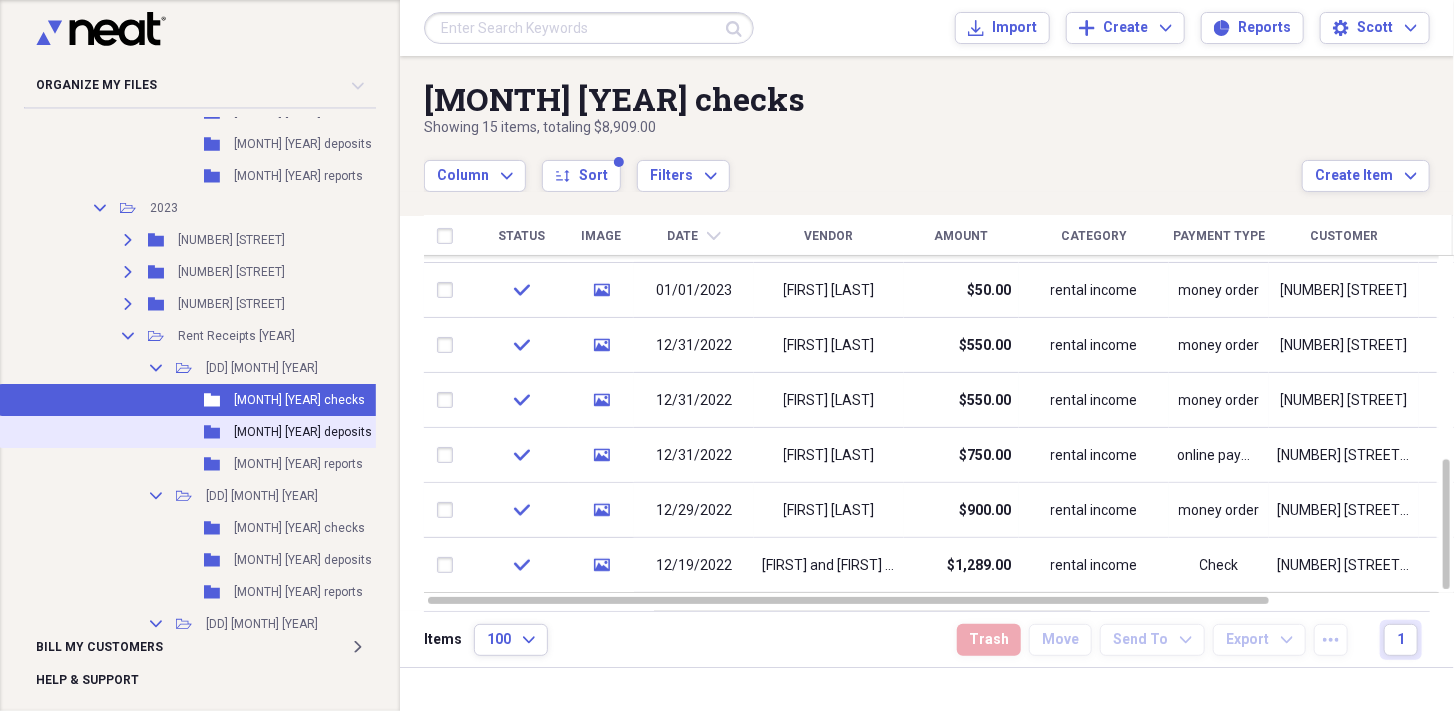 scroll, scrollTop: 3766, scrollLeft: 0, axis: vertical 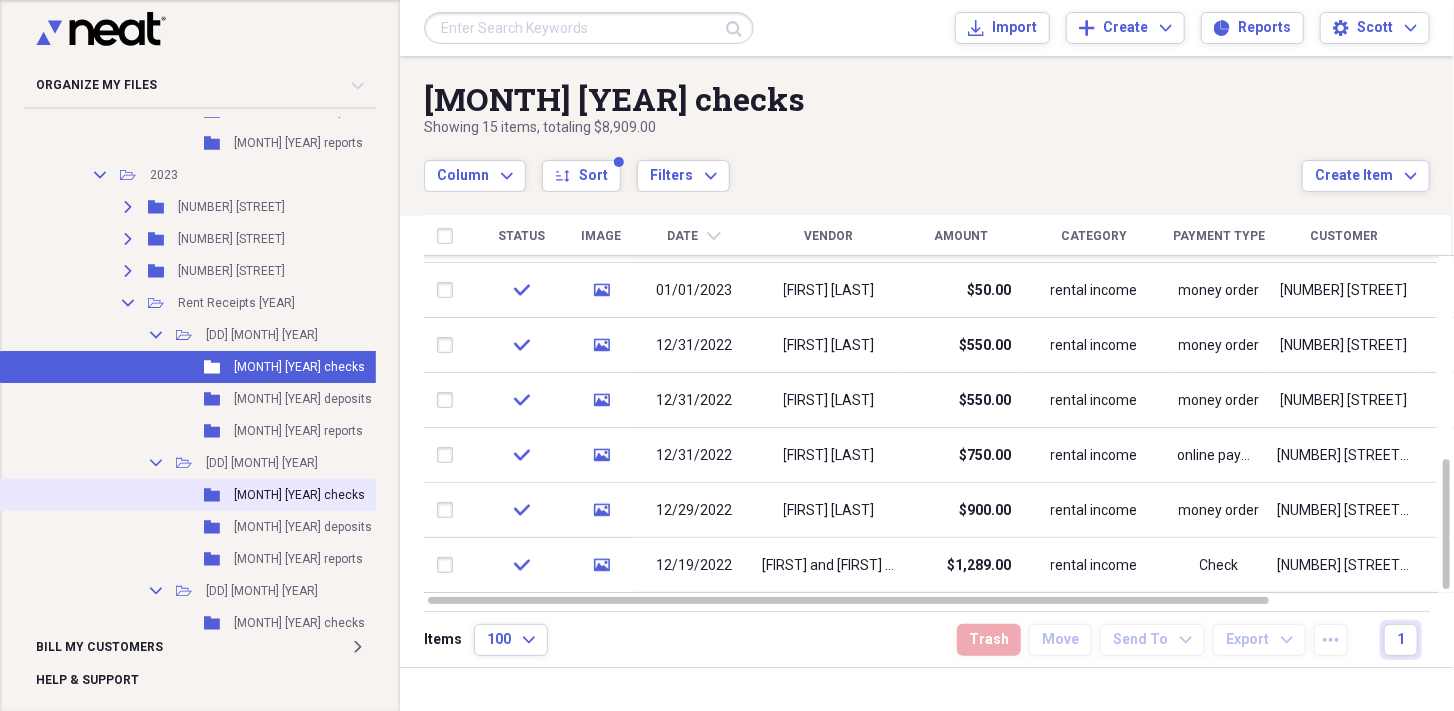 click on "[MONTH] [YEAR] checks" at bounding box center (299, 495) 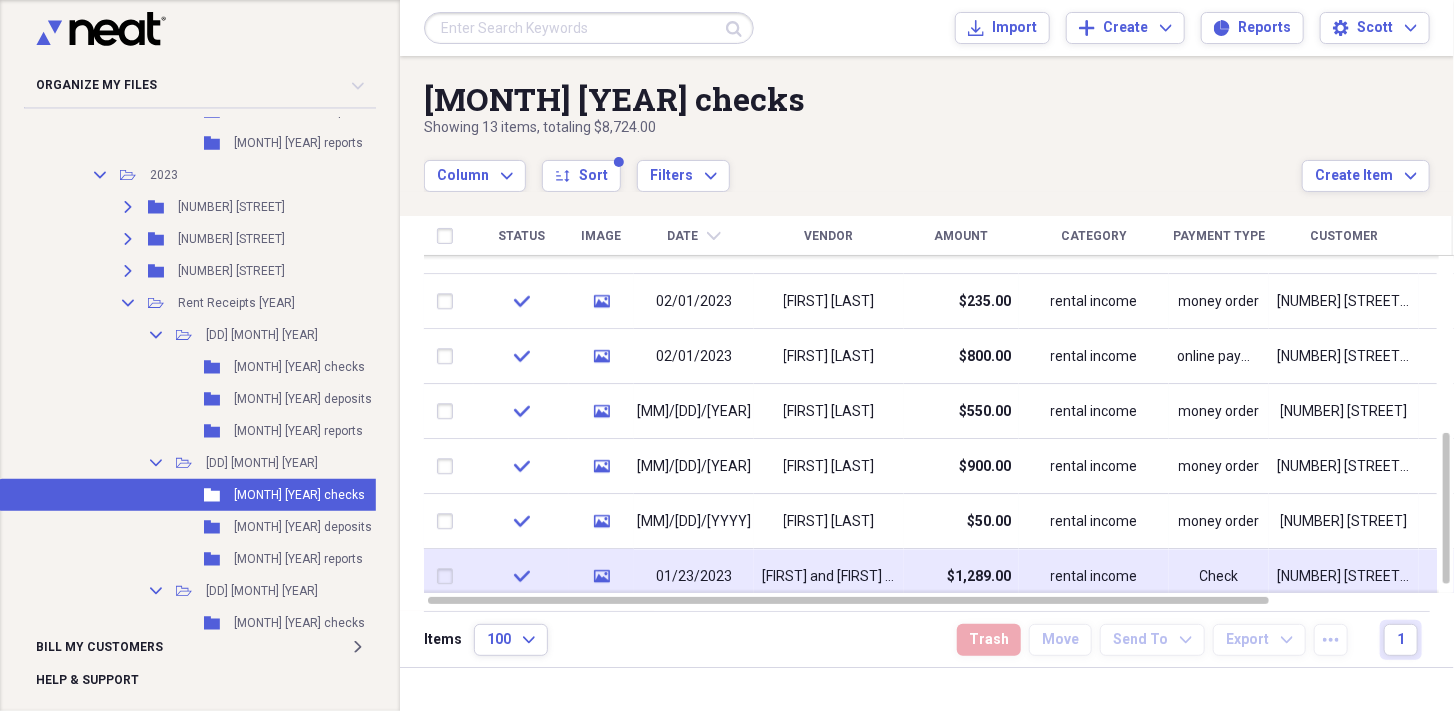 click on "$1,289.00" at bounding box center (961, 576) 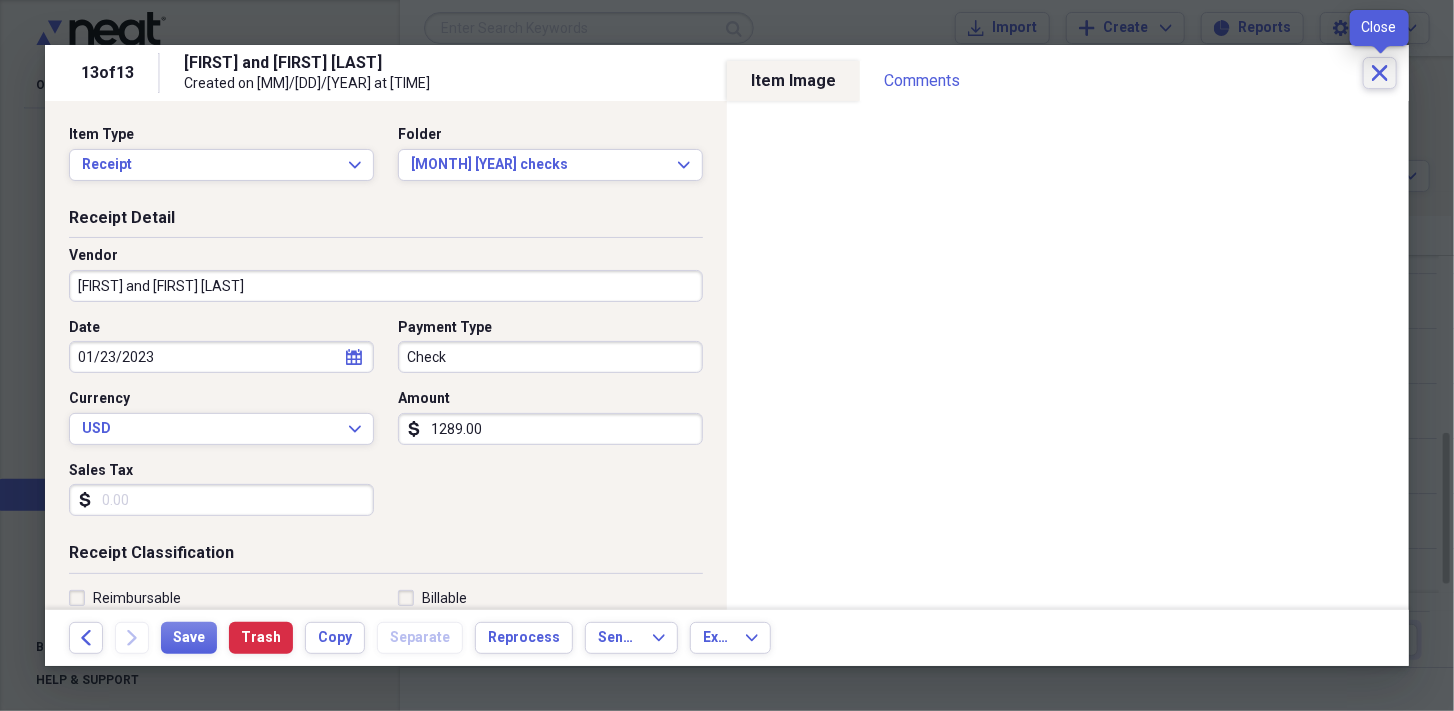 click on "Close" 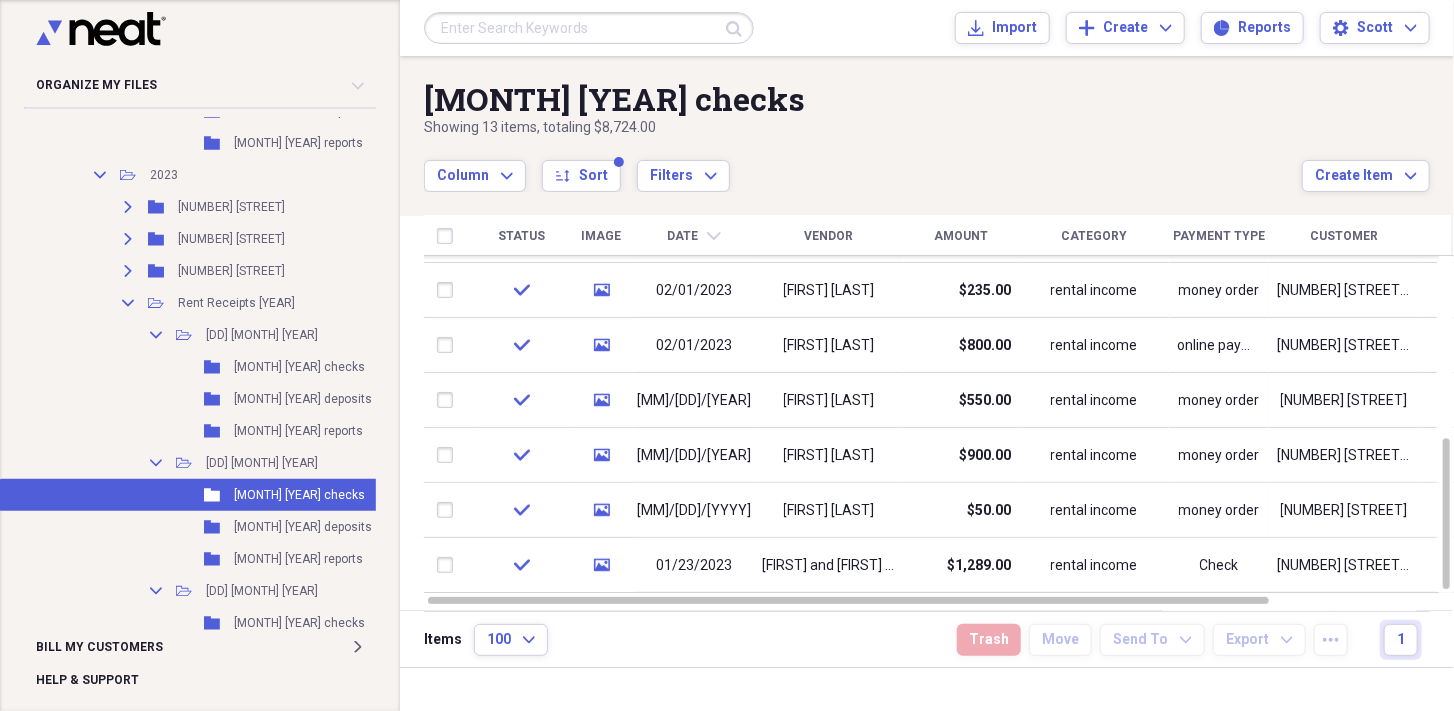 scroll, scrollTop: 3900, scrollLeft: 0, axis: vertical 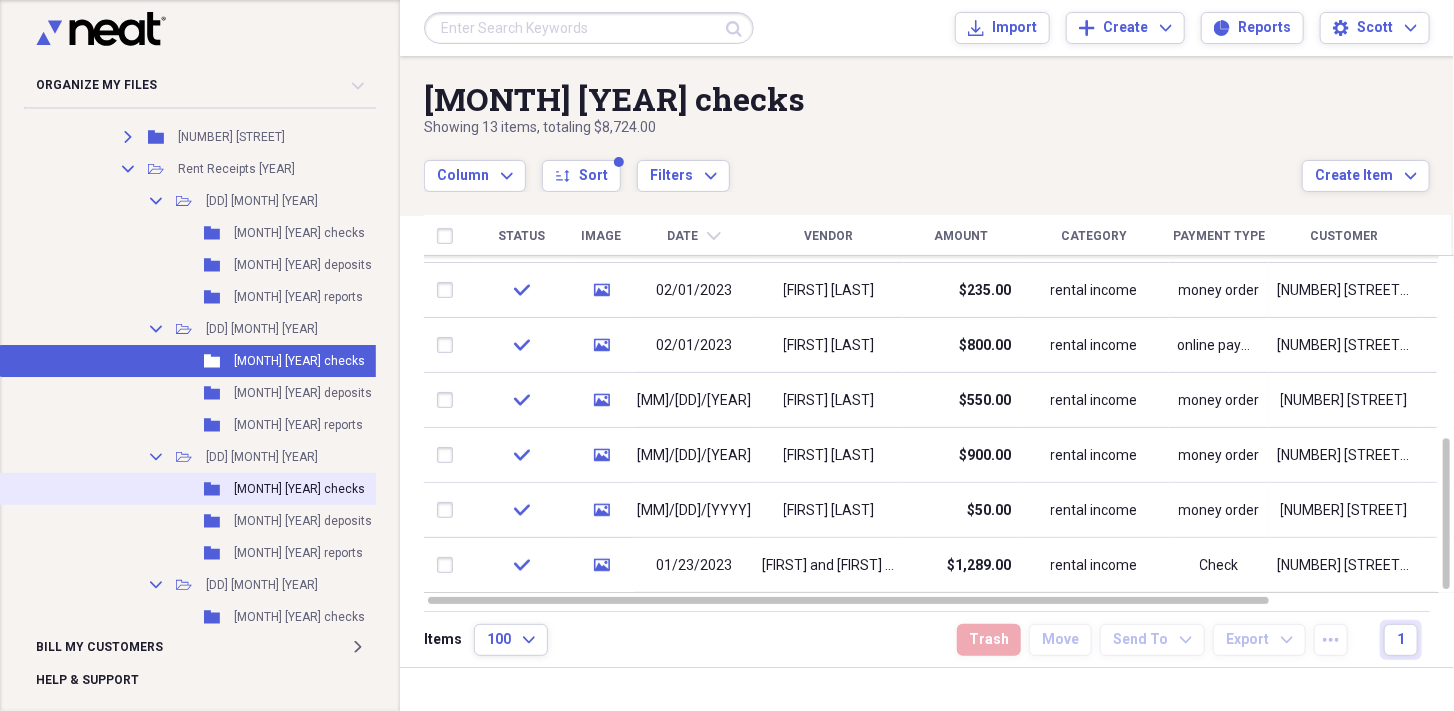 click on "[MONTH] [YEAR] checks" at bounding box center (299, 489) 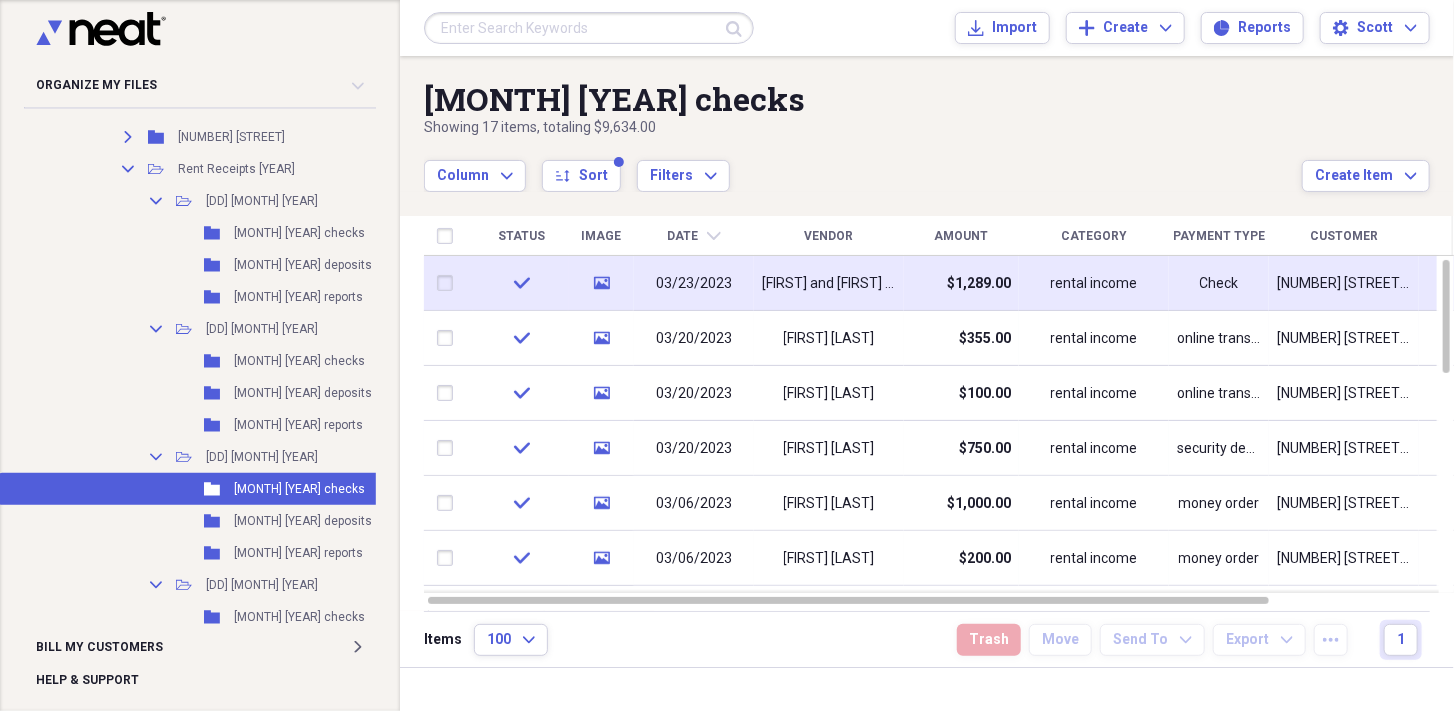 click on "[FIRST] and [FIRST] [LAST]" at bounding box center (829, 283) 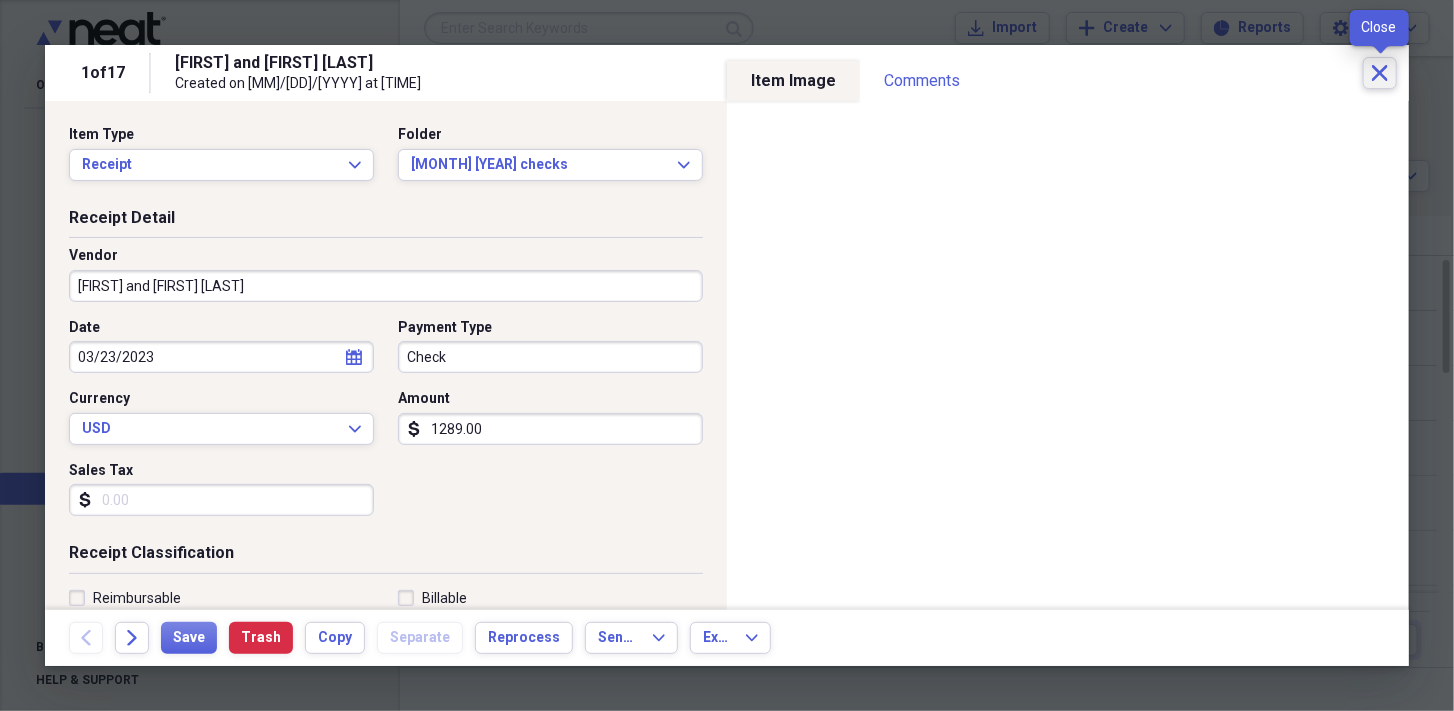 click on "Close" 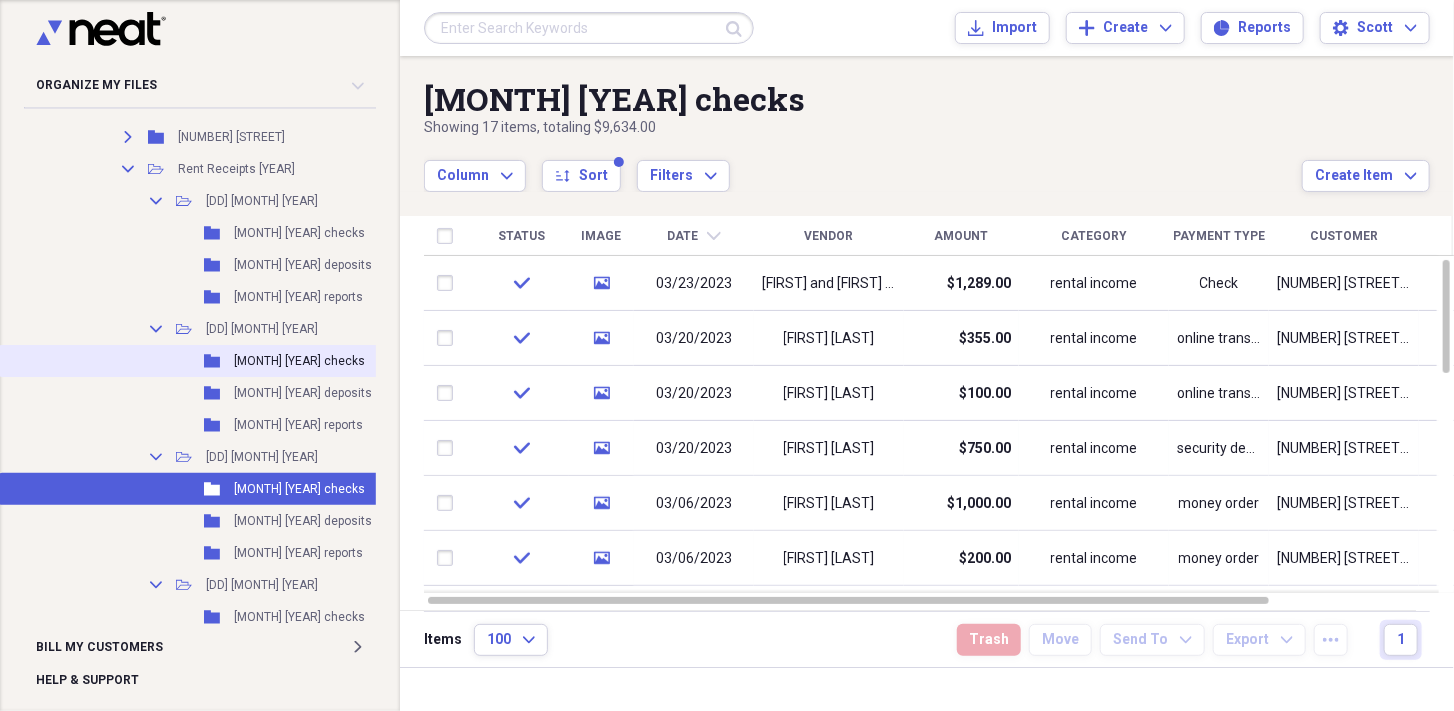 click on "[MONTH] [YEAR] checks" at bounding box center [299, 361] 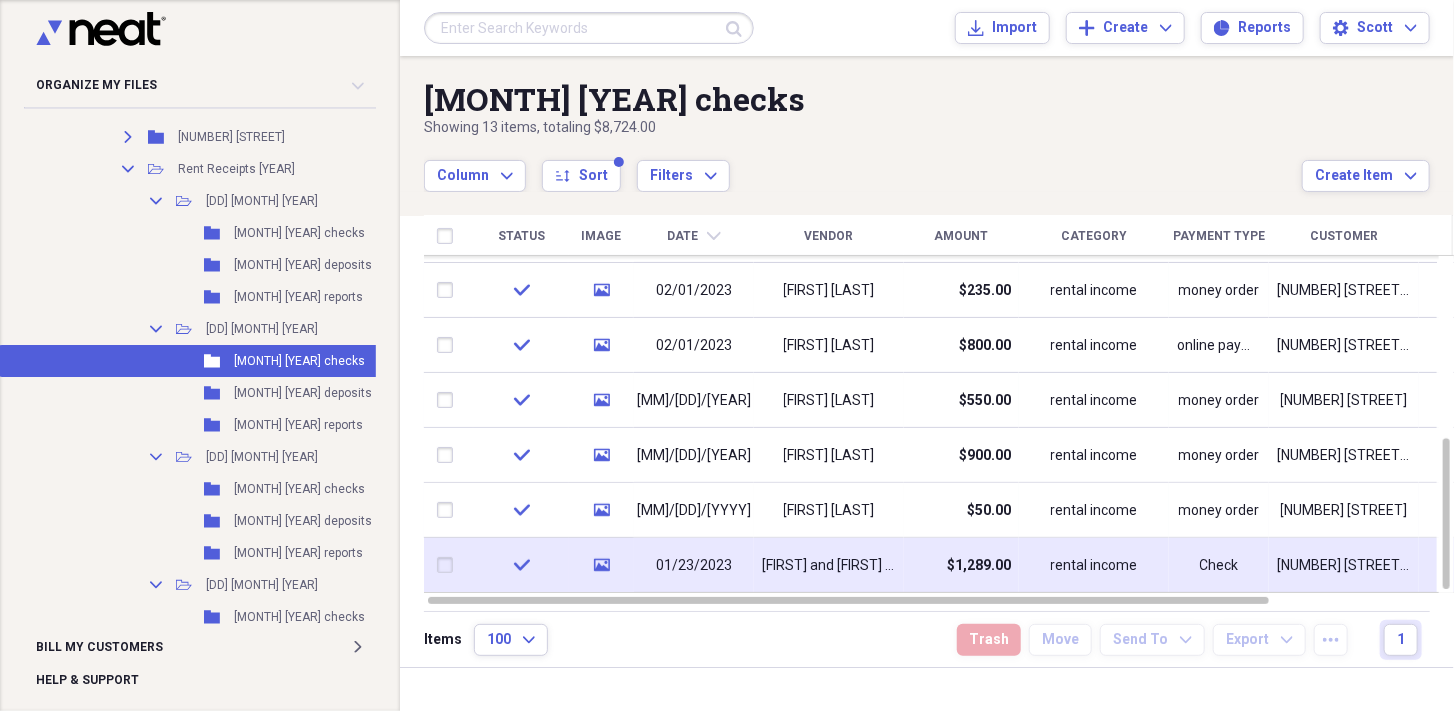 click on "[FIRST] and [FIRST] [LAST]" at bounding box center [829, 565] 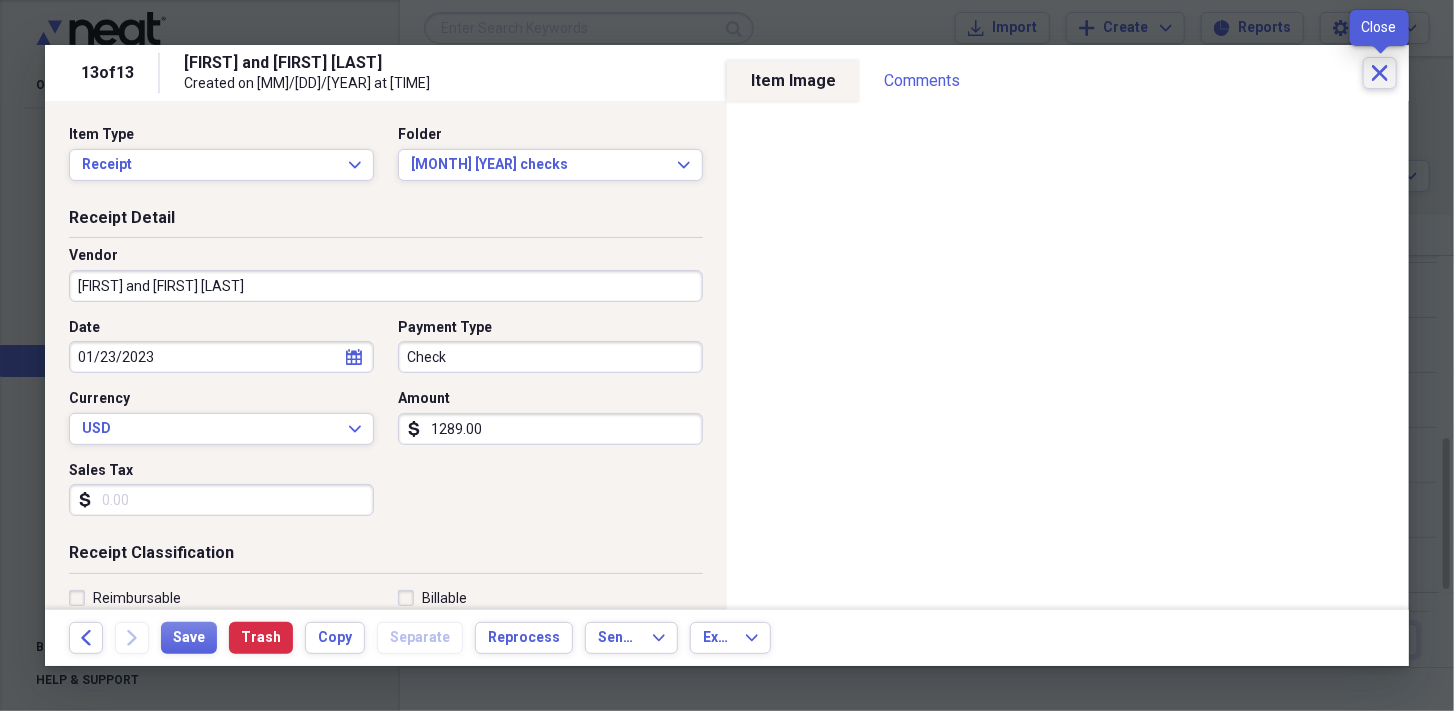 click on "Close" at bounding box center [1380, 73] 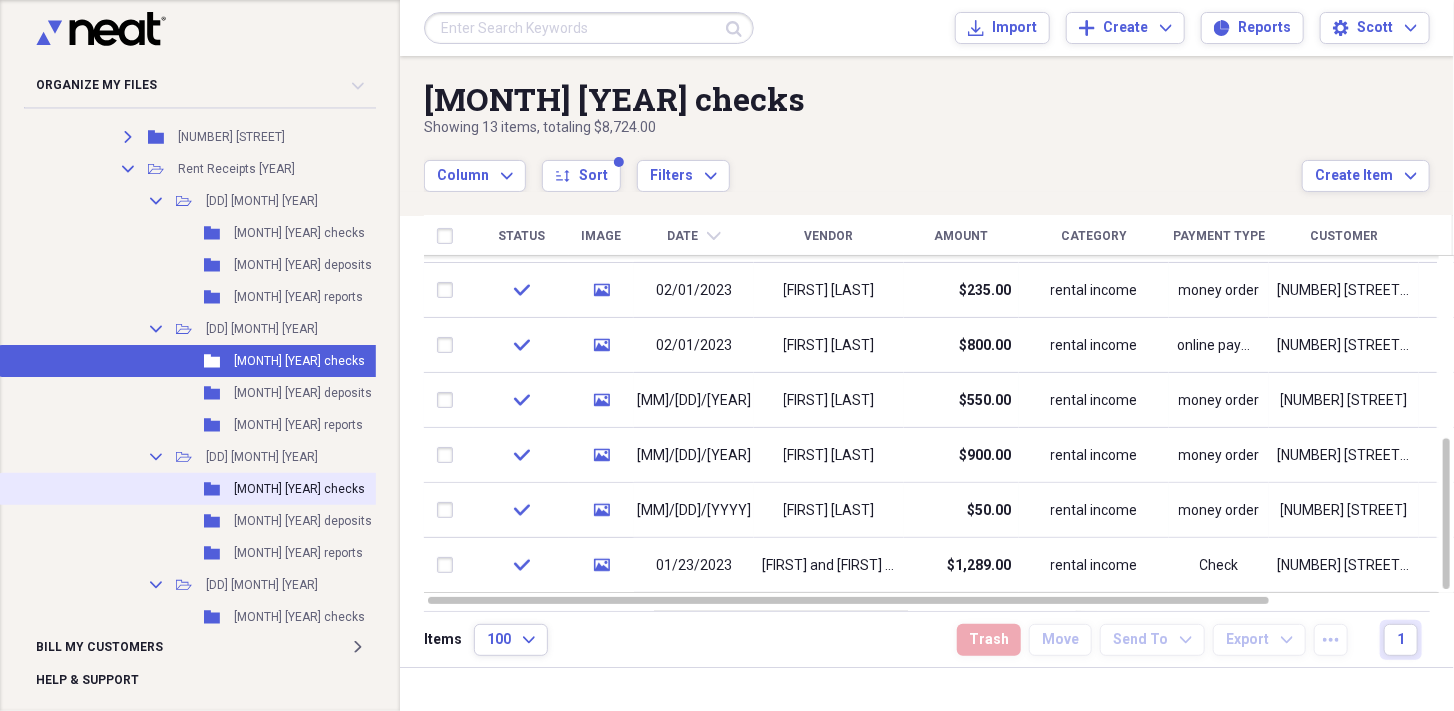 click on "[MONTH] [YEAR] checks" at bounding box center (299, 489) 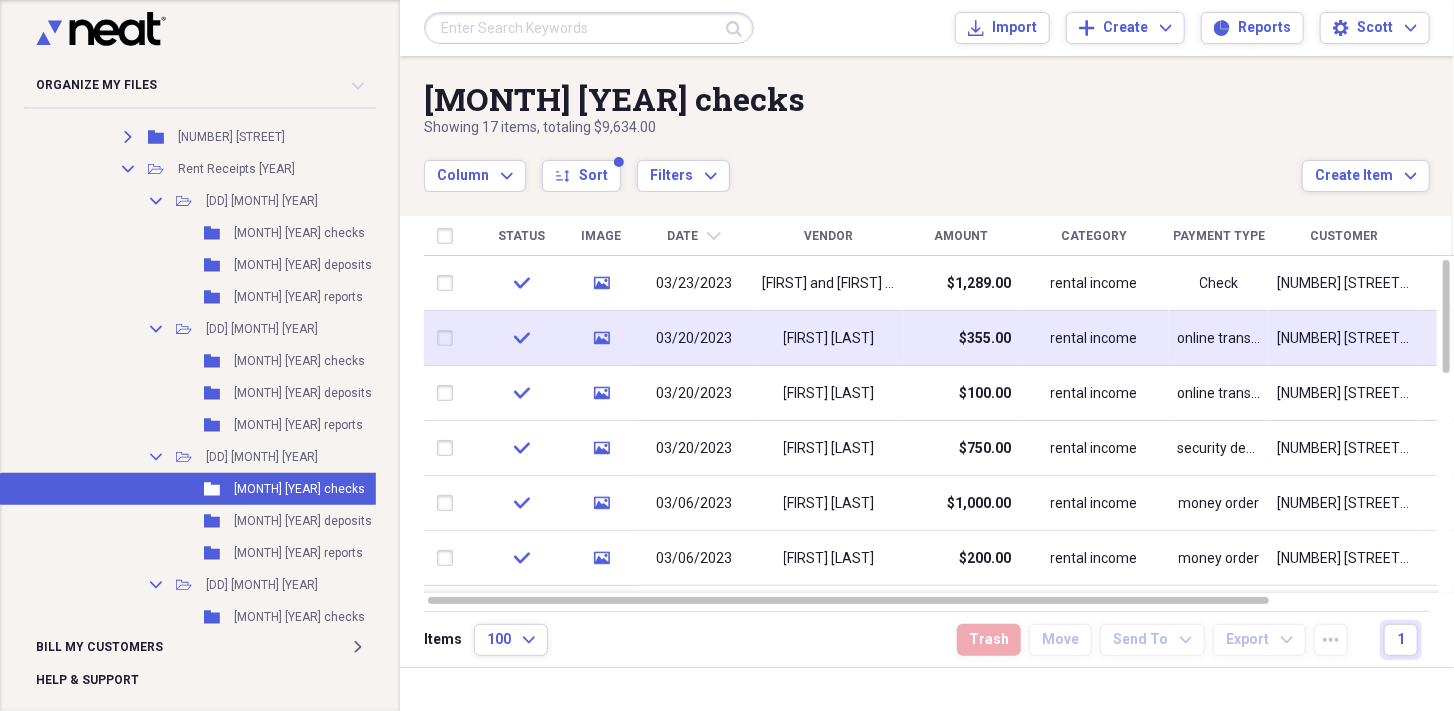 click on "[FIRST] [LAST]" at bounding box center [829, 338] 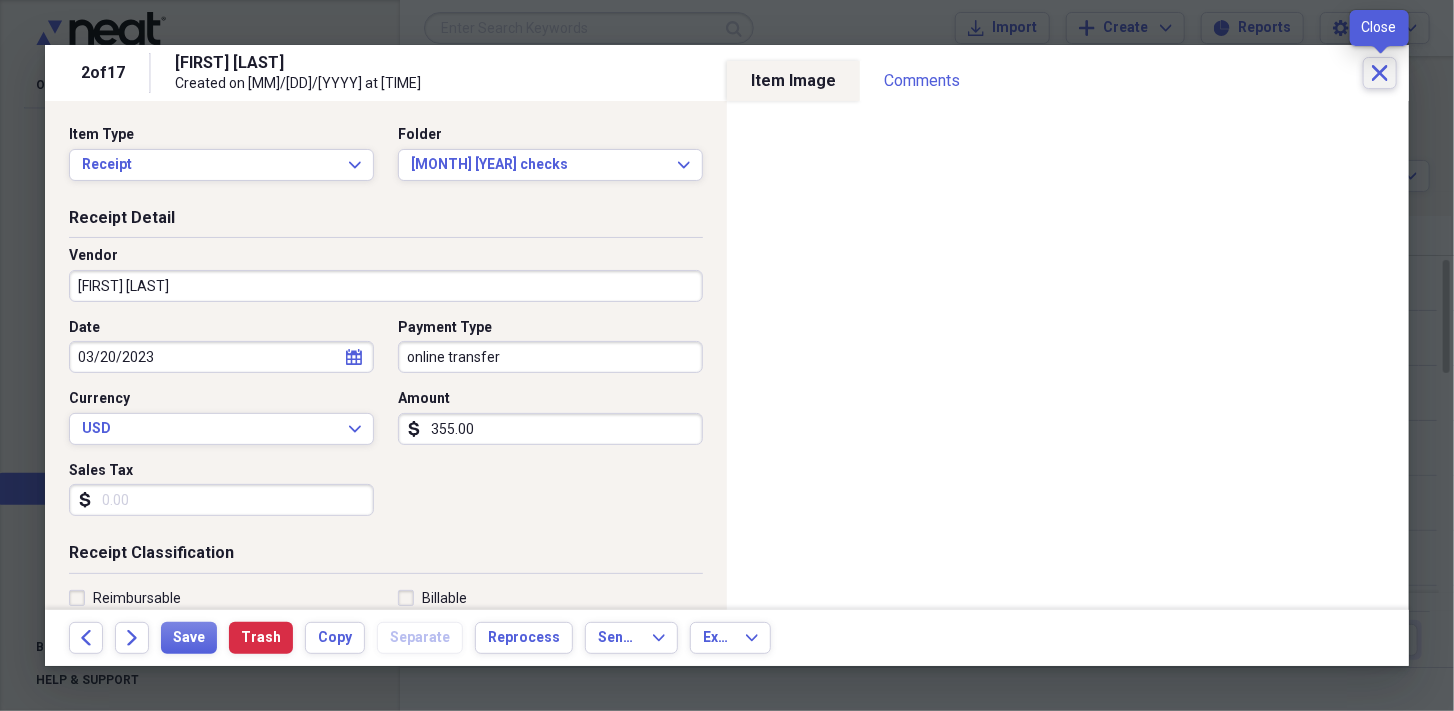 click 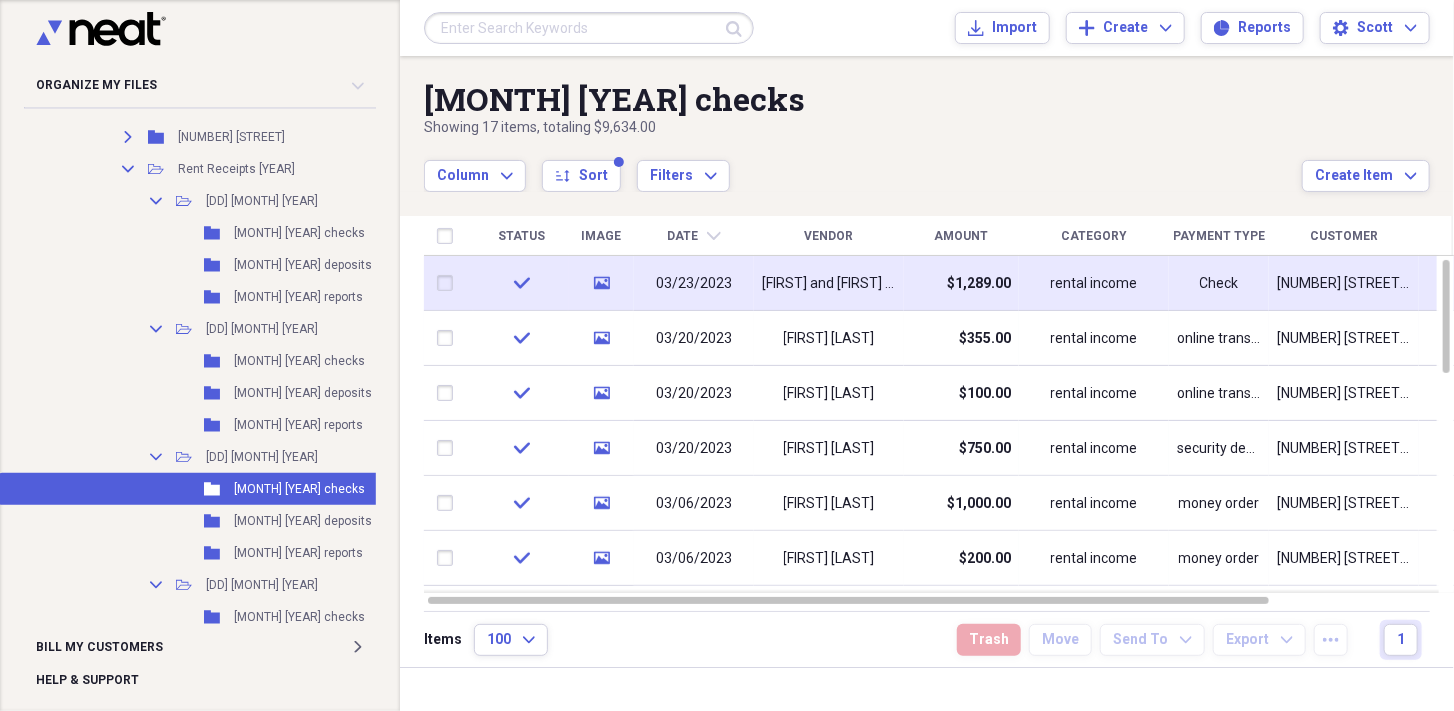 click on "[FIRST] and [FIRST] [LAST]" at bounding box center [829, 284] 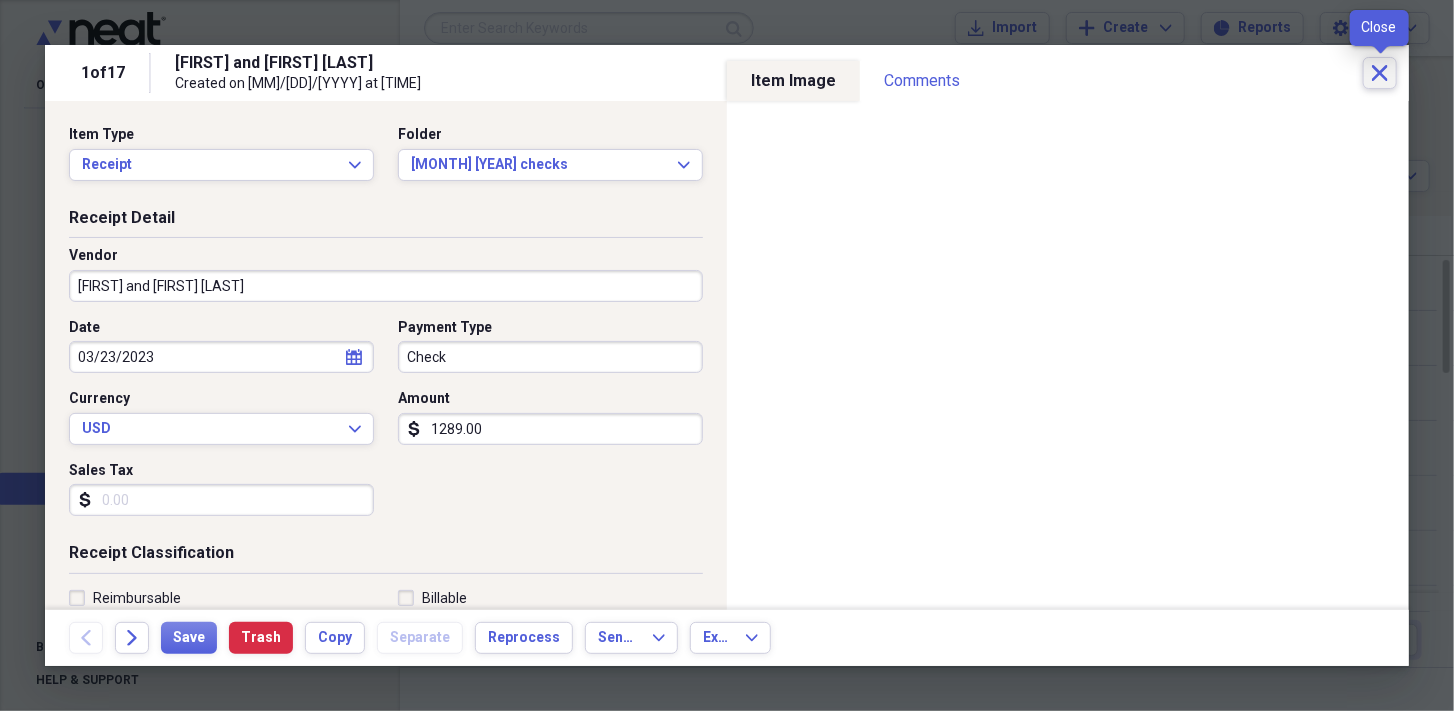 click 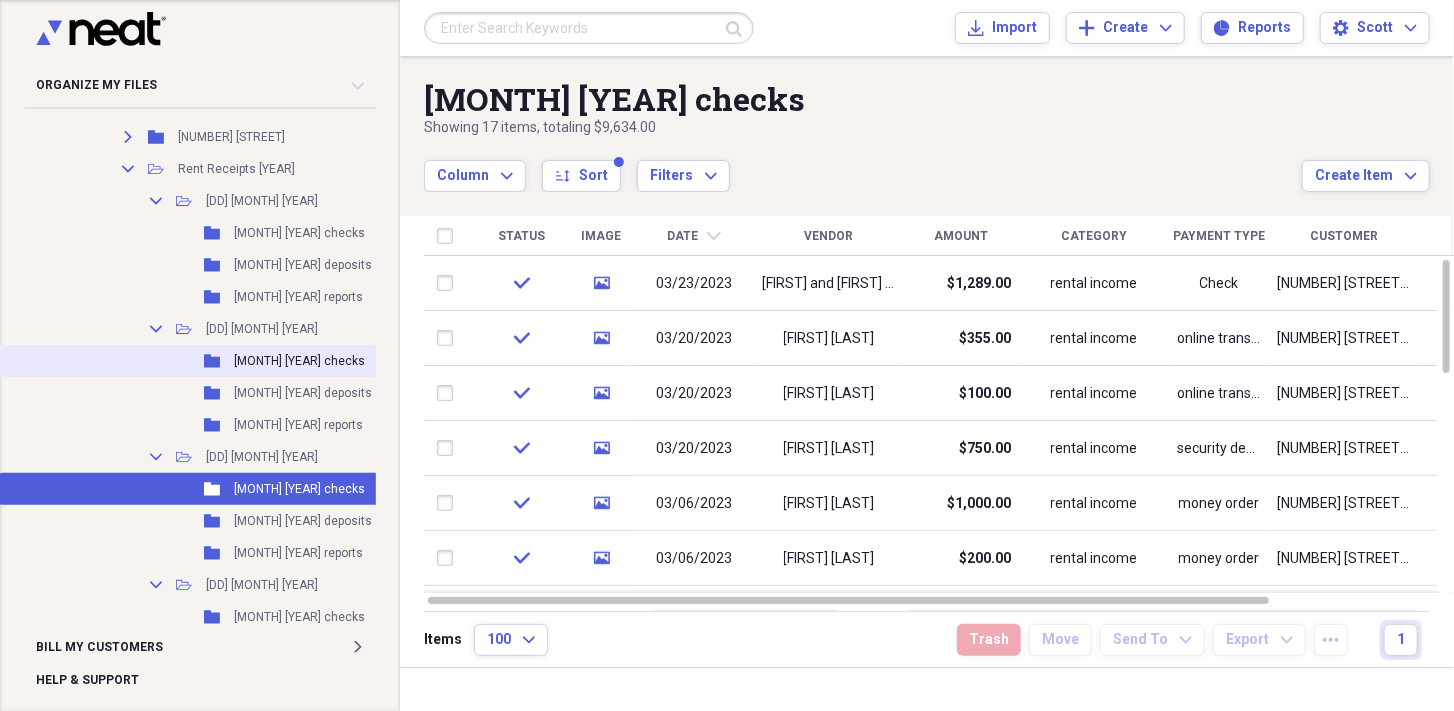 click on "Folder [MONTH] [YEAR] checks Add Folder" at bounding box center [233, 361] 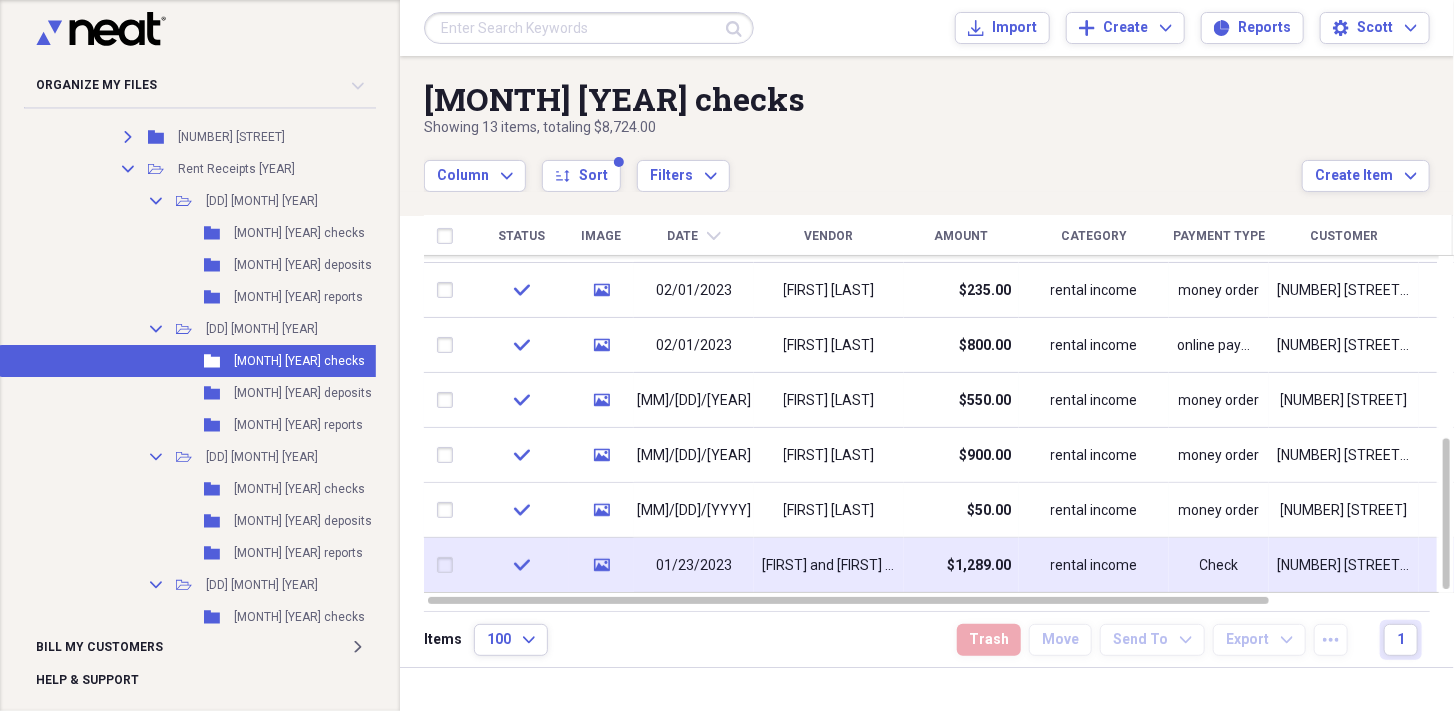 click on "[FIRST] and [FIRST] [LAST]" at bounding box center [829, 565] 